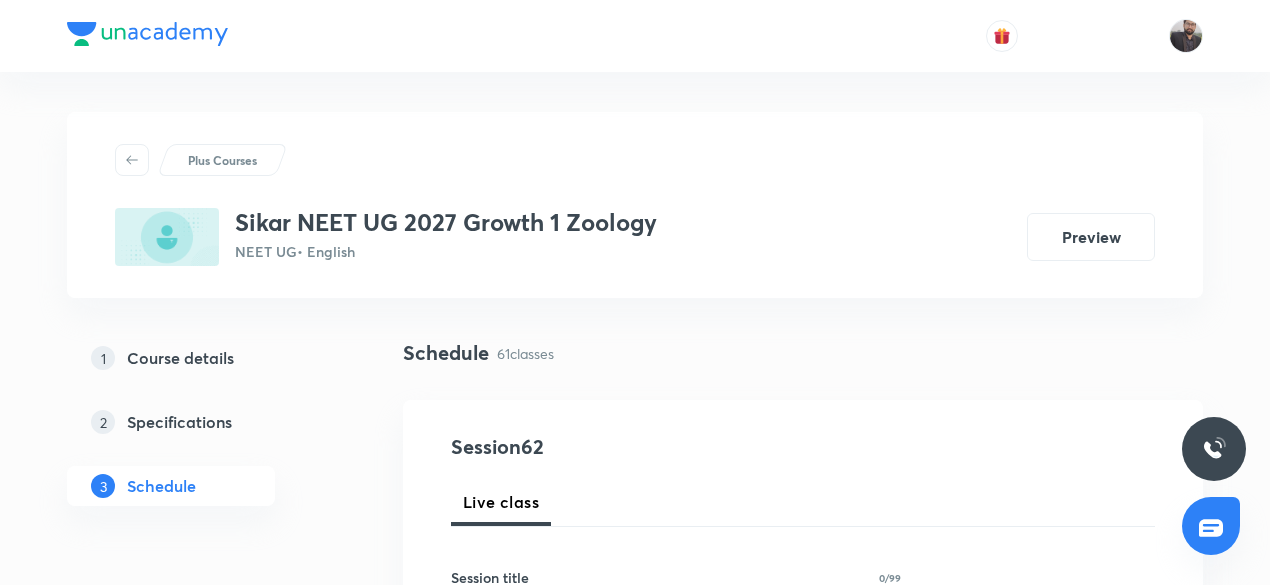 scroll, scrollTop: 0, scrollLeft: 0, axis: both 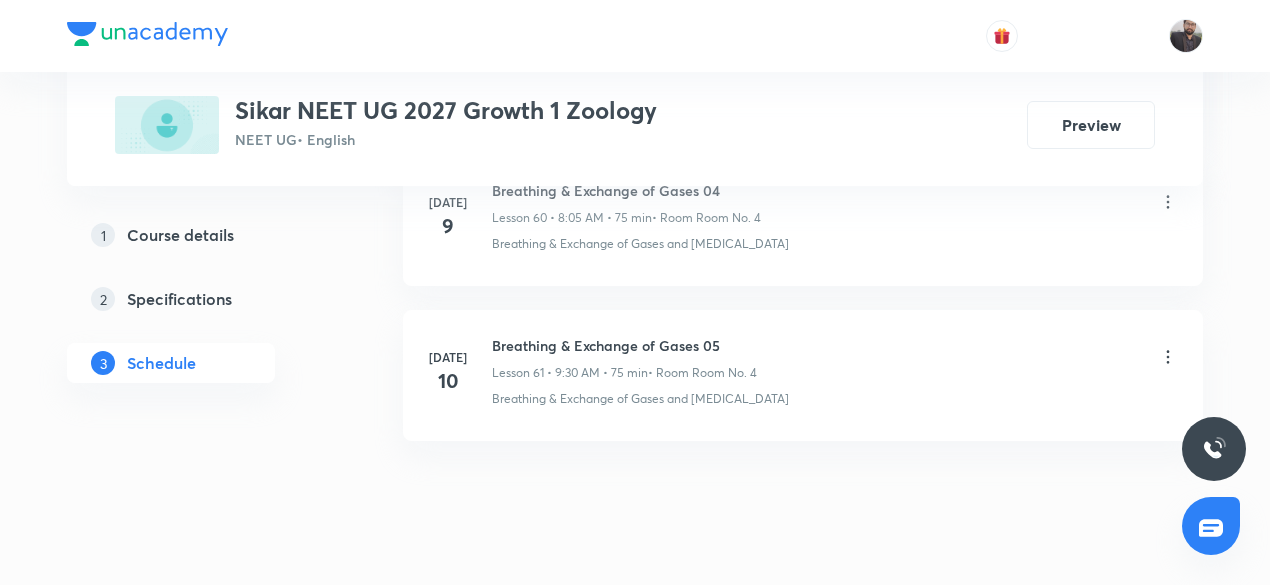 click on "Breathing & Exchange of Gases 05" at bounding box center (624, 345) 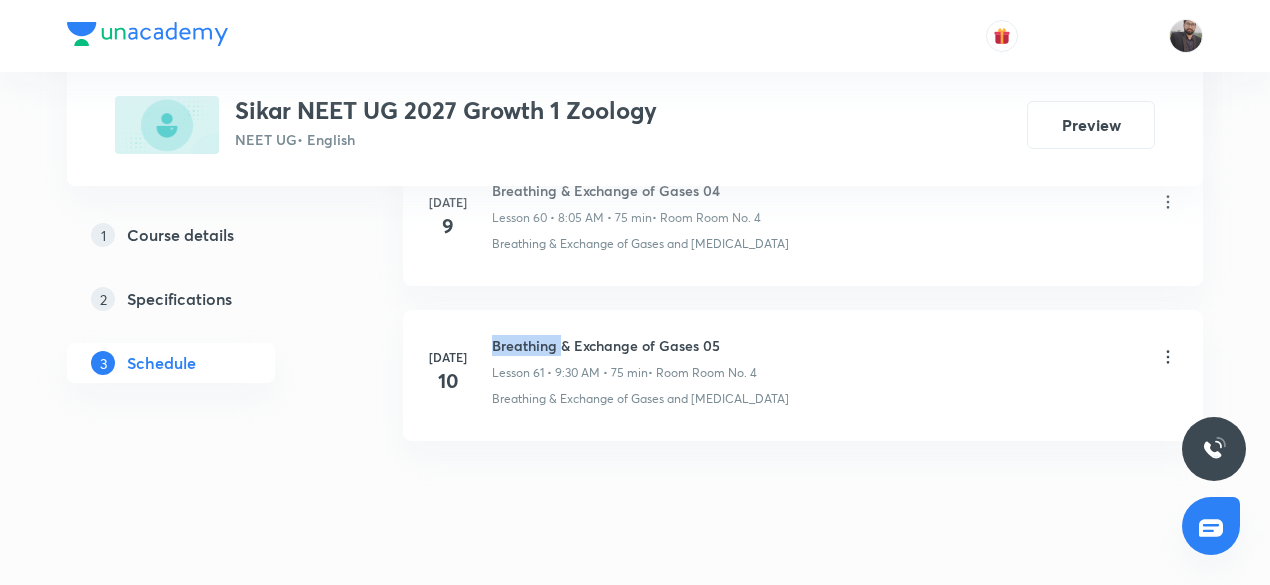 click on "Breathing & Exchange of Gases 05" at bounding box center [624, 345] 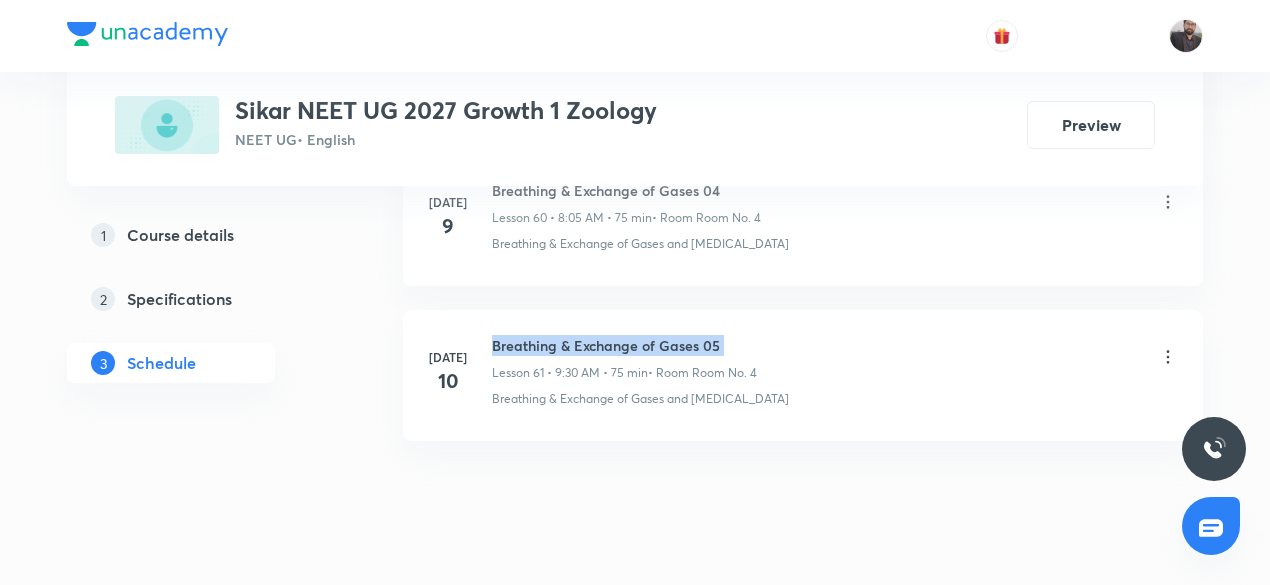 click on "Breathing & Exchange of Gases 05" at bounding box center (624, 345) 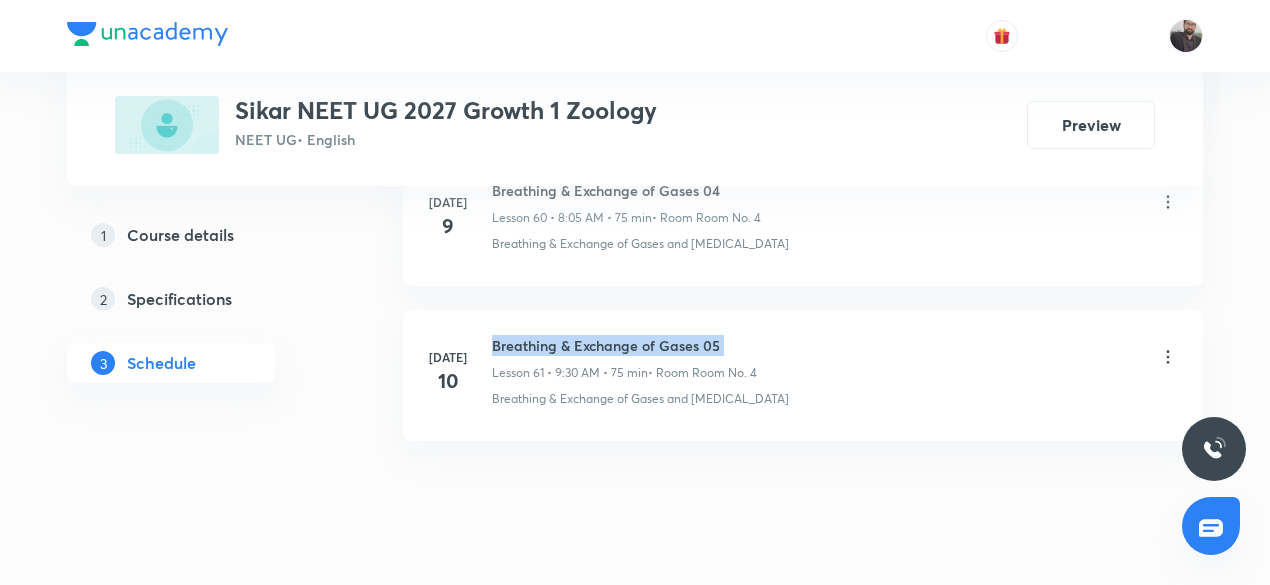 copy on "Breathing & Exchange of Gases 05" 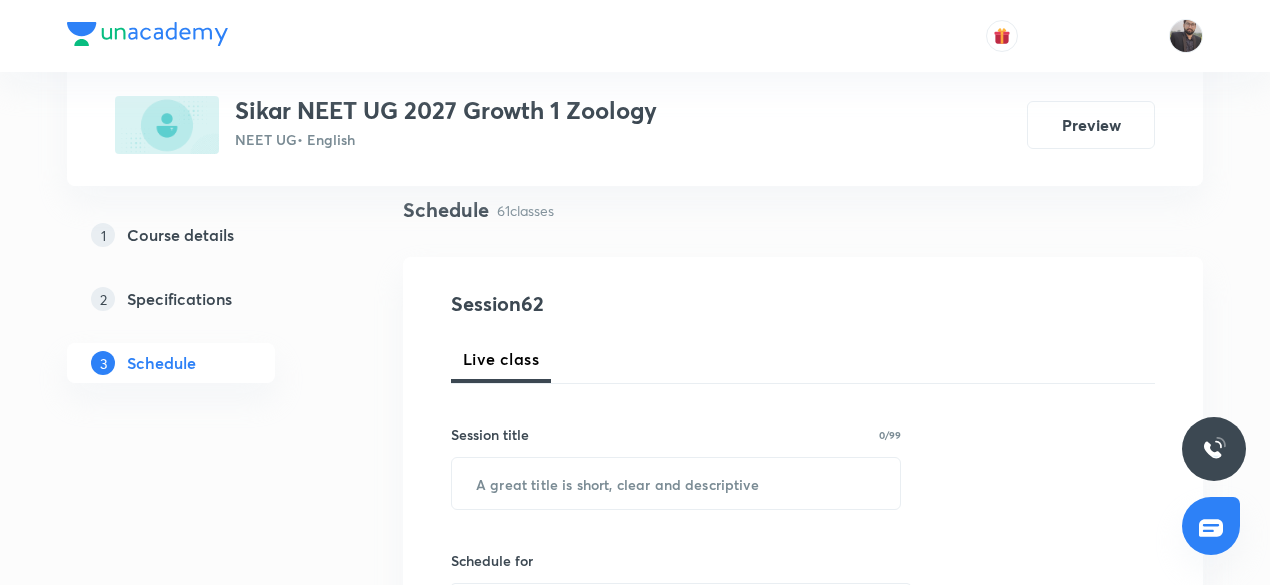scroll, scrollTop: 172, scrollLeft: 0, axis: vertical 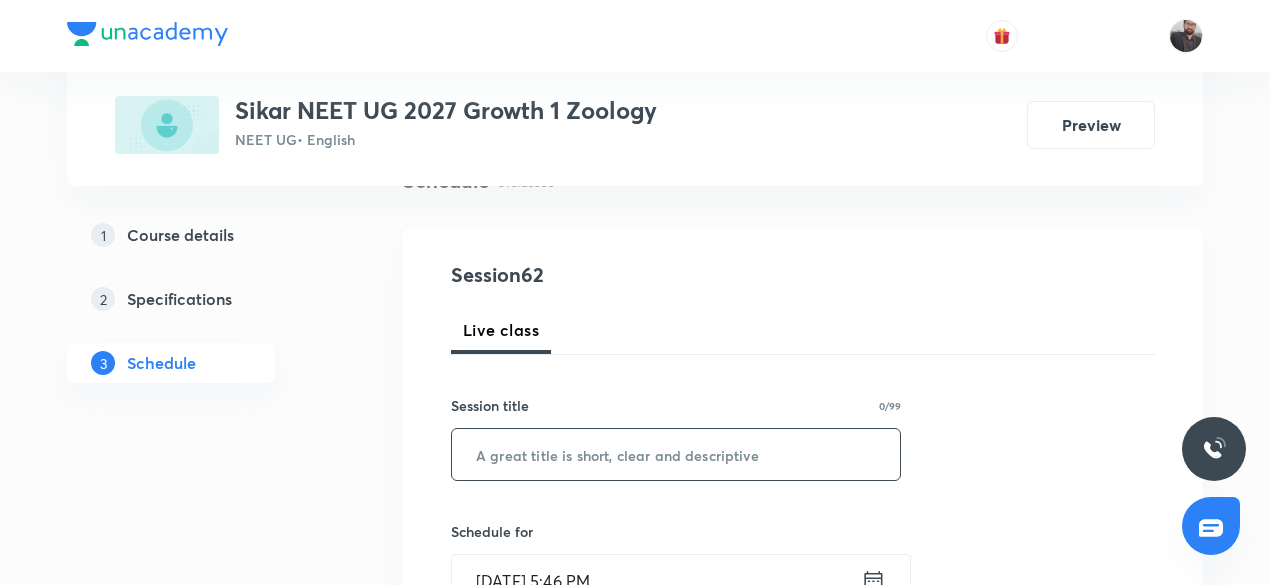 click at bounding box center [676, 454] 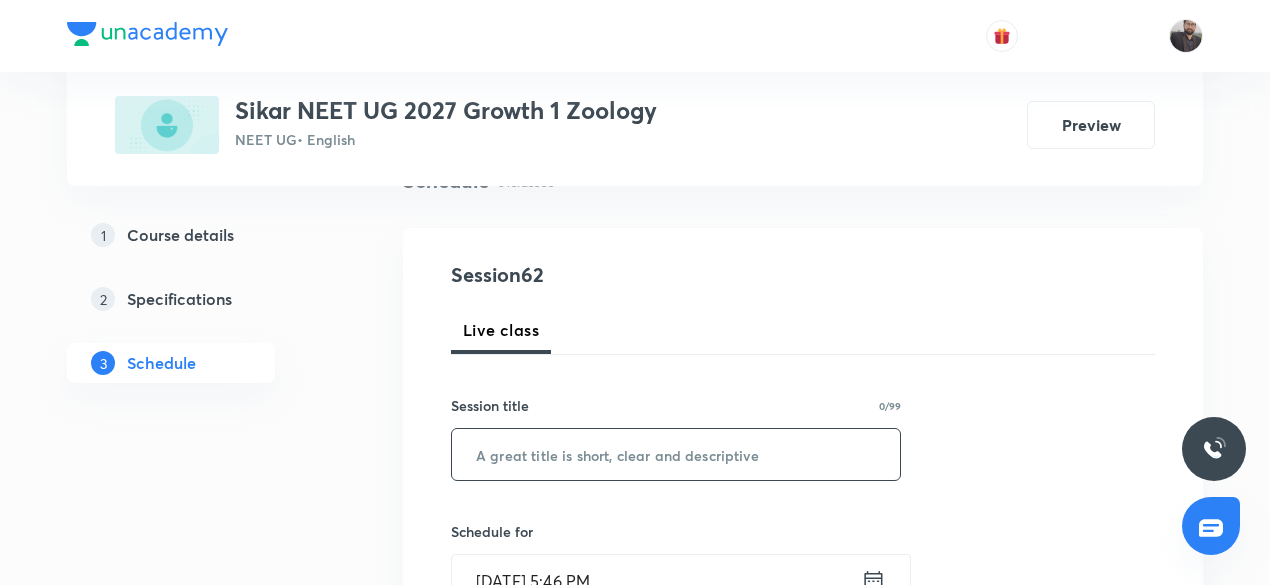 paste on "Breathing & Exchange of Gases 05" 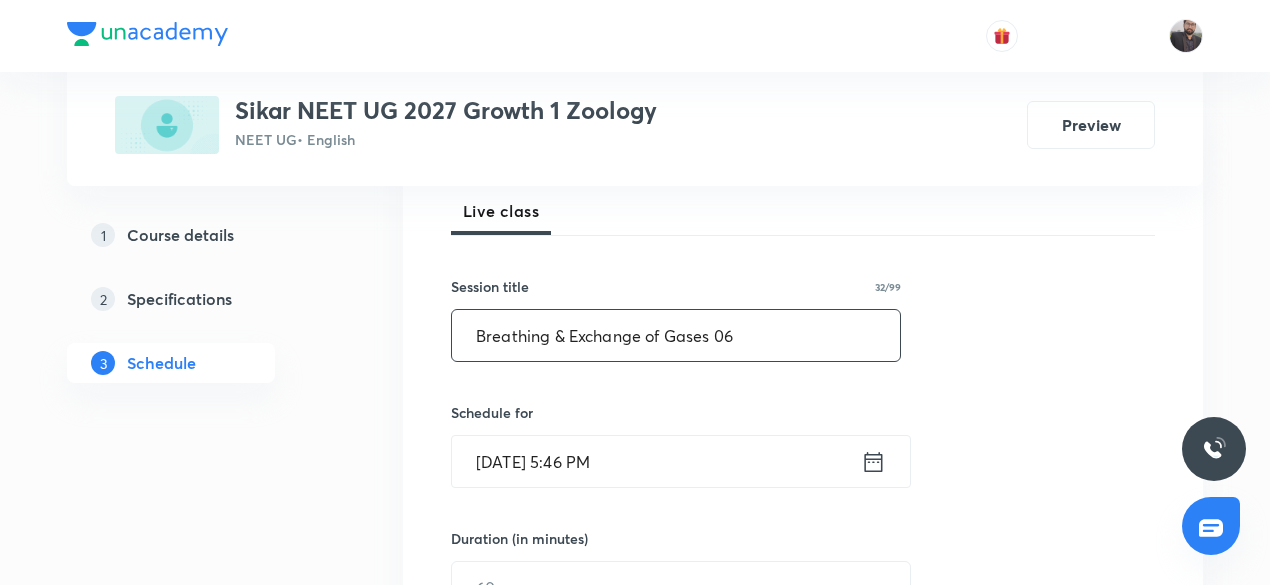 scroll, scrollTop: 318, scrollLeft: 0, axis: vertical 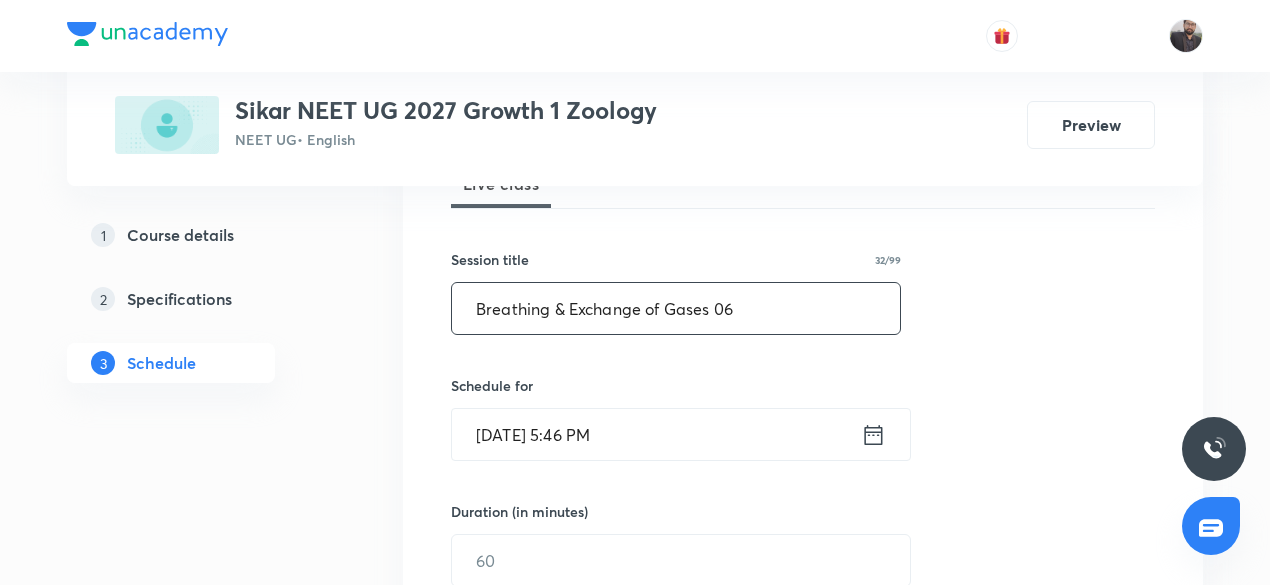 type on "Breathing & Exchange of Gases 06" 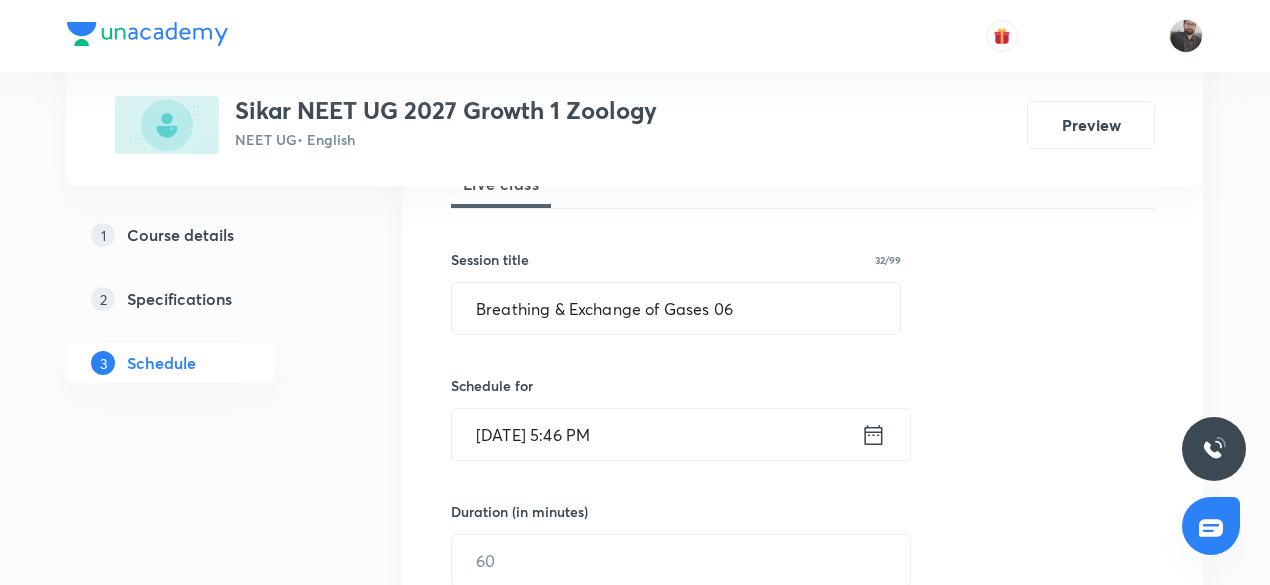 click on "Jul 10, 2025, 5:46 PM" at bounding box center [656, 434] 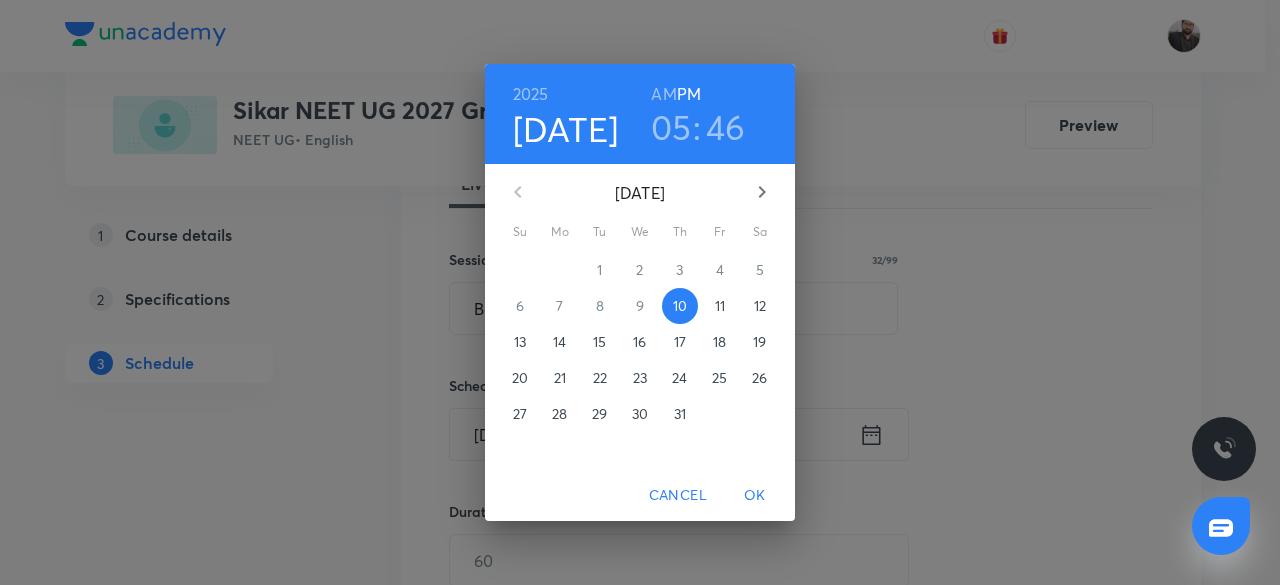click on "11" at bounding box center [720, 306] 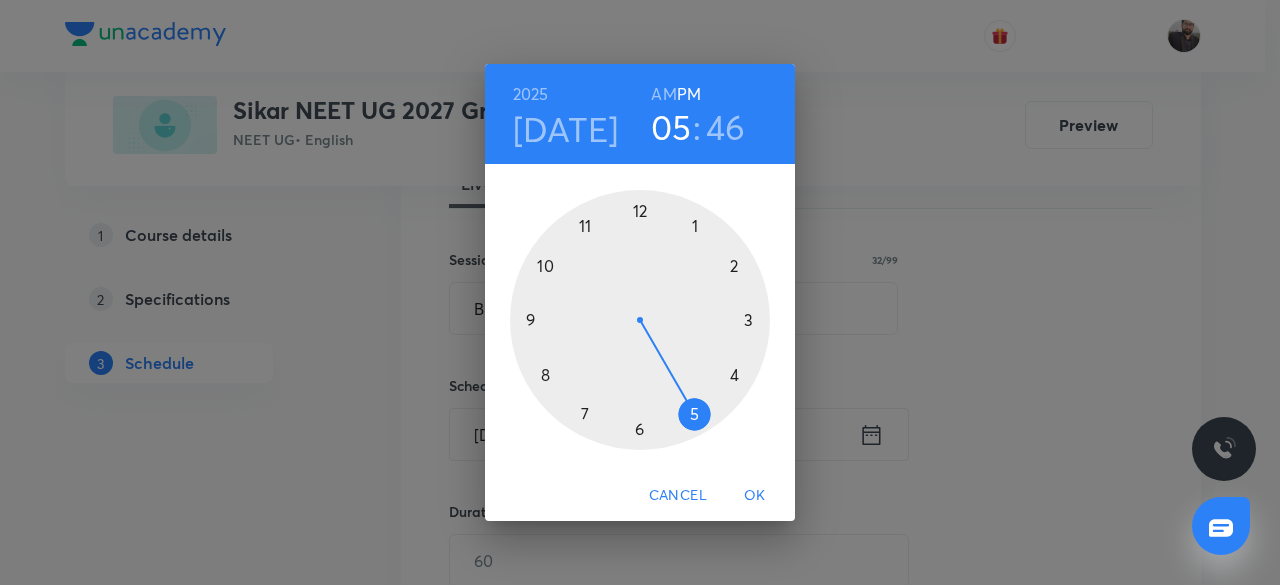 click on "AM" at bounding box center (663, 94) 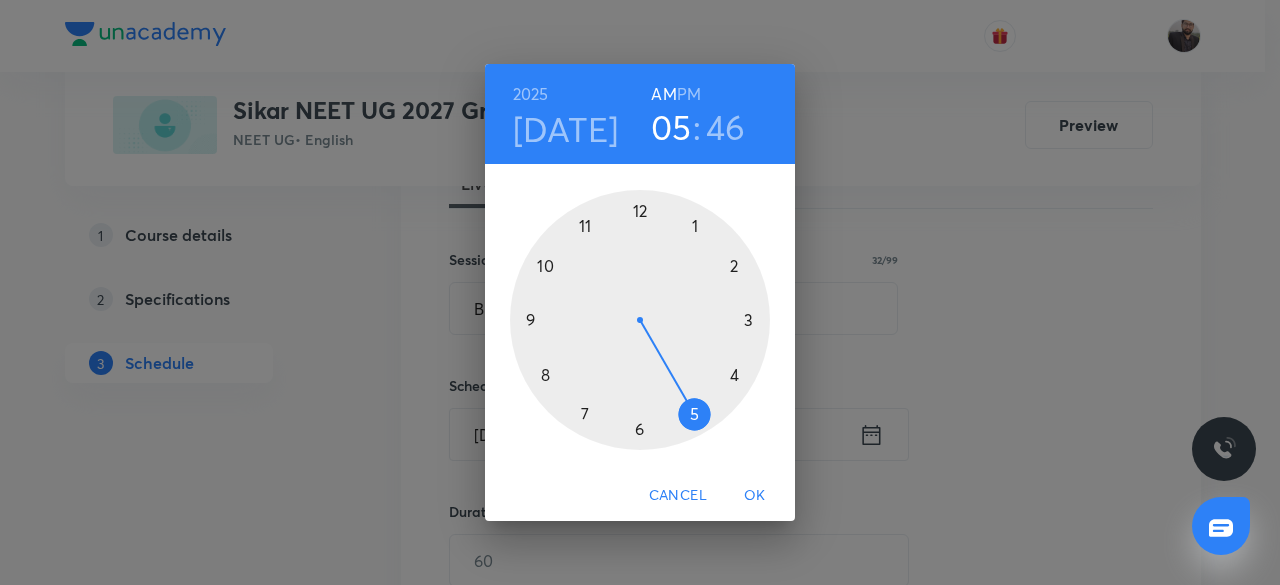 click at bounding box center (640, 320) 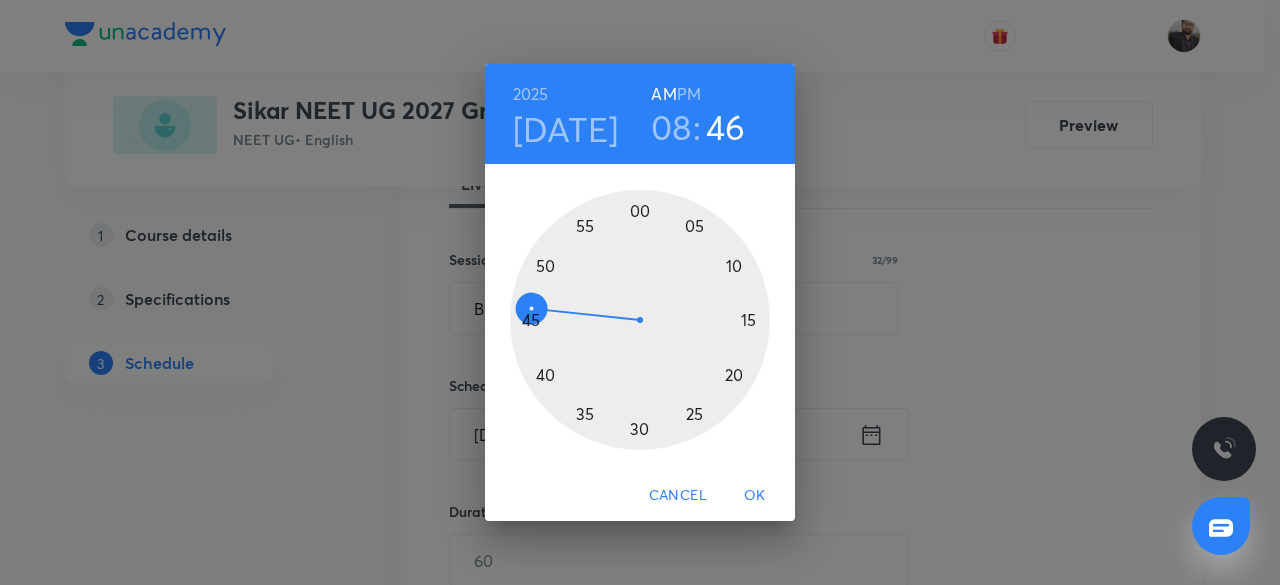 click at bounding box center (640, 320) 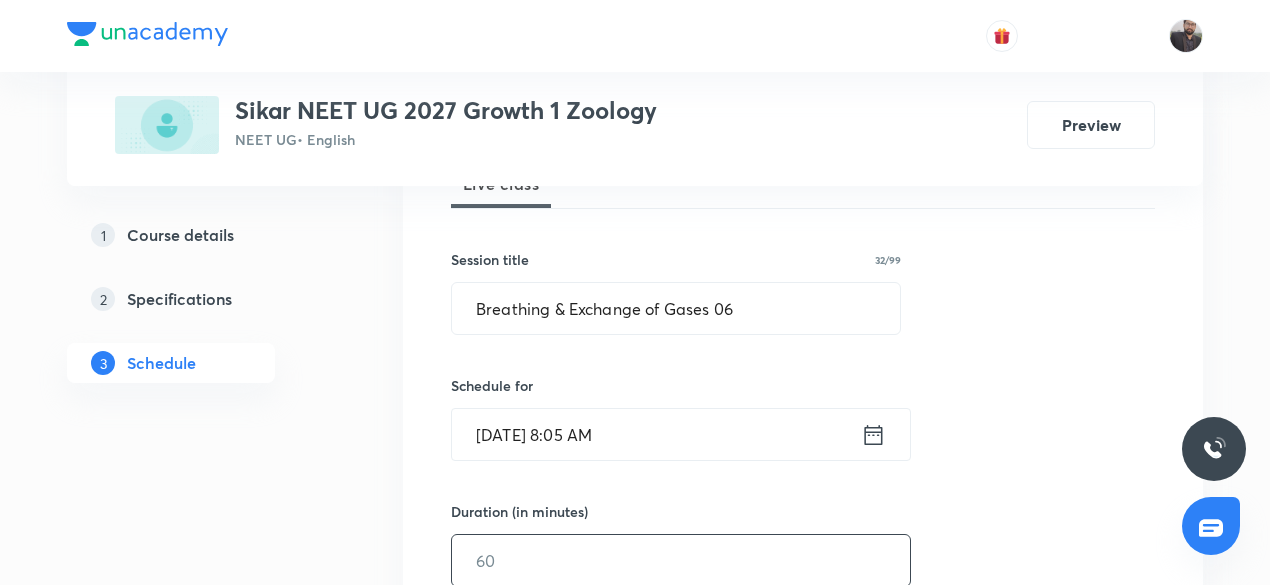 click at bounding box center [681, 560] 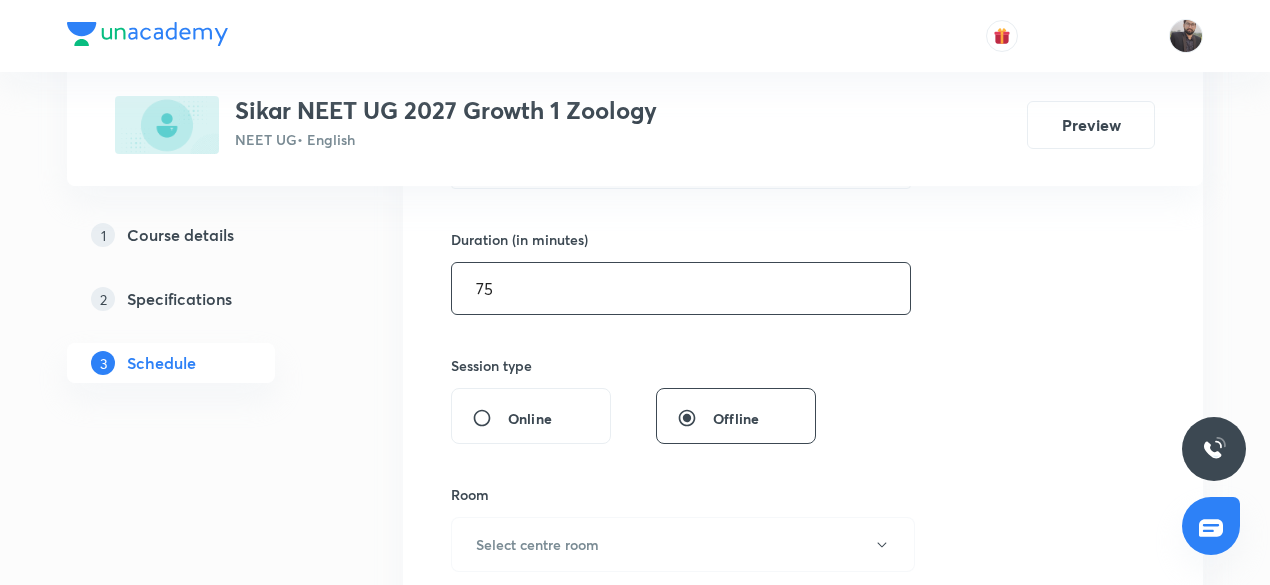 scroll, scrollTop: 591, scrollLeft: 0, axis: vertical 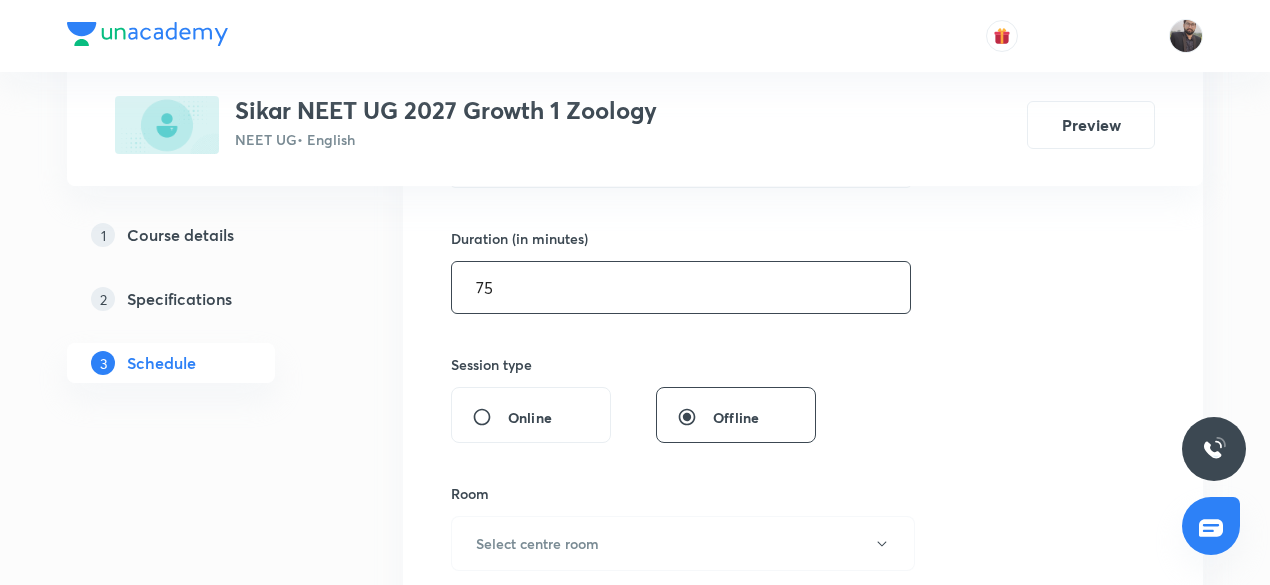 type on "75" 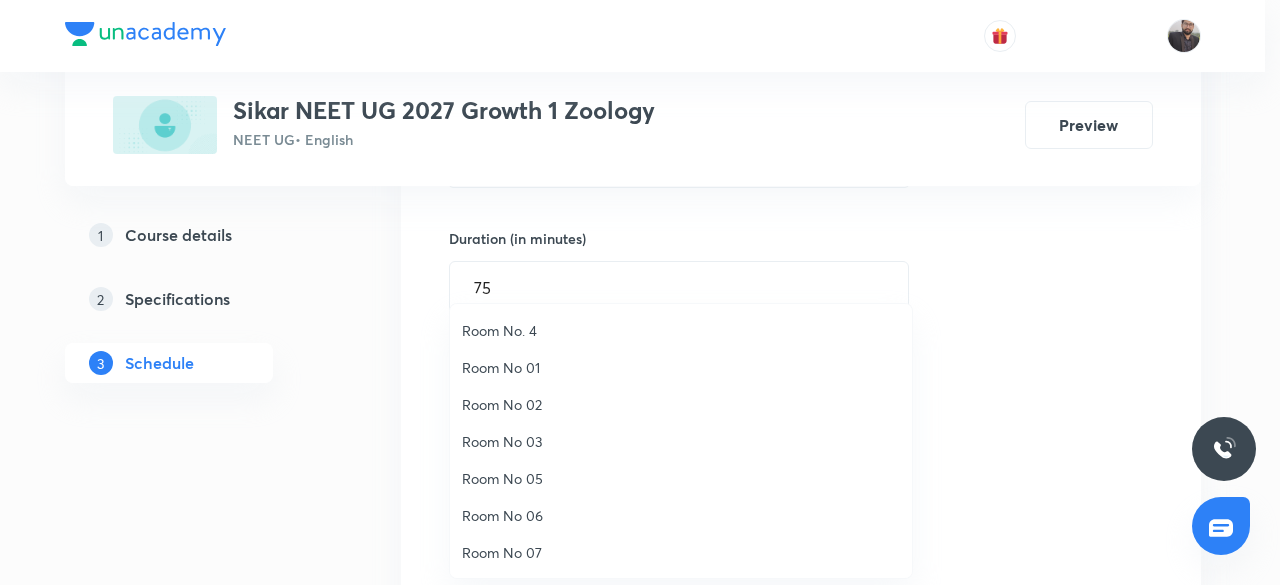 click on "Room No. 4" at bounding box center [681, 330] 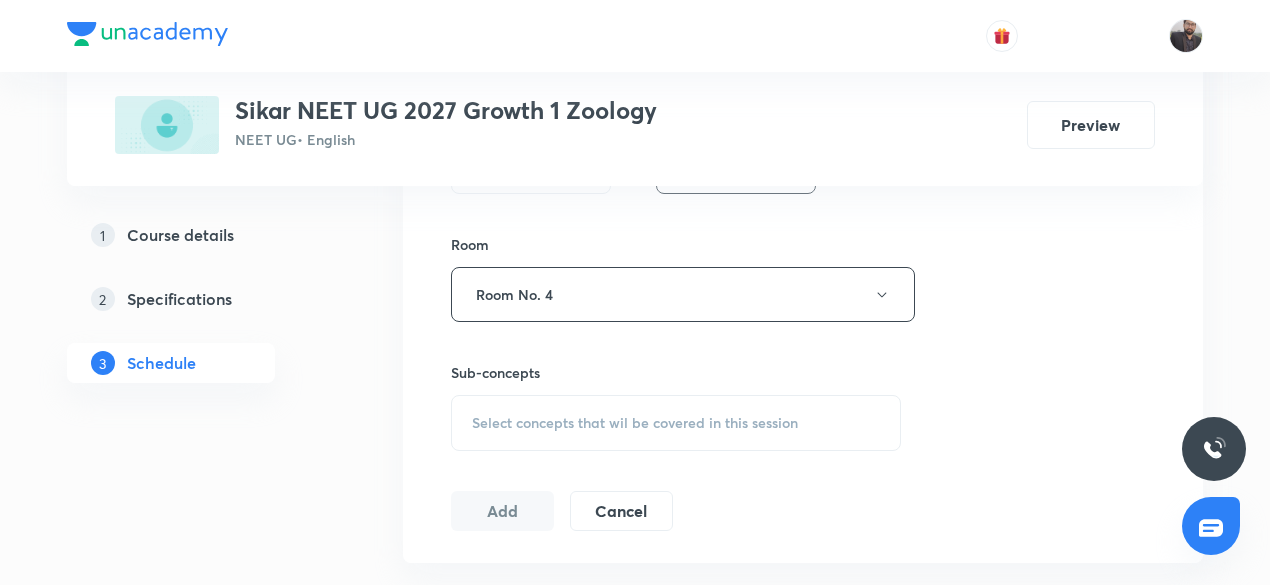scroll, scrollTop: 851, scrollLeft: 0, axis: vertical 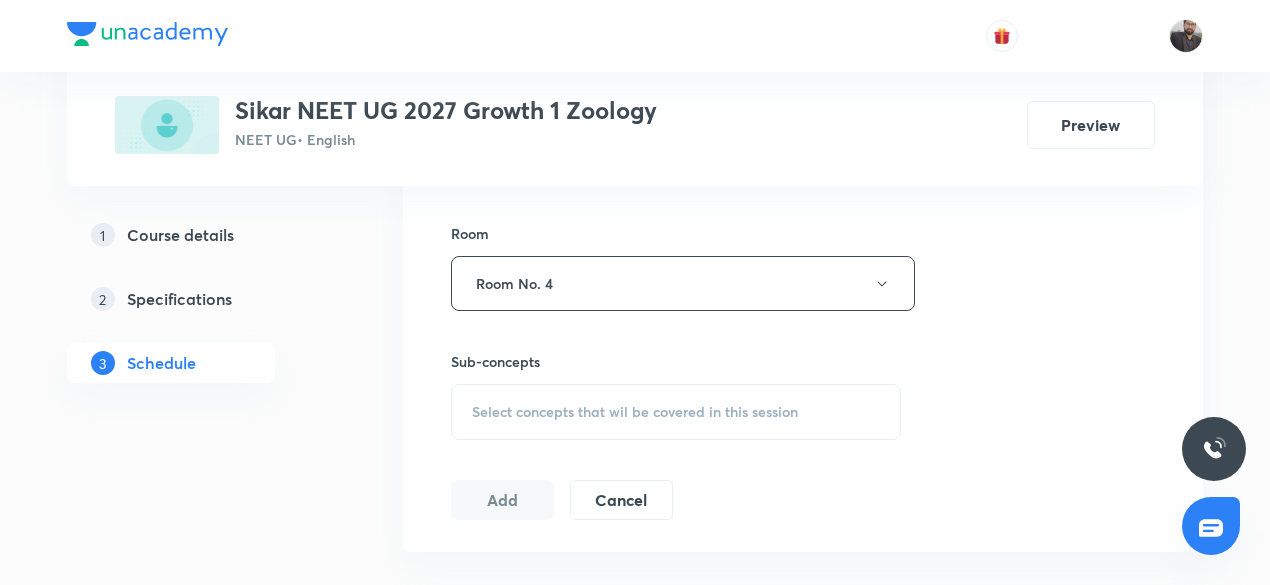 click on "Select concepts that wil be covered in this session" at bounding box center [635, 412] 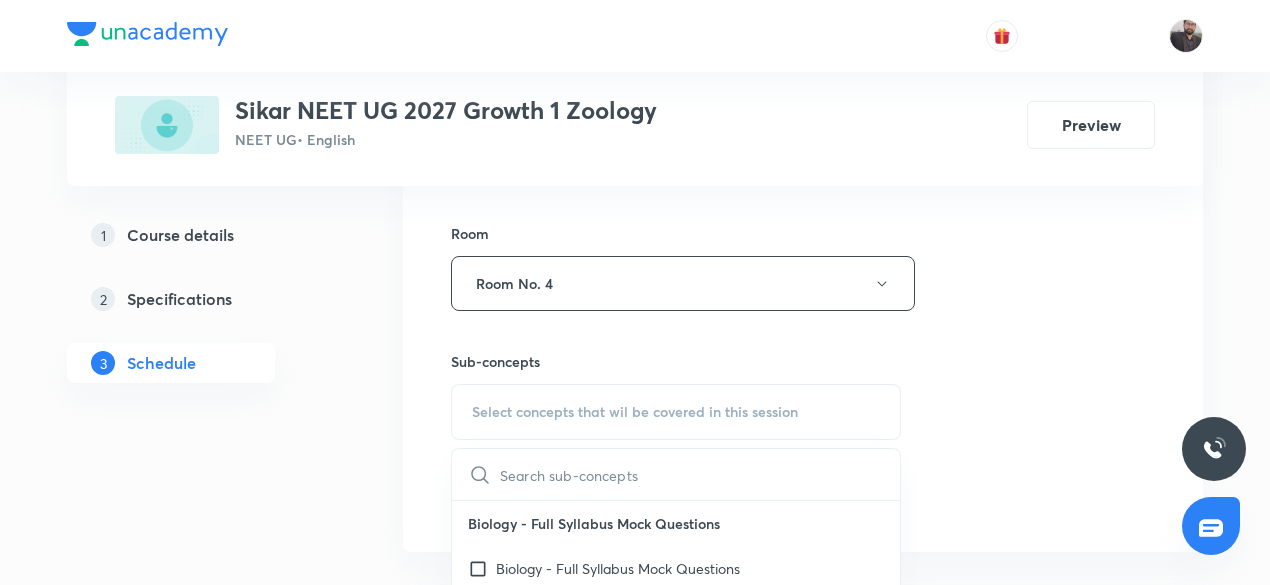 type on "Breathing & Exchange of Gases 05" 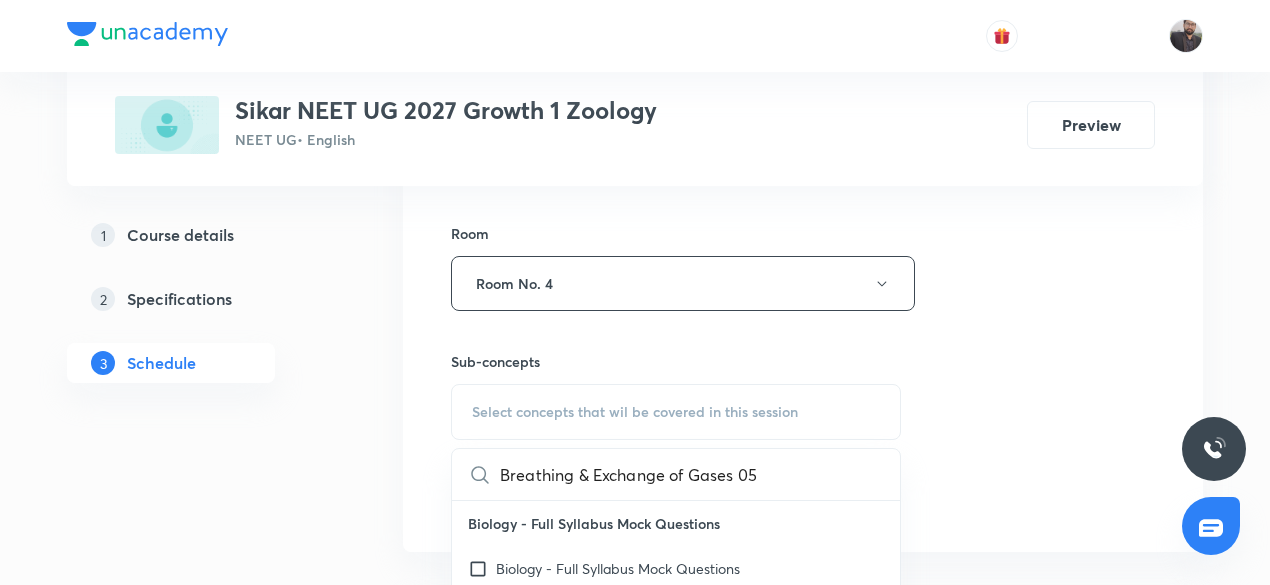click on "Select concepts that wil be covered in this session" at bounding box center (635, 412) 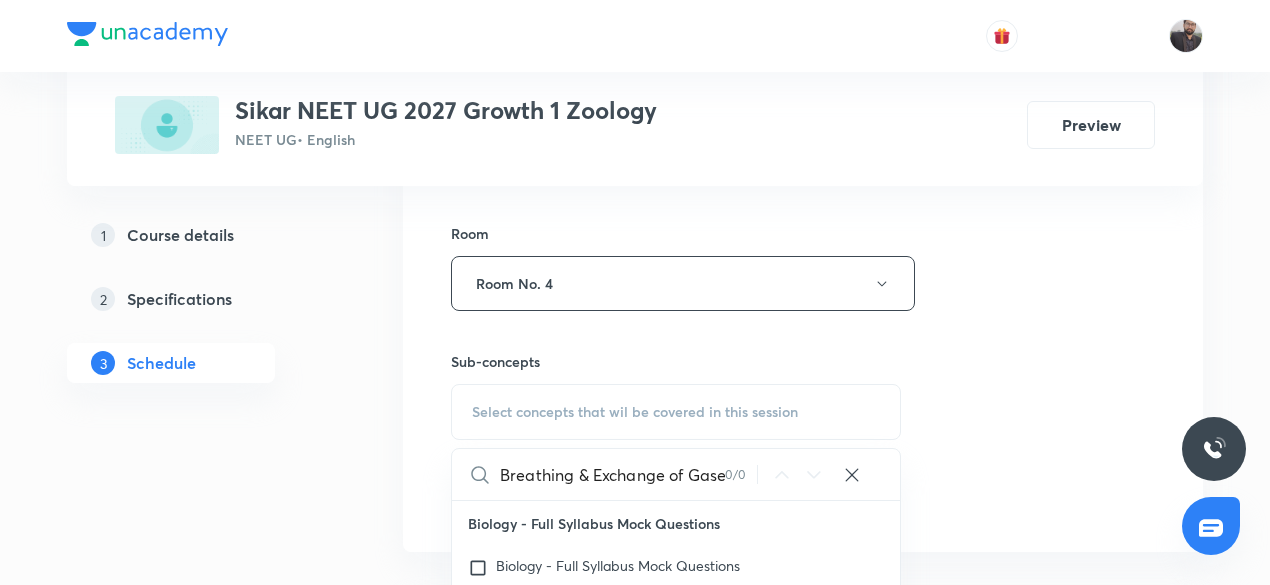 scroll, scrollTop: 0, scrollLeft: 0, axis: both 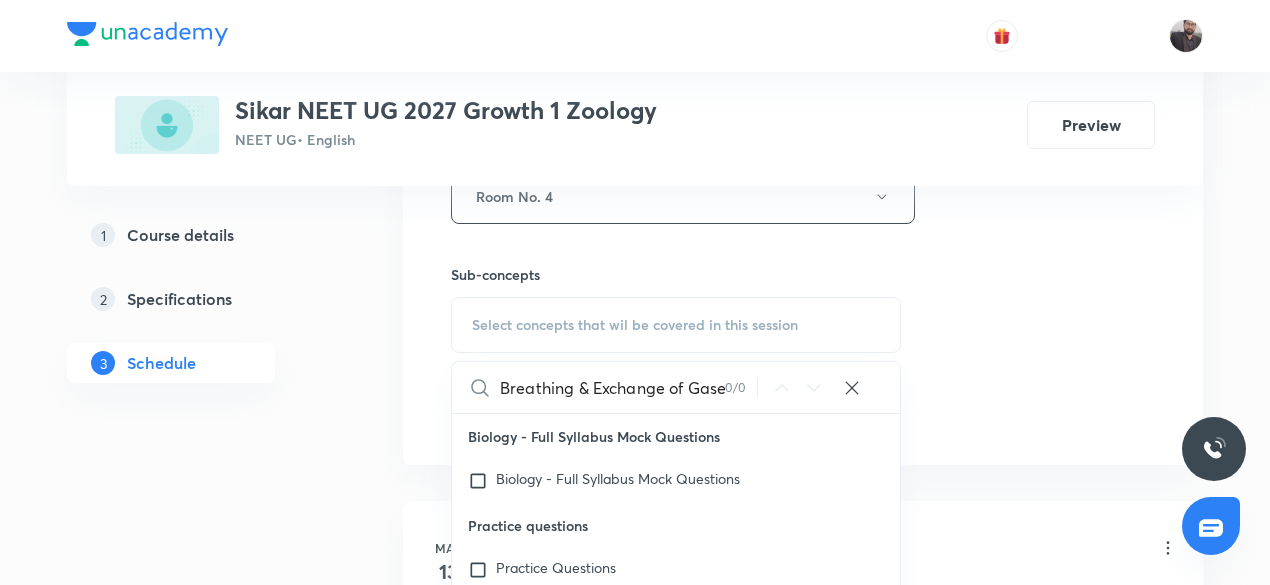 click on "0 / 0" at bounding box center [741, 387] 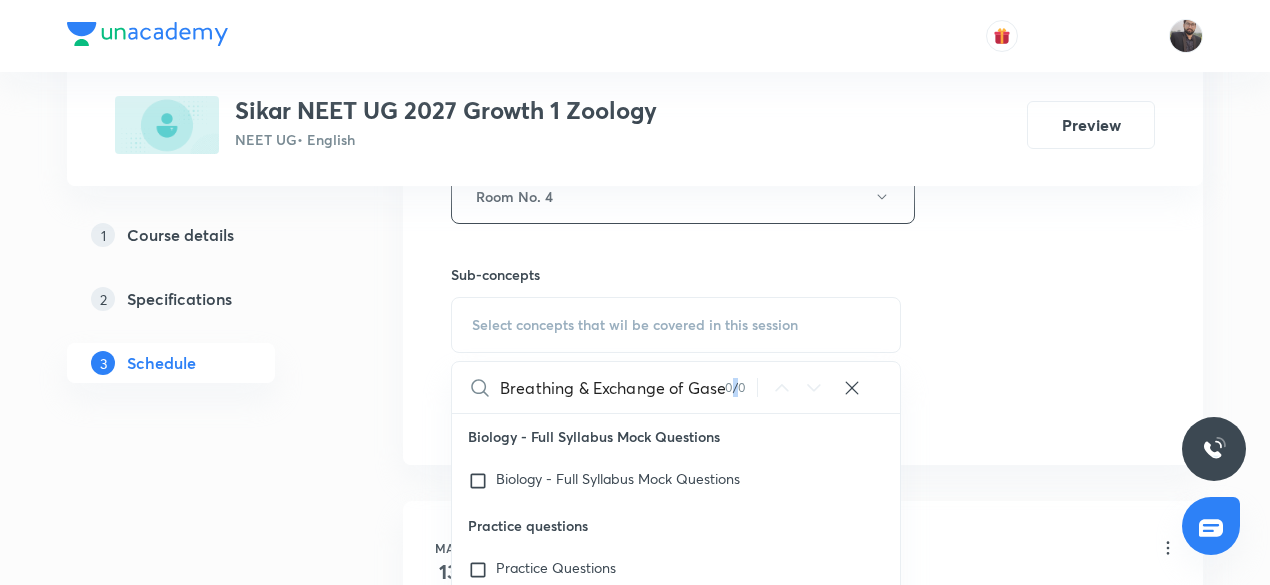 click on "0 / 0" at bounding box center [741, 387] 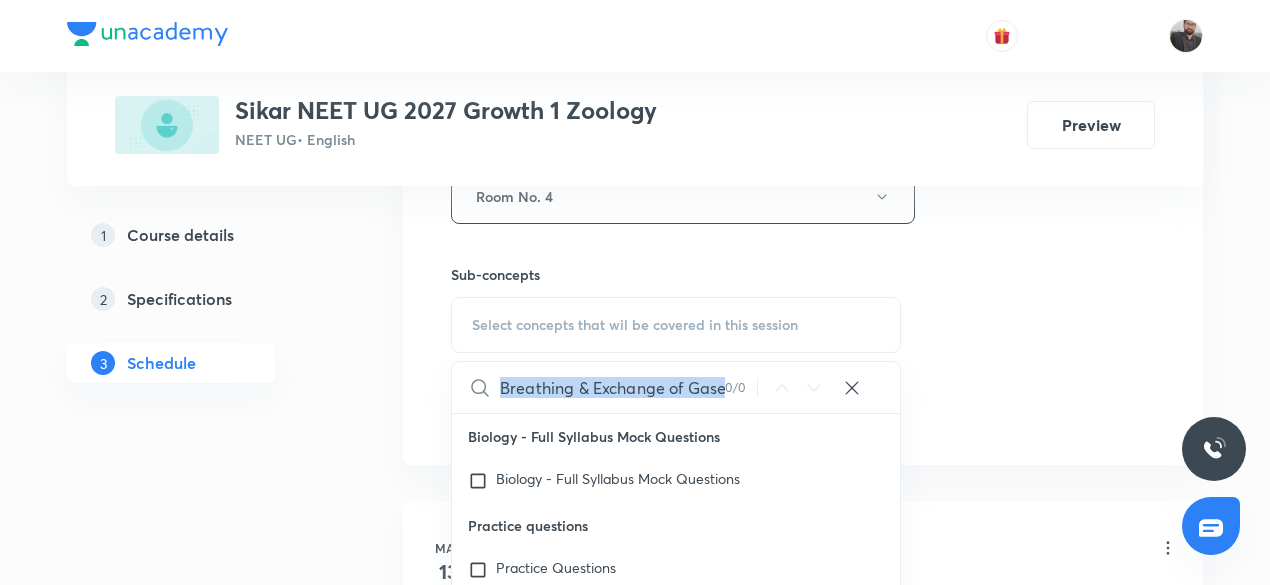 click on "0 / 0" at bounding box center [741, 387] 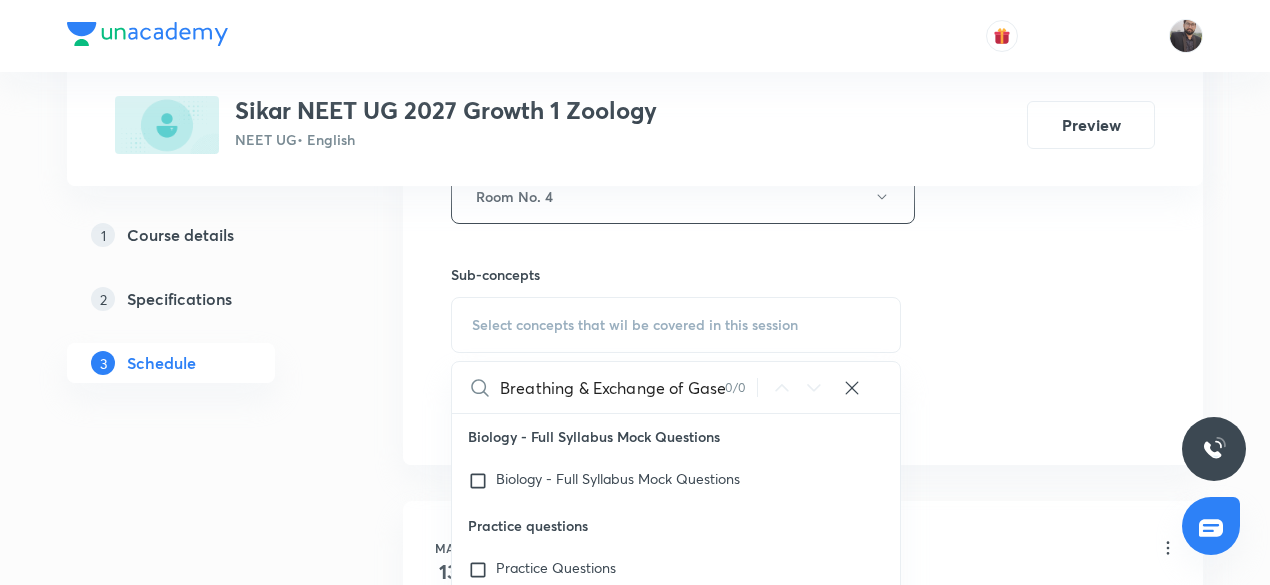 click on "Breathing & Exchange of Gases 05" at bounding box center (612, 387) 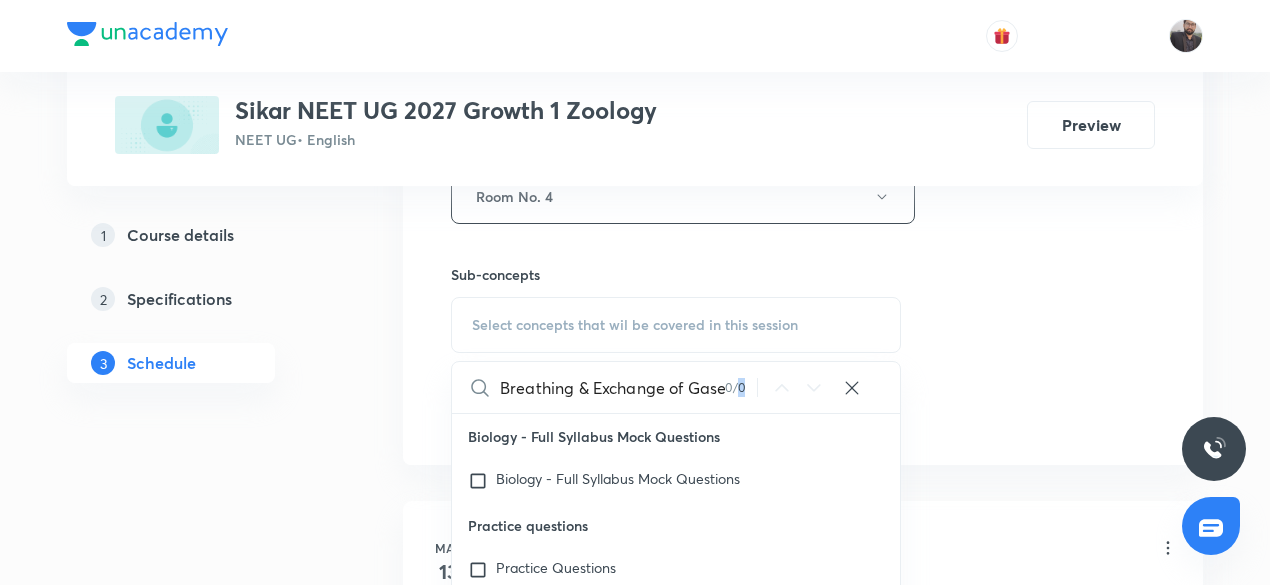 click on "0 / 0" at bounding box center [741, 387] 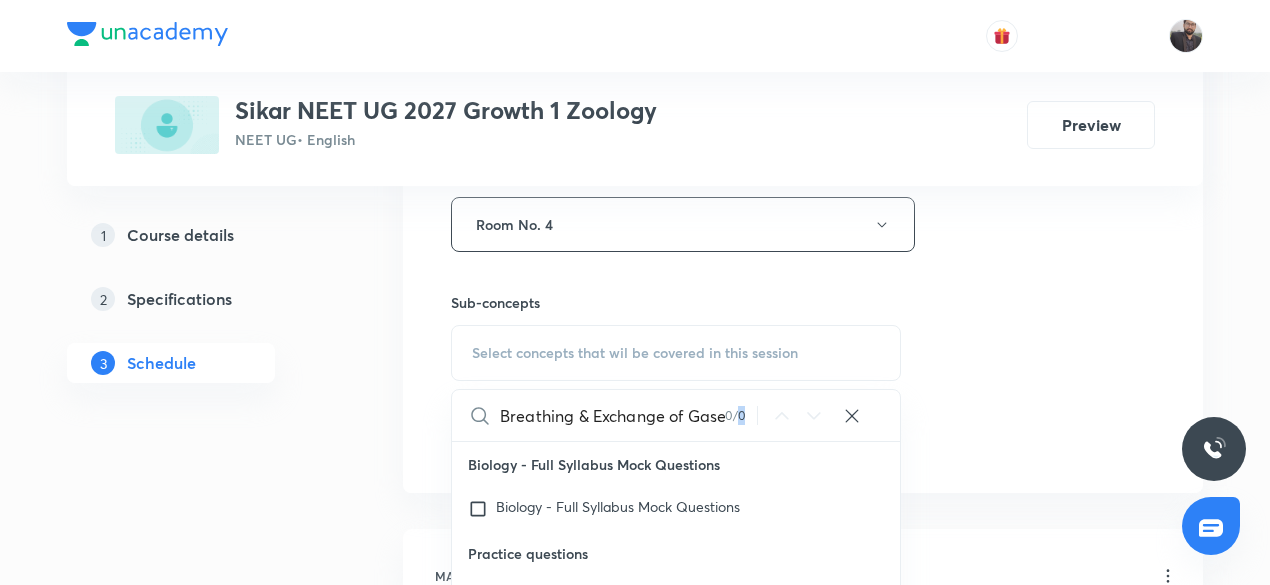 scroll, scrollTop: 912, scrollLeft: 0, axis: vertical 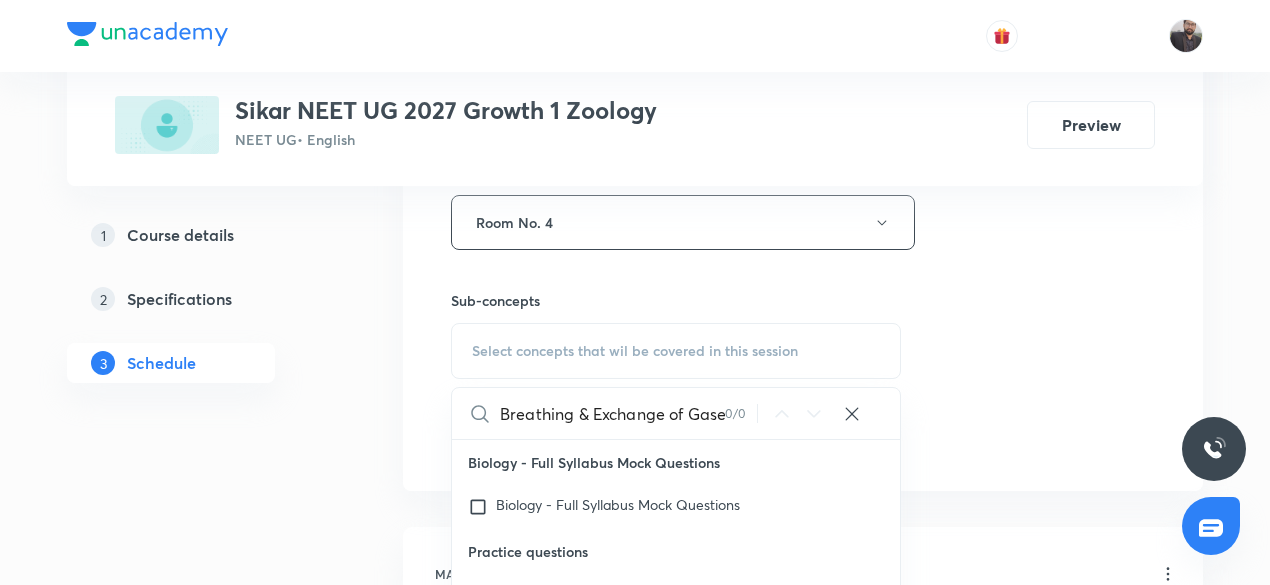 click 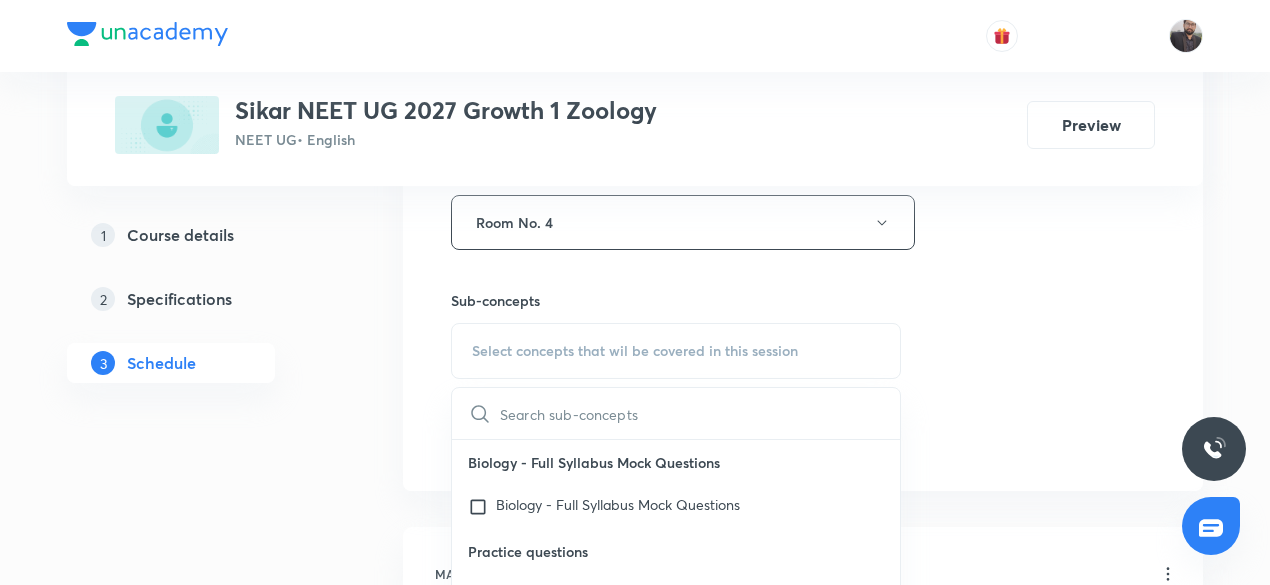 click at bounding box center [700, 413] 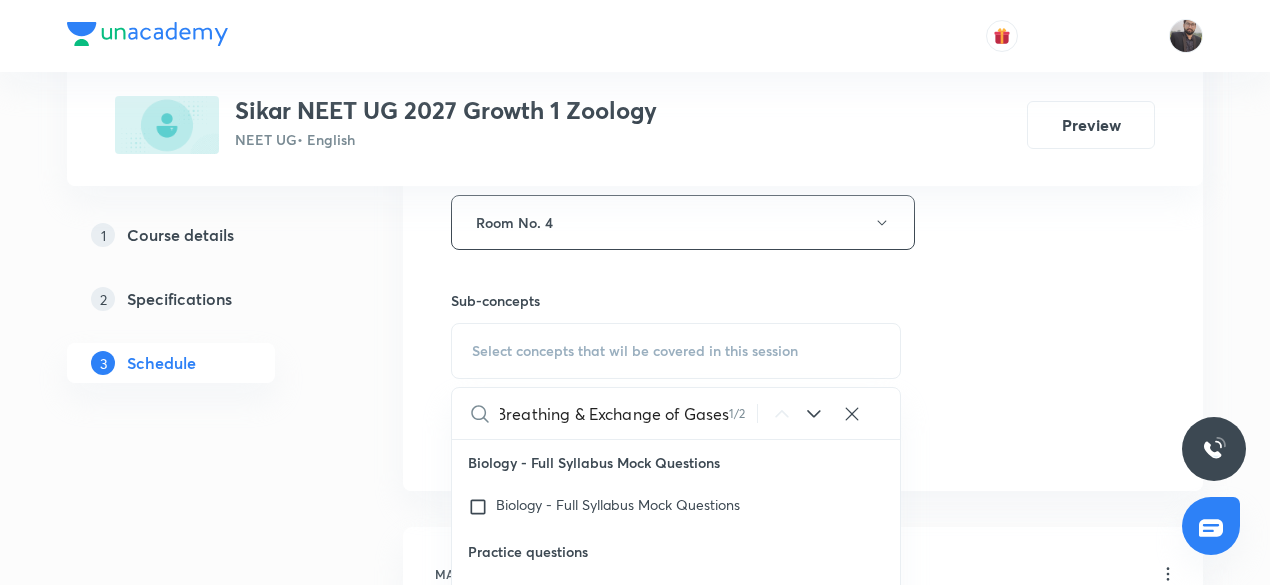 scroll, scrollTop: 0, scrollLeft: 4, axis: horizontal 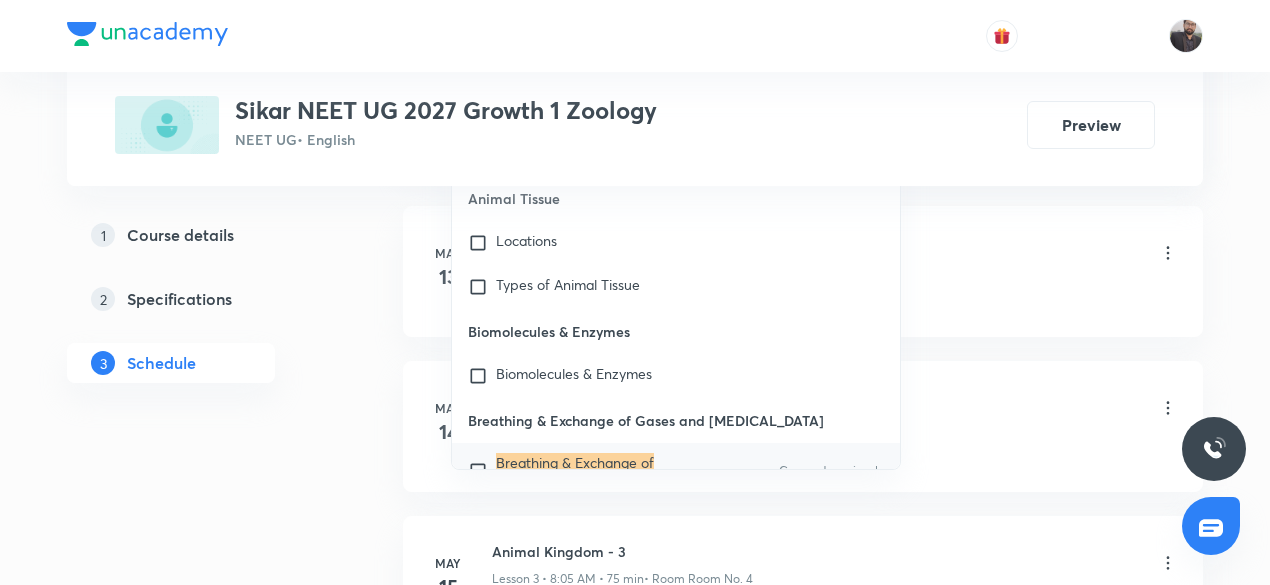 type on "Breathing & Exchange of Gases" 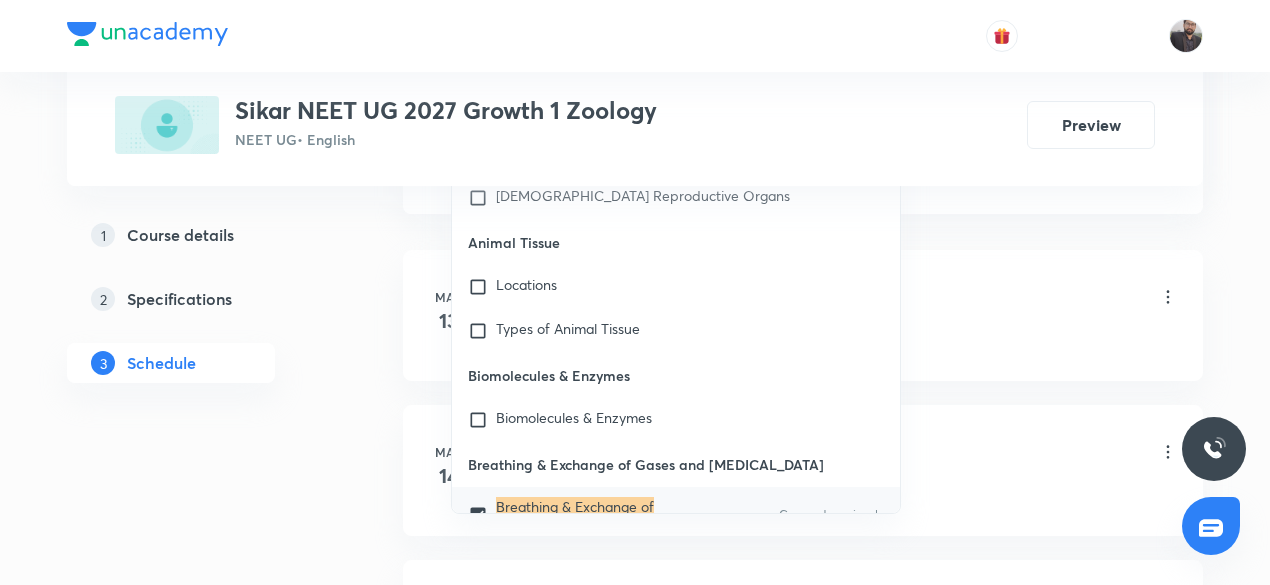 click on "May 13 Animal Kingdom - 1 Lesson 1 • 10:50 AM • 75 min  • Room Room No. 4 Basics Of Classification" at bounding box center [803, 315] 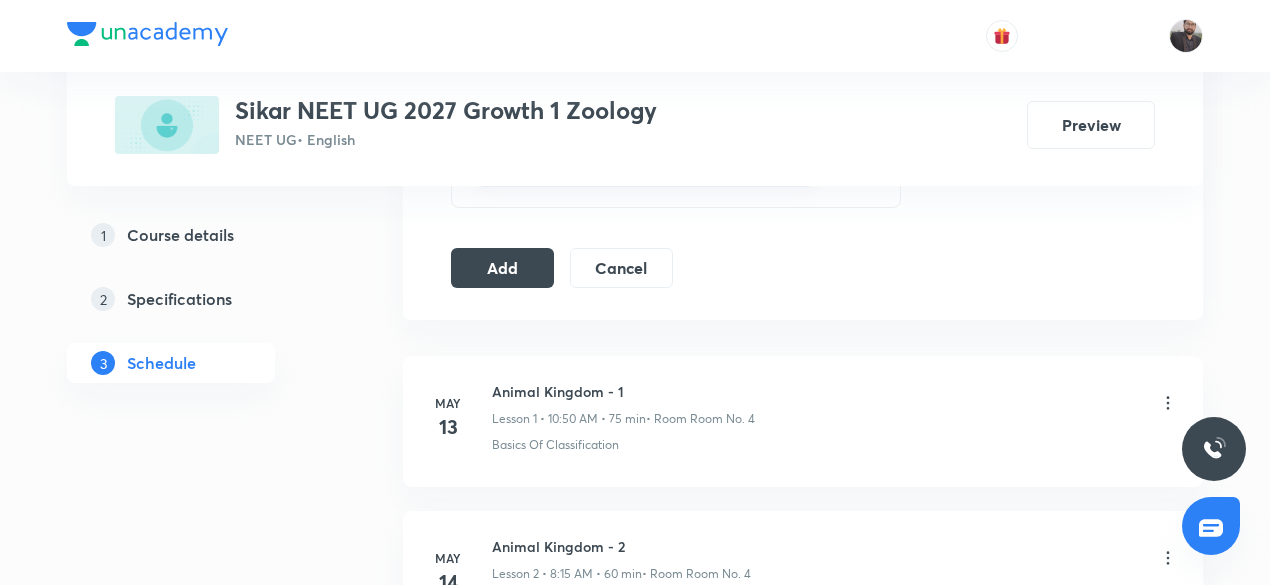 scroll, scrollTop: 1119, scrollLeft: 0, axis: vertical 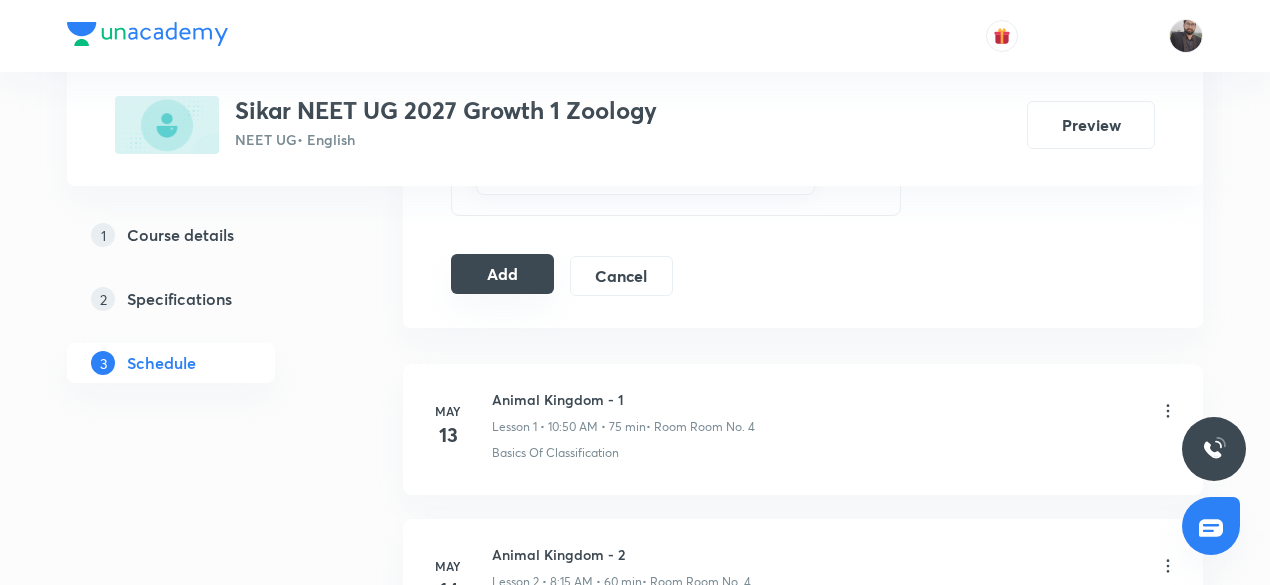 click on "Add" at bounding box center [502, 274] 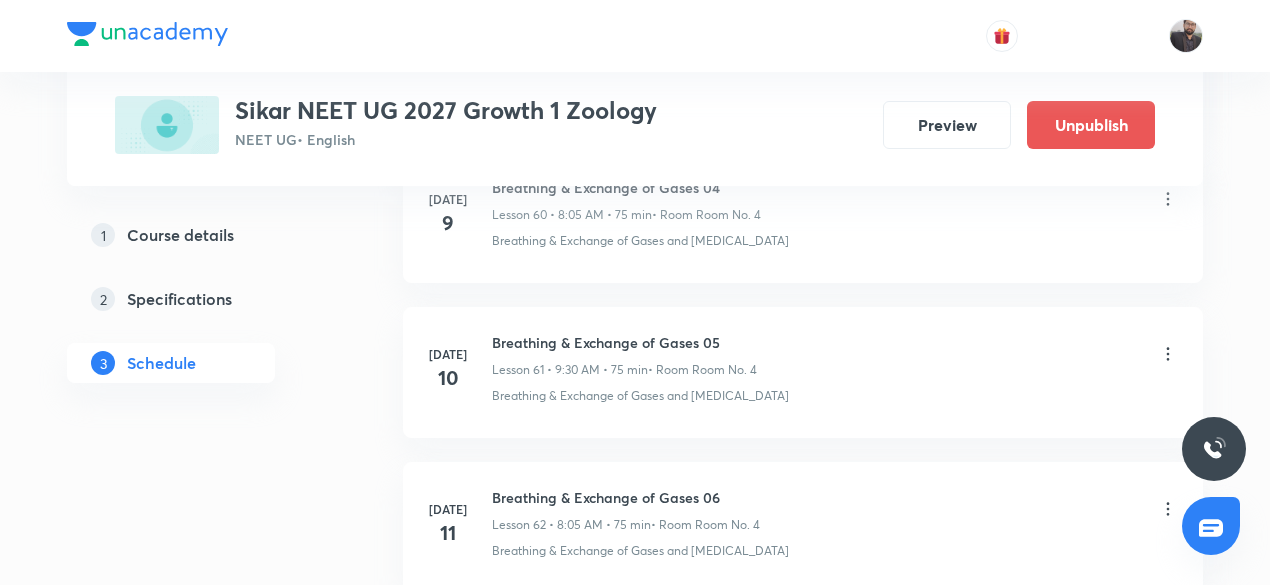 scroll, scrollTop: 9672, scrollLeft: 0, axis: vertical 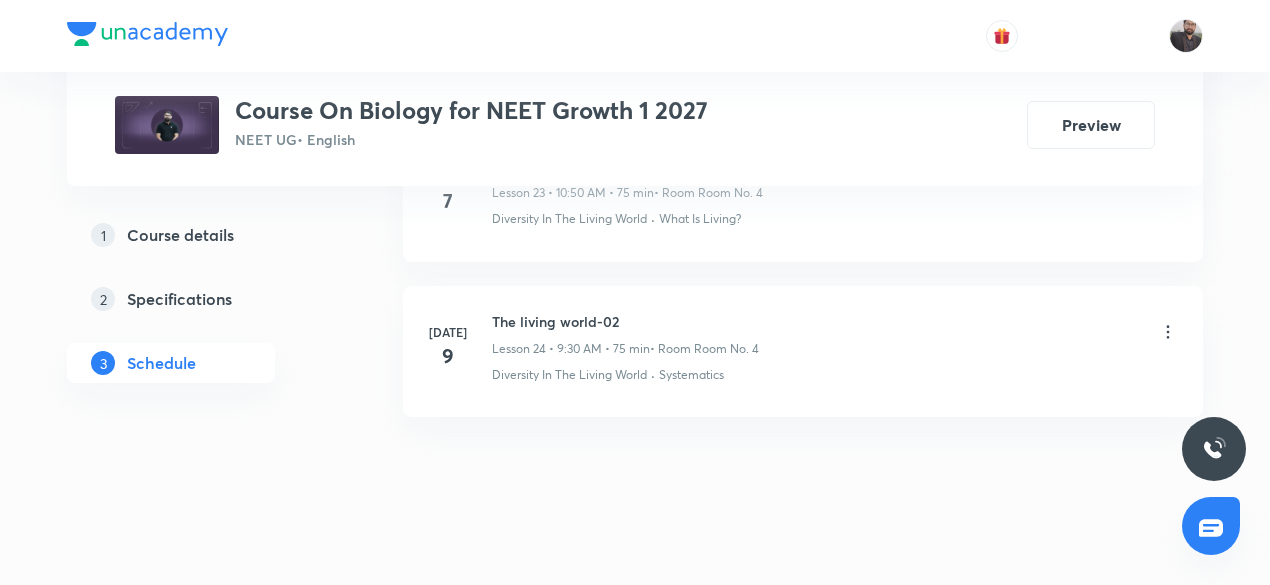 click on "The living world-02" at bounding box center (625, 321) 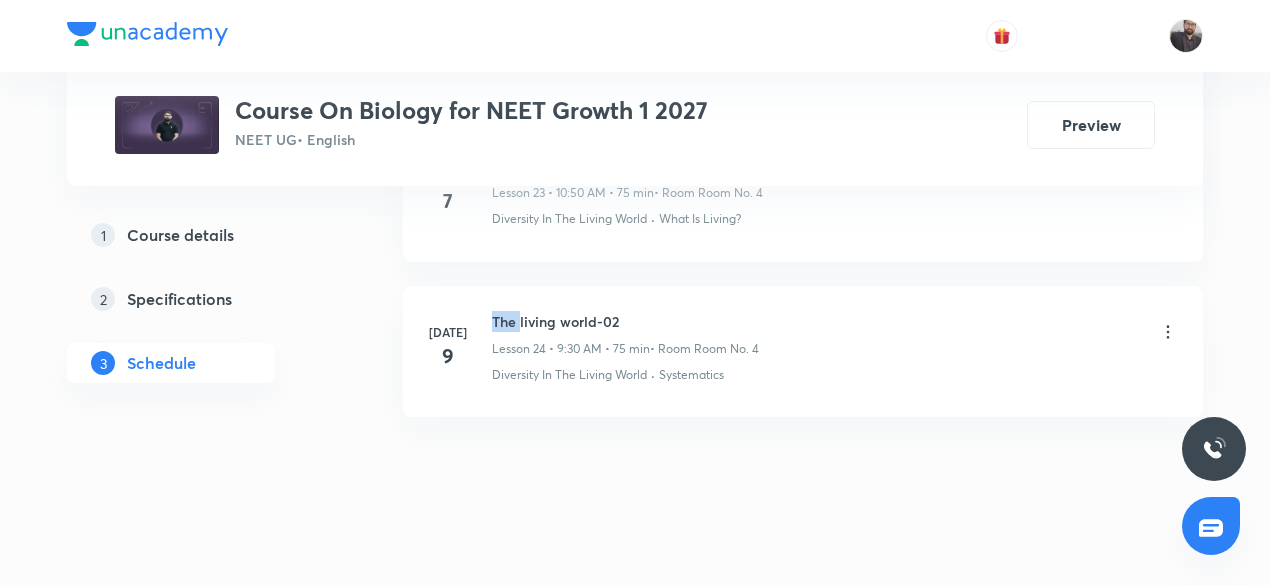 click on "The living world-02" at bounding box center [625, 321] 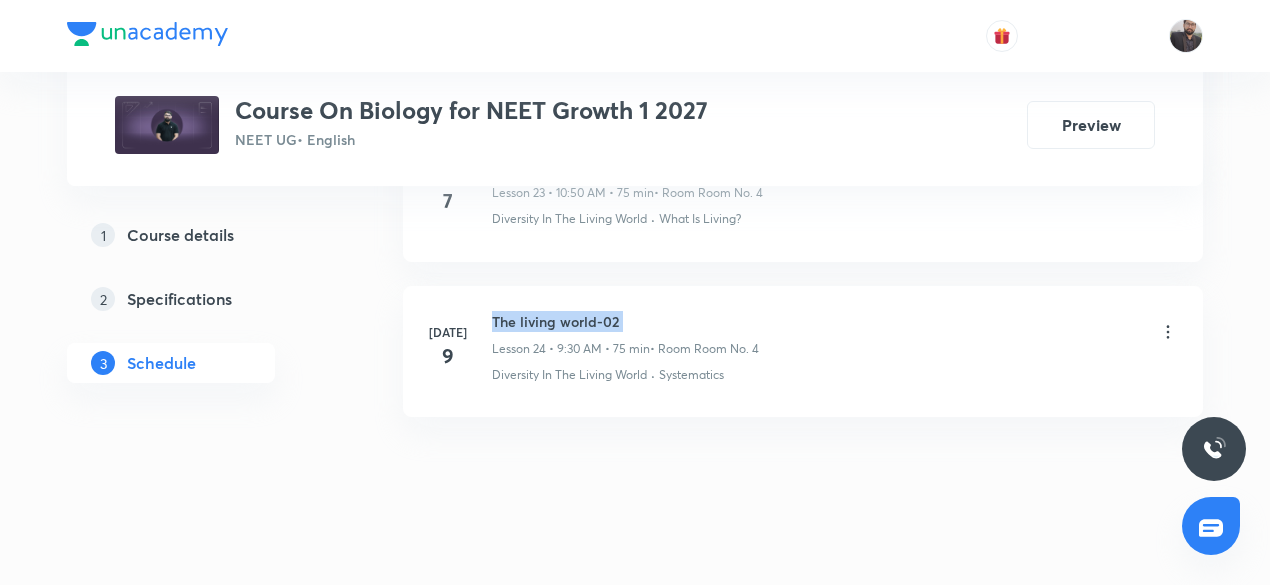 click on "The living world-02" at bounding box center (625, 321) 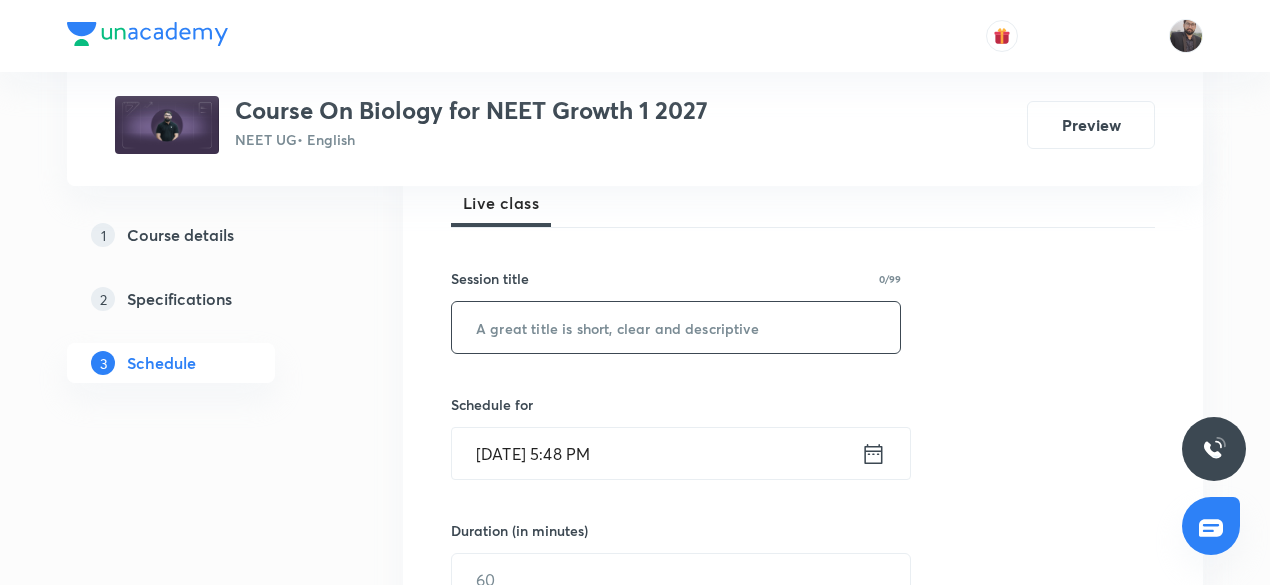 scroll, scrollTop: 298, scrollLeft: 0, axis: vertical 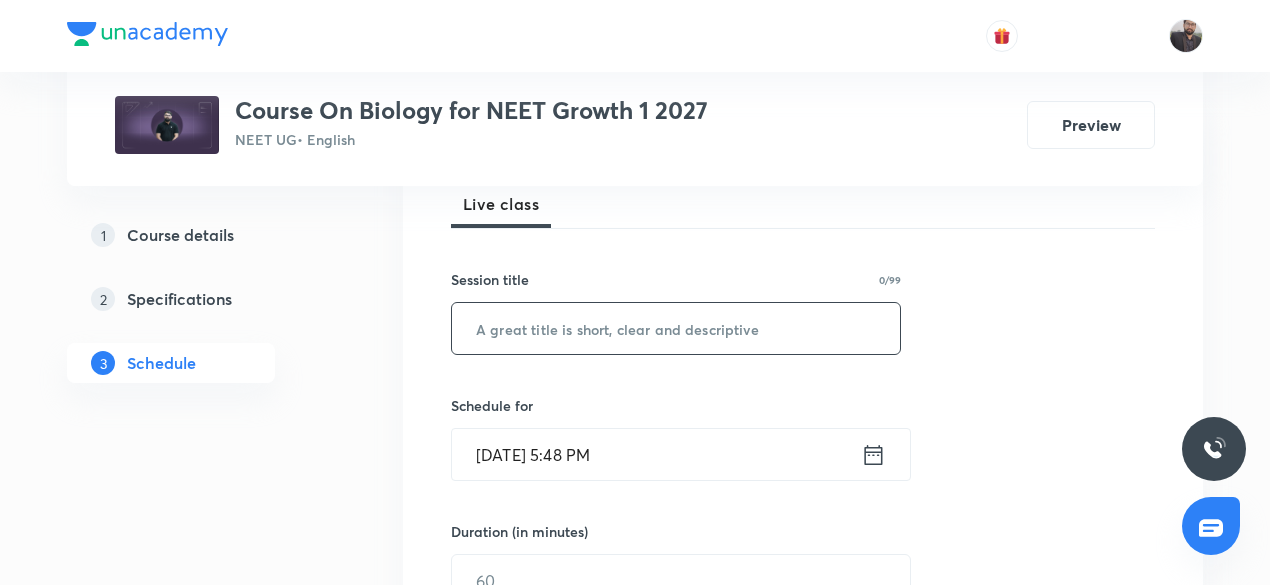 click at bounding box center [676, 328] 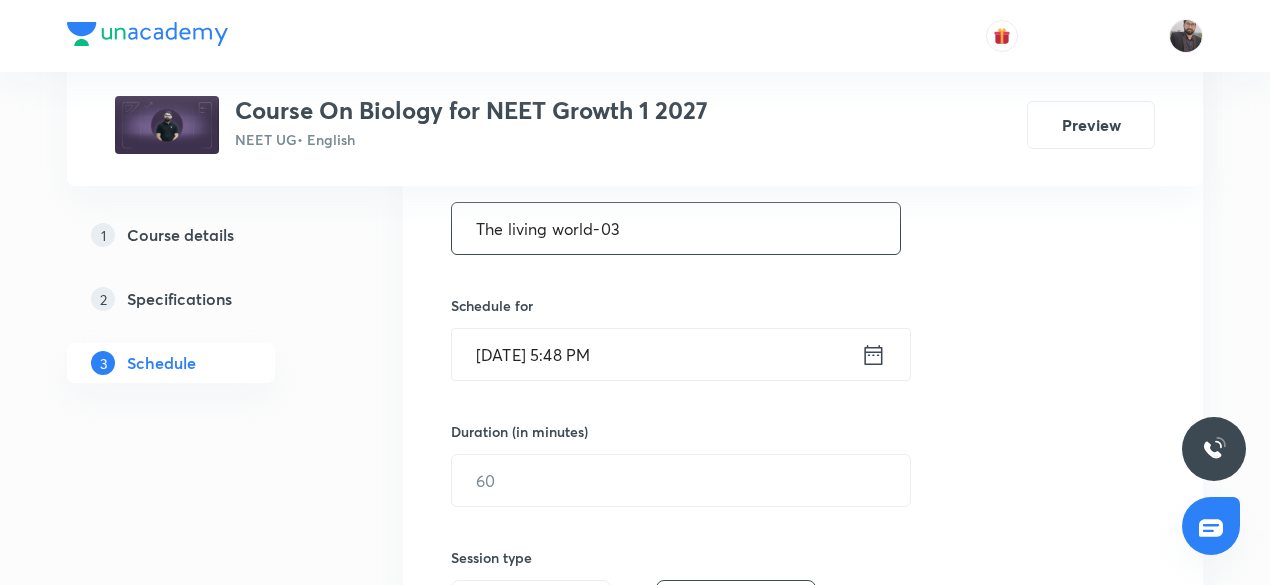 scroll, scrollTop: 415, scrollLeft: 0, axis: vertical 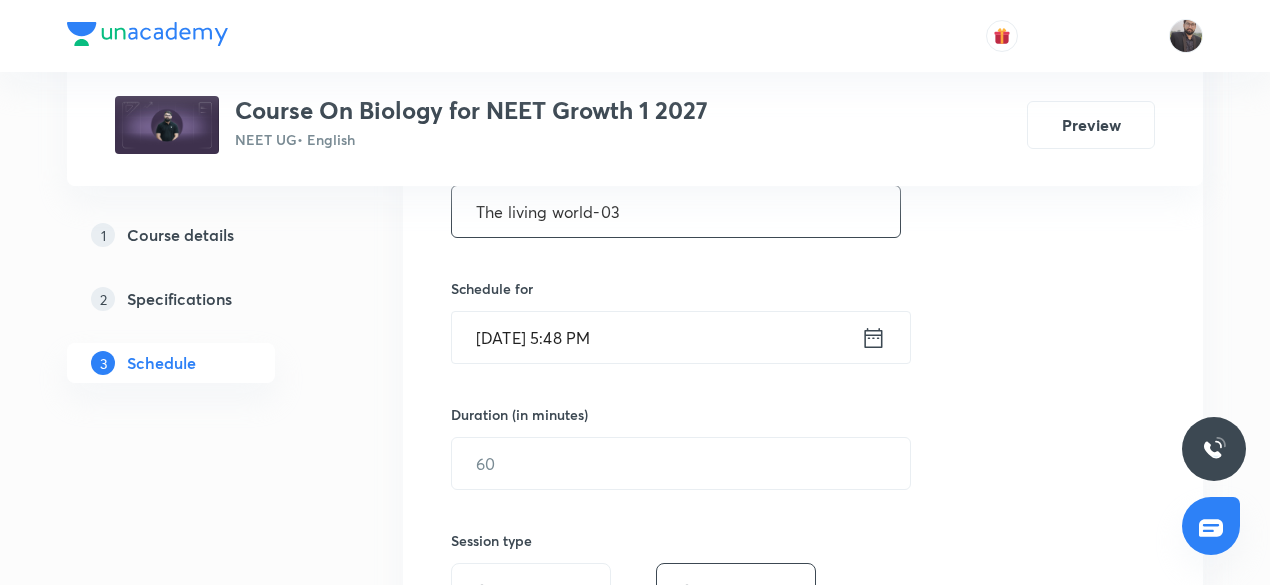 type on "The living world-03" 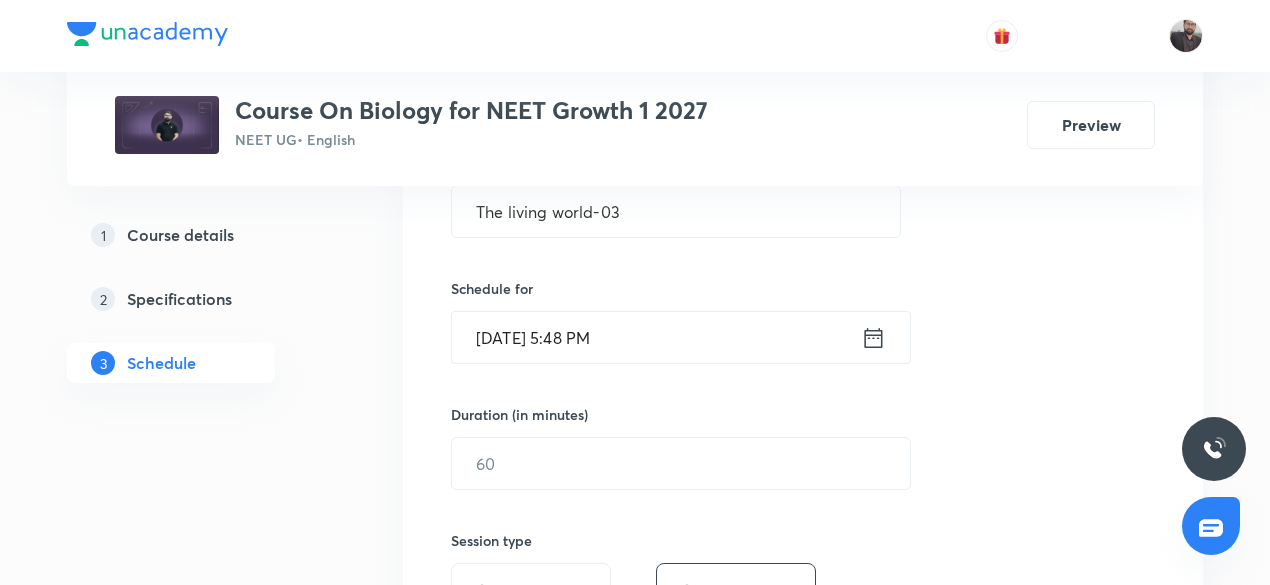 click on "Jul 10, 2025, 5:48 PM" at bounding box center (656, 337) 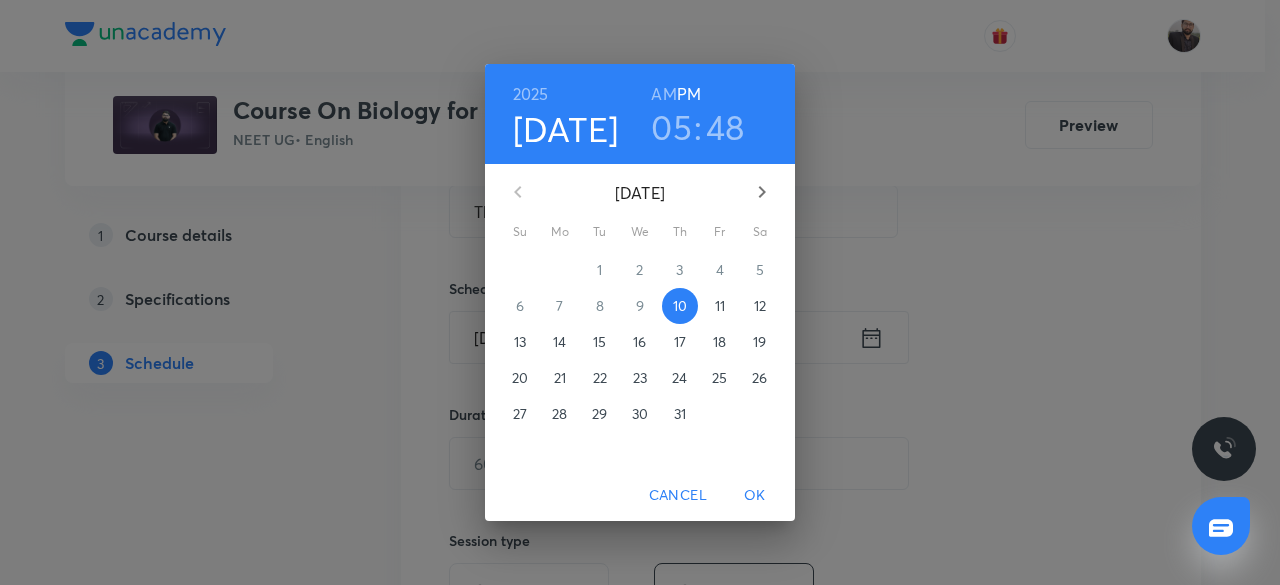 click on "11" at bounding box center [720, 306] 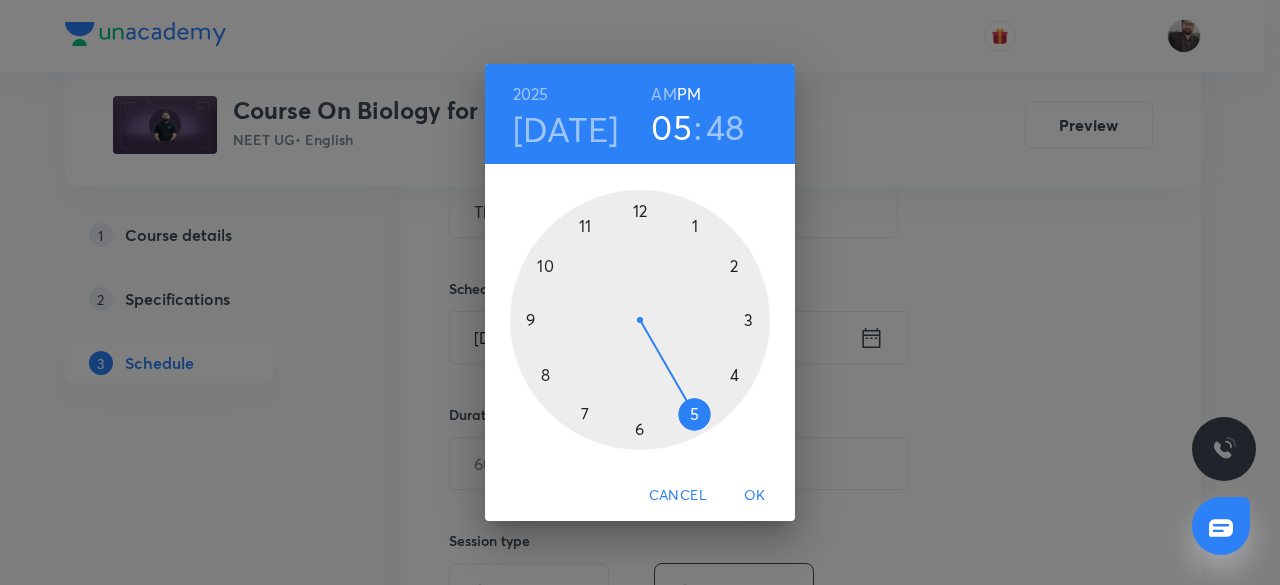 click on "AM" at bounding box center [663, 94] 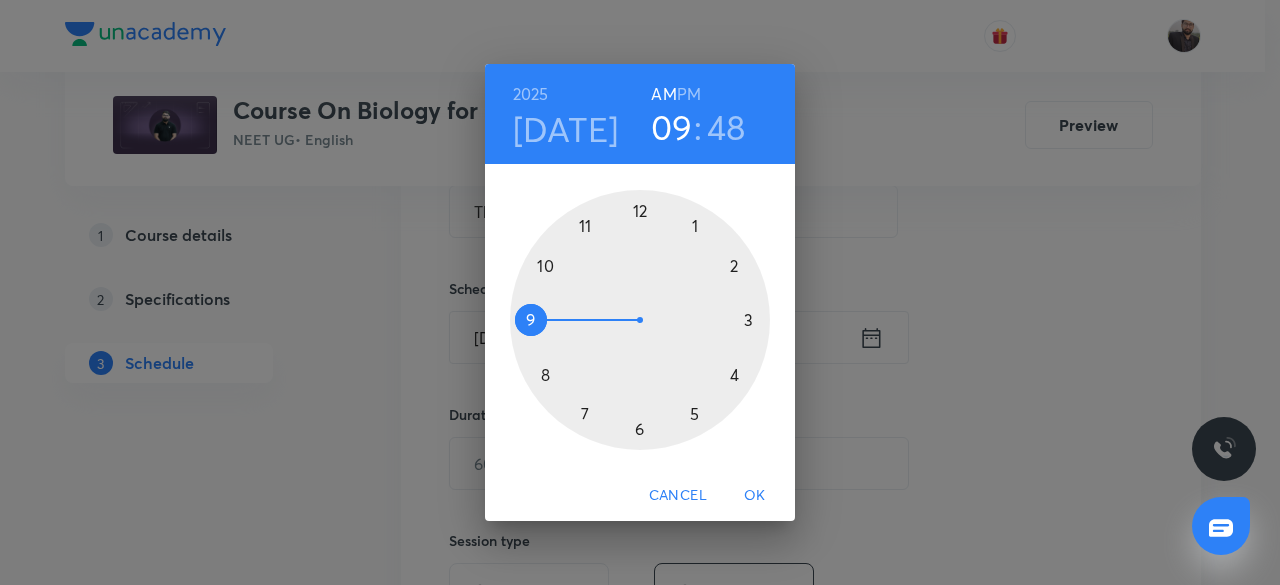 drag, startPoint x: 530, startPoint y: 320, endPoint x: 544, endPoint y: 323, distance: 14.3178215 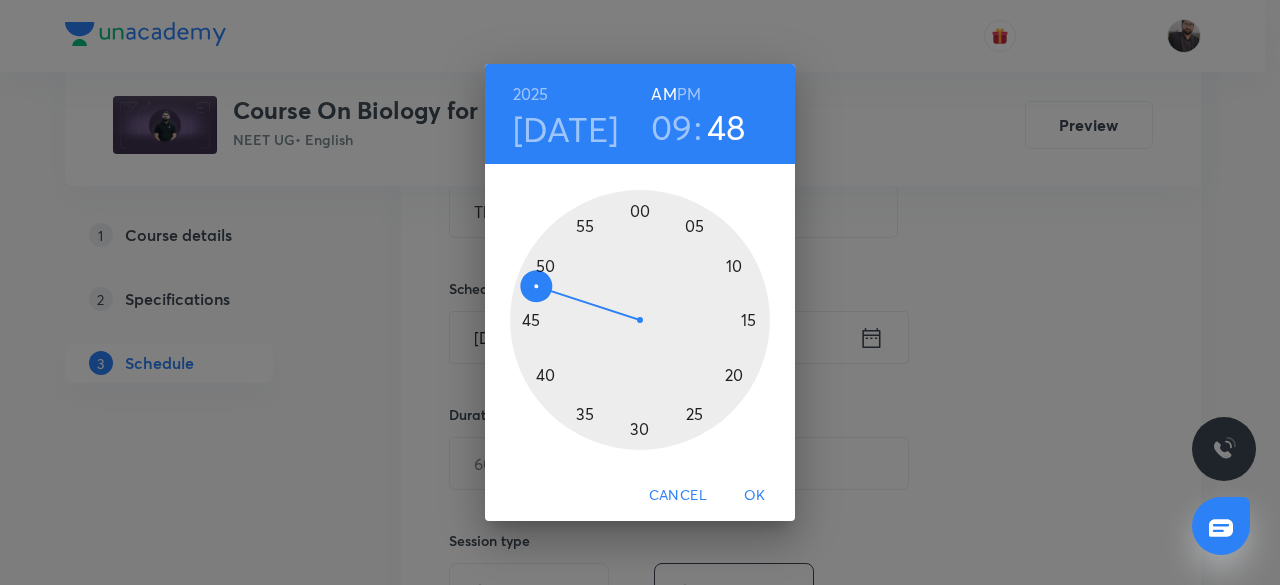 click at bounding box center (640, 320) 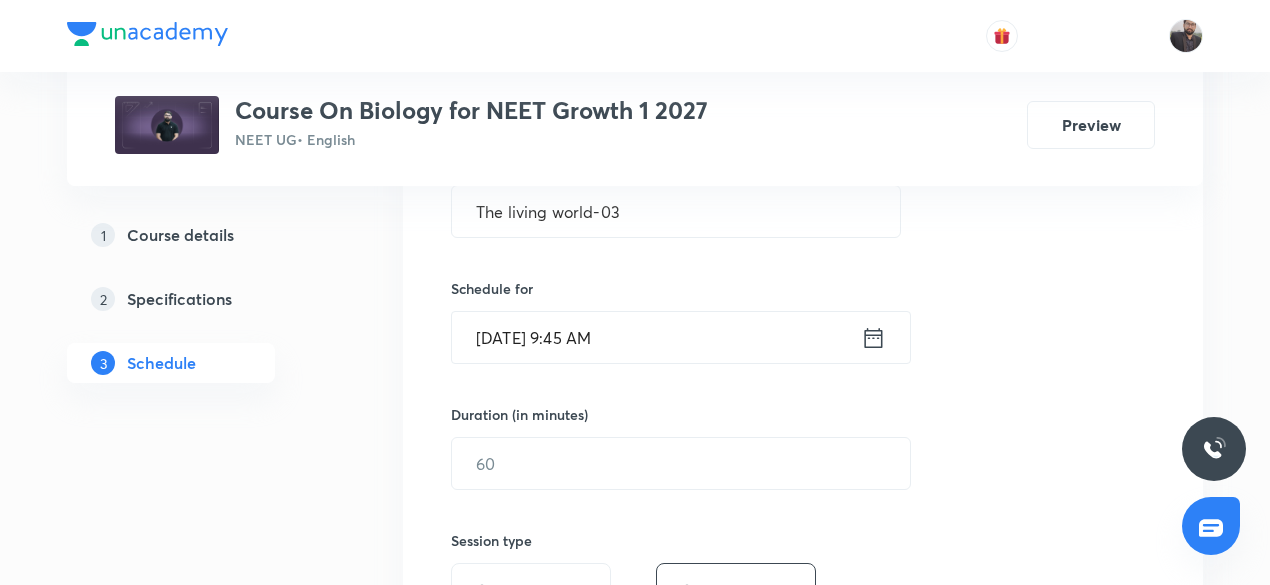 click on "Jul 11, 2025, 9:45 AM" at bounding box center (656, 337) 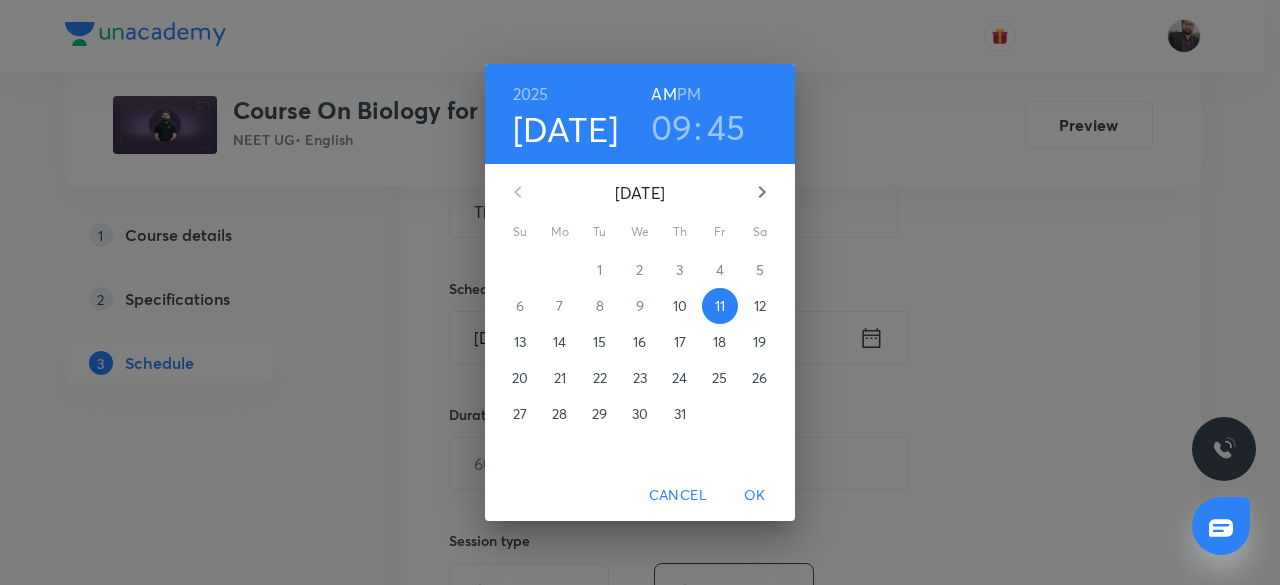 click on "45" at bounding box center (726, 127) 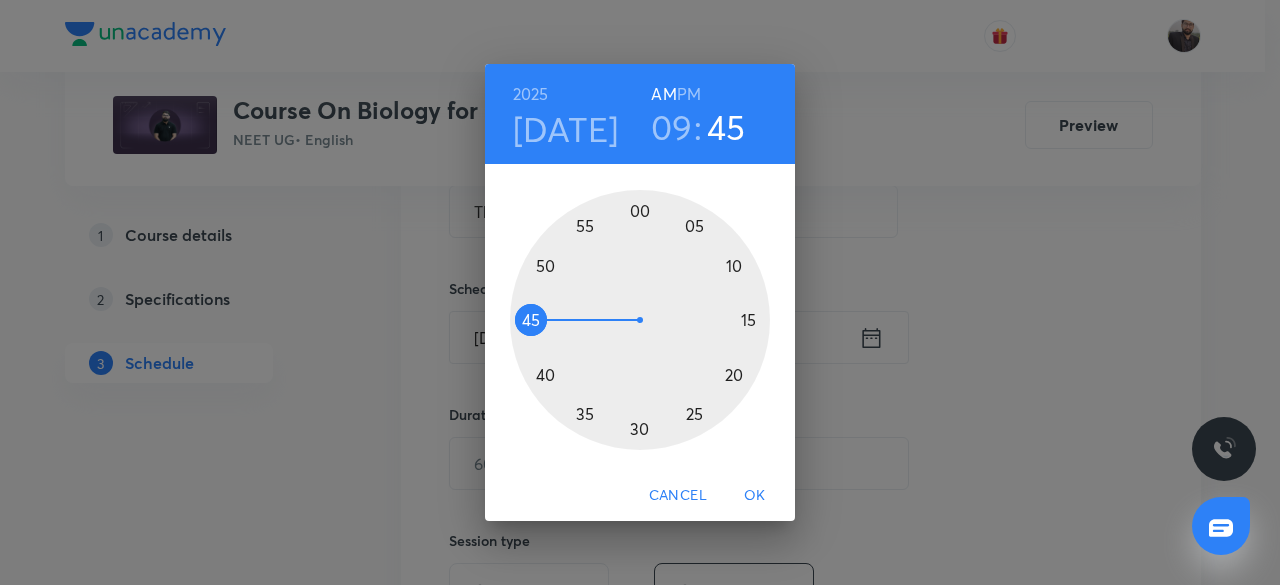 click at bounding box center (640, 320) 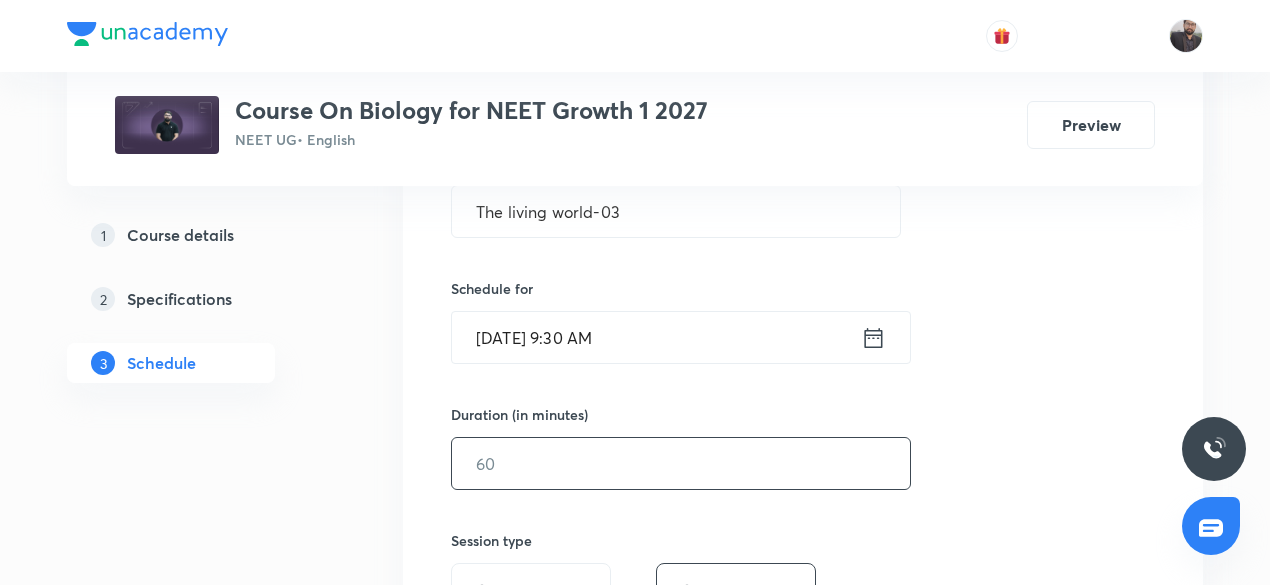 click at bounding box center (681, 463) 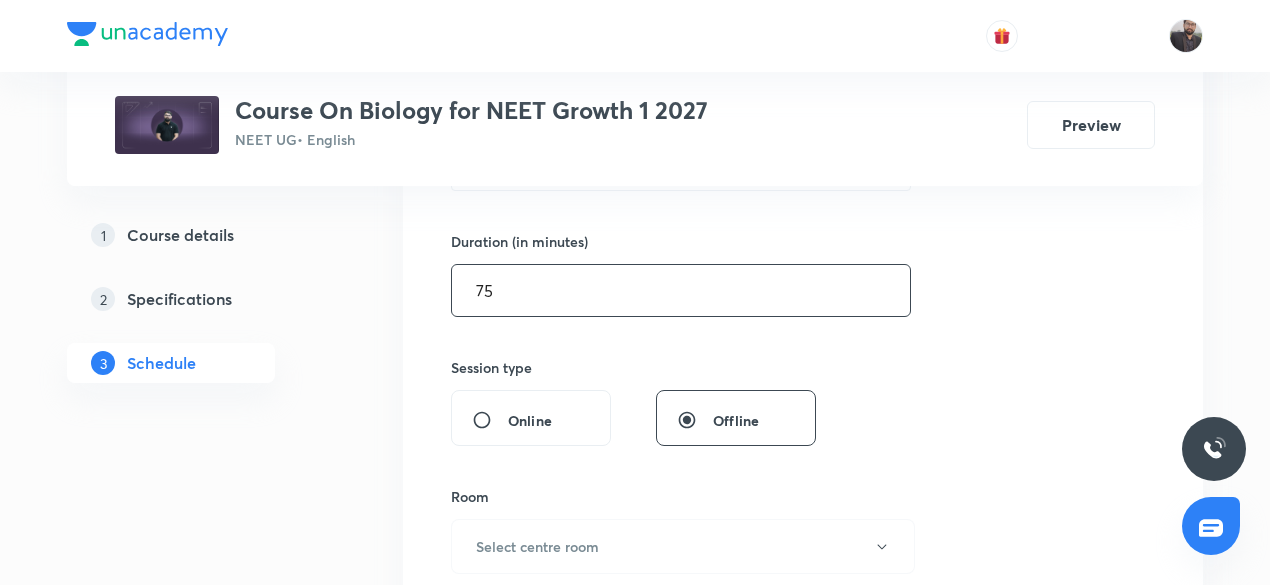scroll, scrollTop: 631, scrollLeft: 0, axis: vertical 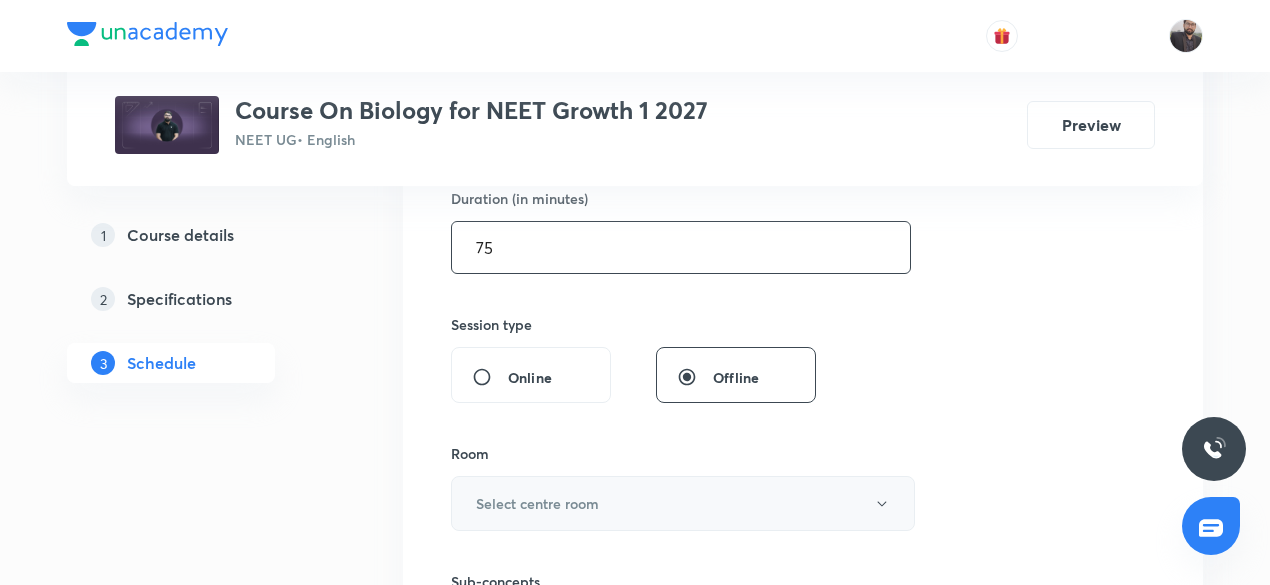type on "75" 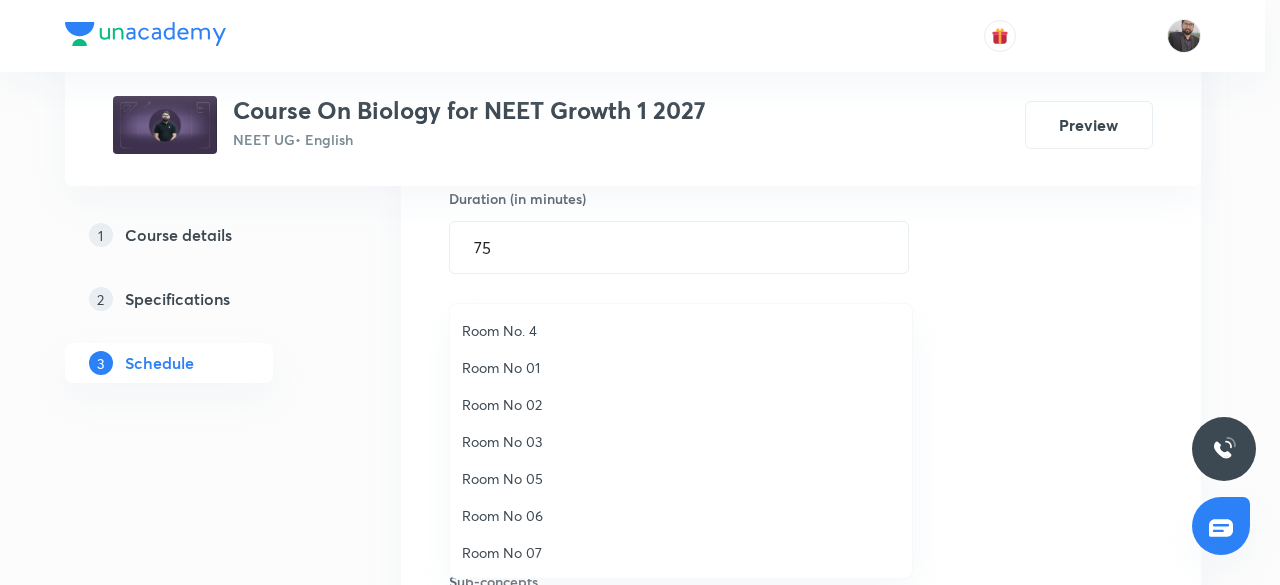 click on "Room No. 4" at bounding box center [681, 330] 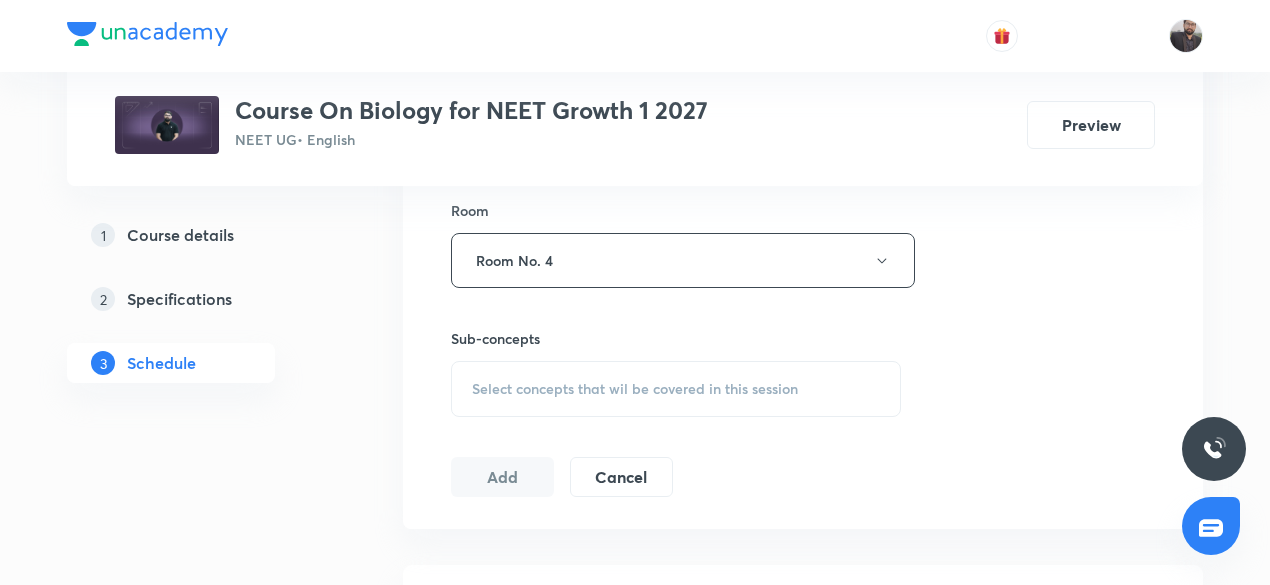 scroll, scrollTop: 875, scrollLeft: 0, axis: vertical 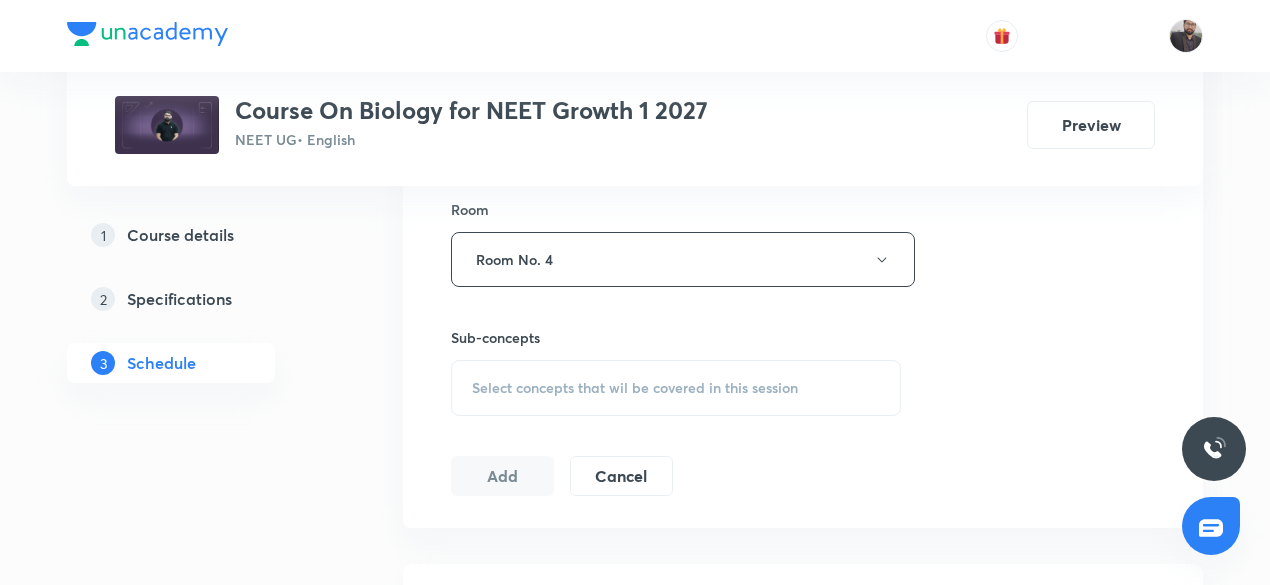 click on "Select concepts that wil be covered in this session" at bounding box center (635, 388) 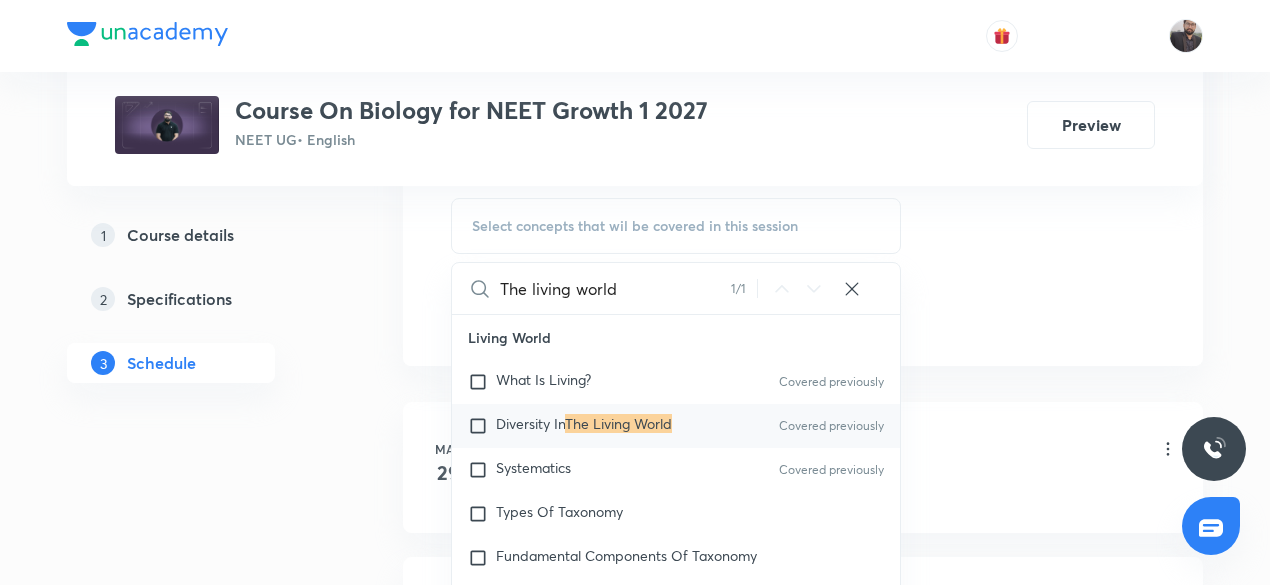 scroll, scrollTop: 1038, scrollLeft: 0, axis: vertical 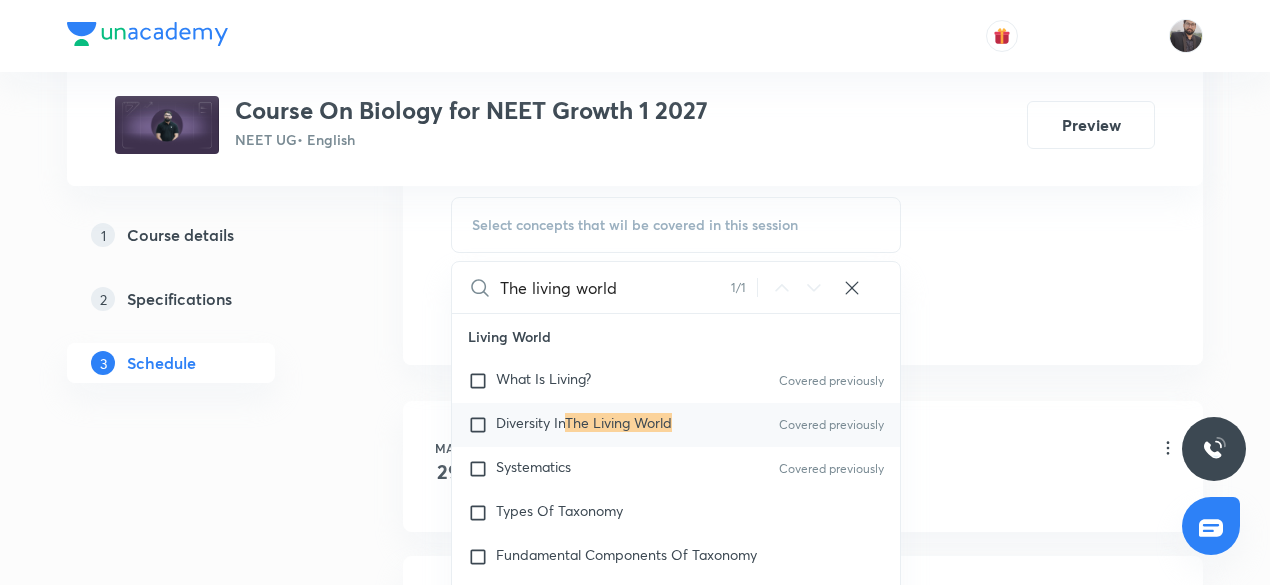 type on "The living world" 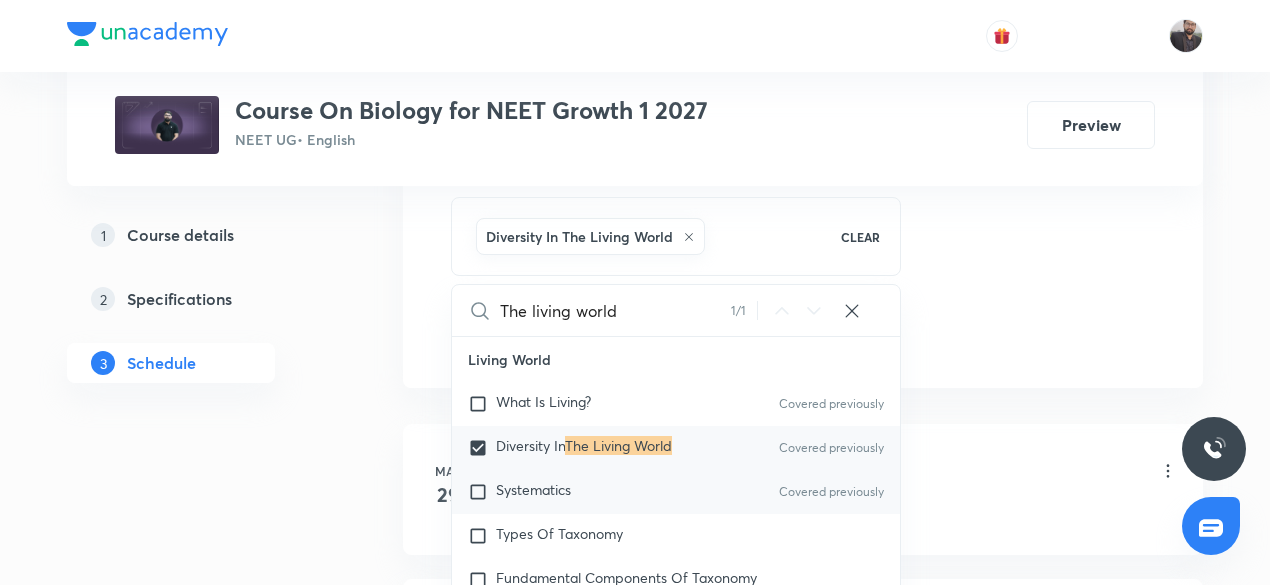 click on "Systematics" at bounding box center [533, 489] 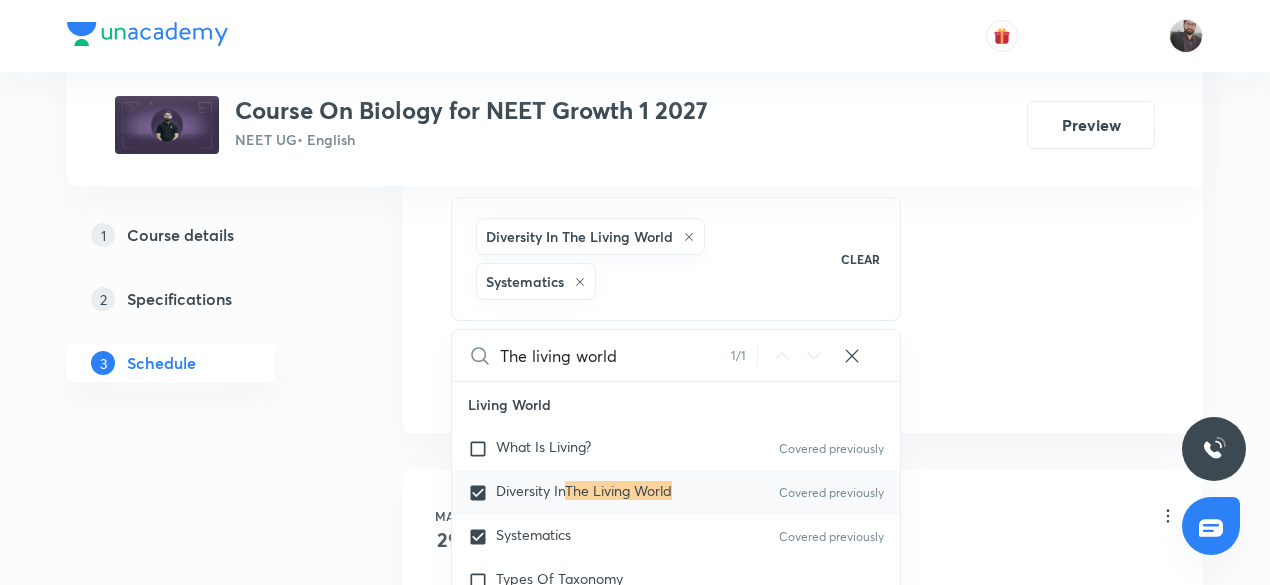 click on "Session  25 Live class Session title 19/99 The living world-03 ​ Schedule for Jul 11, 2025, 9:30 AM ​ Duration (in minutes) 75 ​   Session type Online Offline Room Room No. 4 Sub-concepts Diversity In The Living World Systematics CLEAR The living world 1 / 1 ​ Living World What Is Living? Covered previously Diversity In  The Living World Covered previously Systematics Covered previously Types Of Taxonomy Fundamental Components Of Taxonomy Taxonomic Categories Taxonomical Aids The Three Domains Of Life Biological Nomenclature  Biological Classification System Of Classification Kingdom Monera Kingdom Protista Kingdom Fungi Kingdom Plantae Kingdom Animalia Linchens Mycorrhiza Virus Prions Viroids Plant Kingdom Algae Bryophytes Pteridophytes Gymnosperms Angiosperms Animal Kingdom Basics Of Classification Classification Of Animals Animal Kingdom Animal Diversity Animal Diversity Morphology - Flowering Plants Plant Morphology Root Types Of Roots Stem Types Of Stem  Leaf Inflorescence Flower Fruit Seed Frogs" at bounding box center (803, -103) 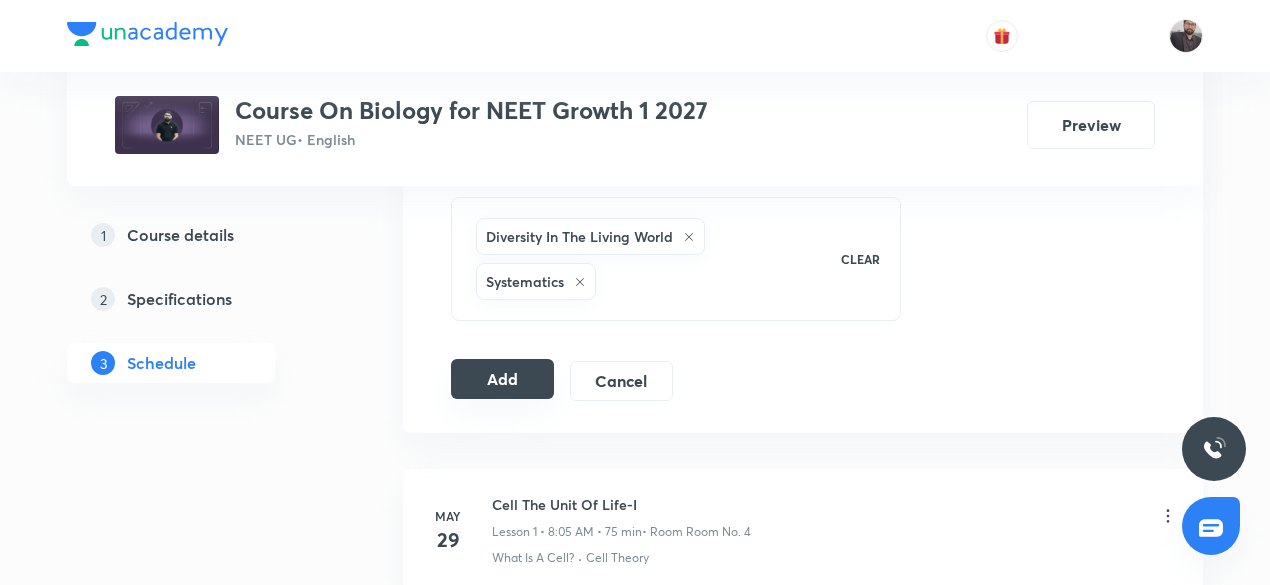 click on "Add" at bounding box center [502, 379] 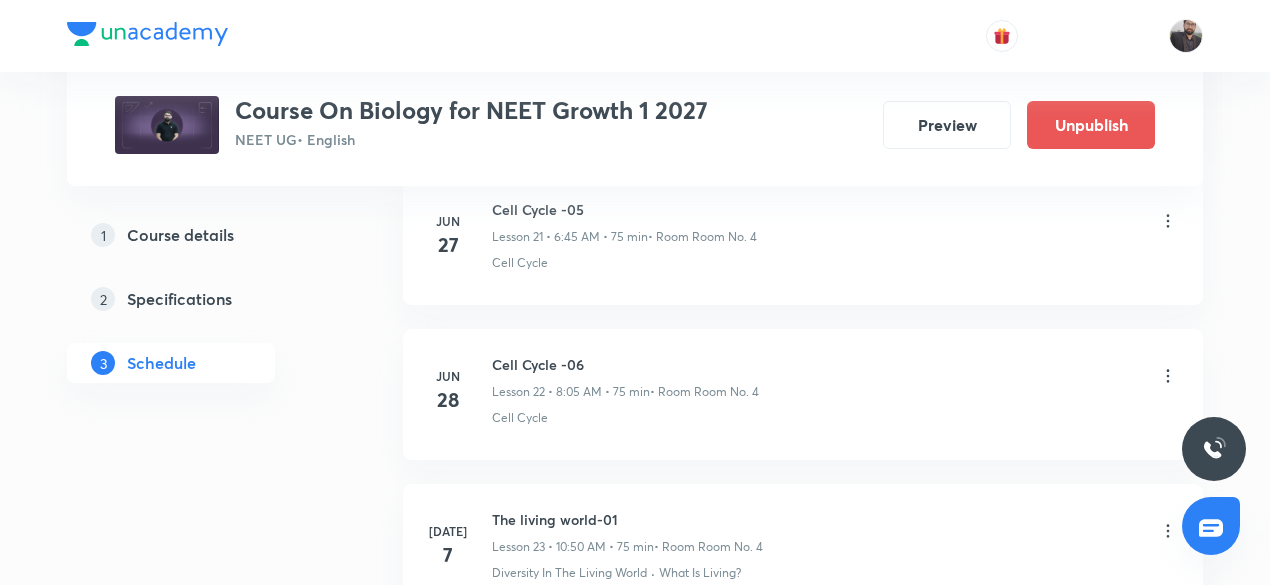 scroll, scrollTop: 3997, scrollLeft: 0, axis: vertical 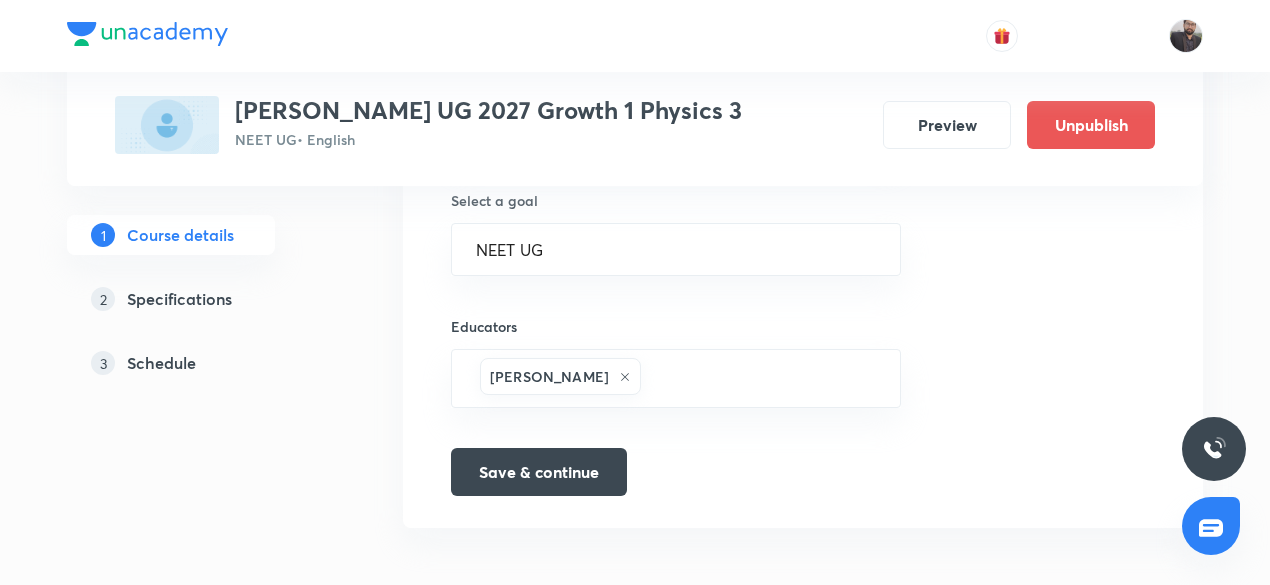 click on "Schedule" at bounding box center [161, 363] 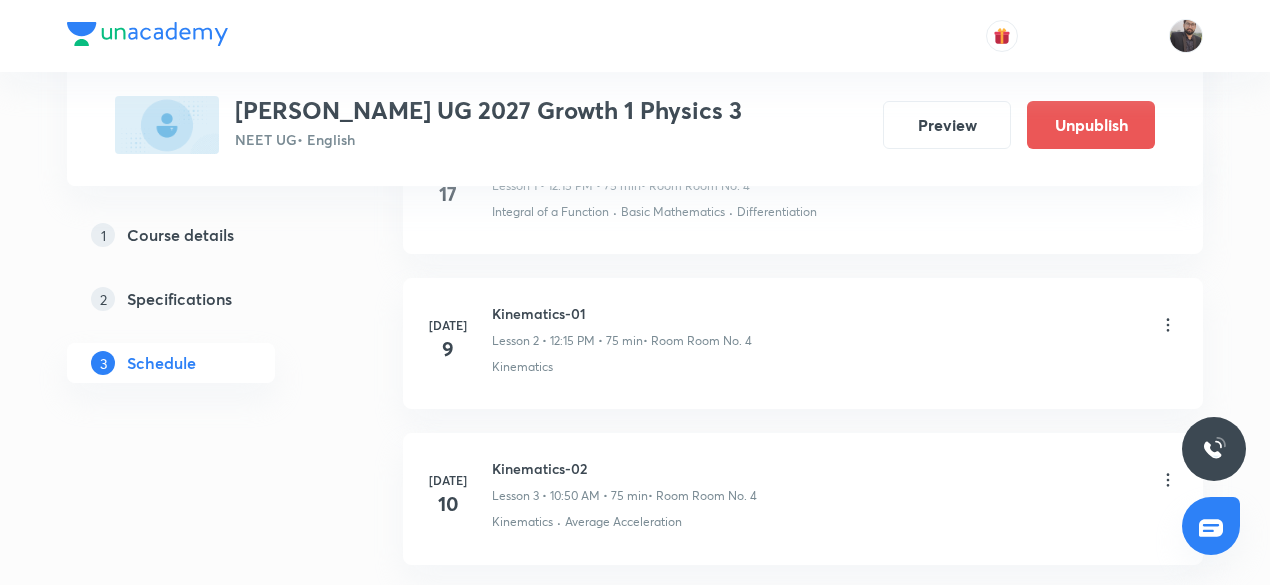 scroll, scrollTop: 1478, scrollLeft: 0, axis: vertical 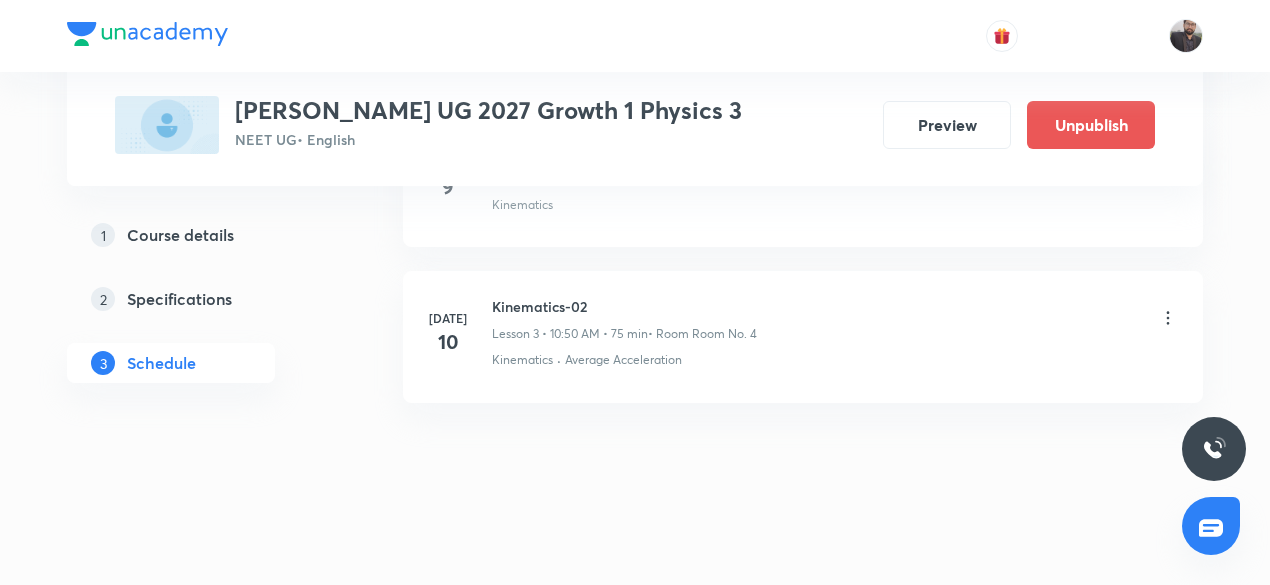 click on "Kinematics-02" at bounding box center (624, 306) 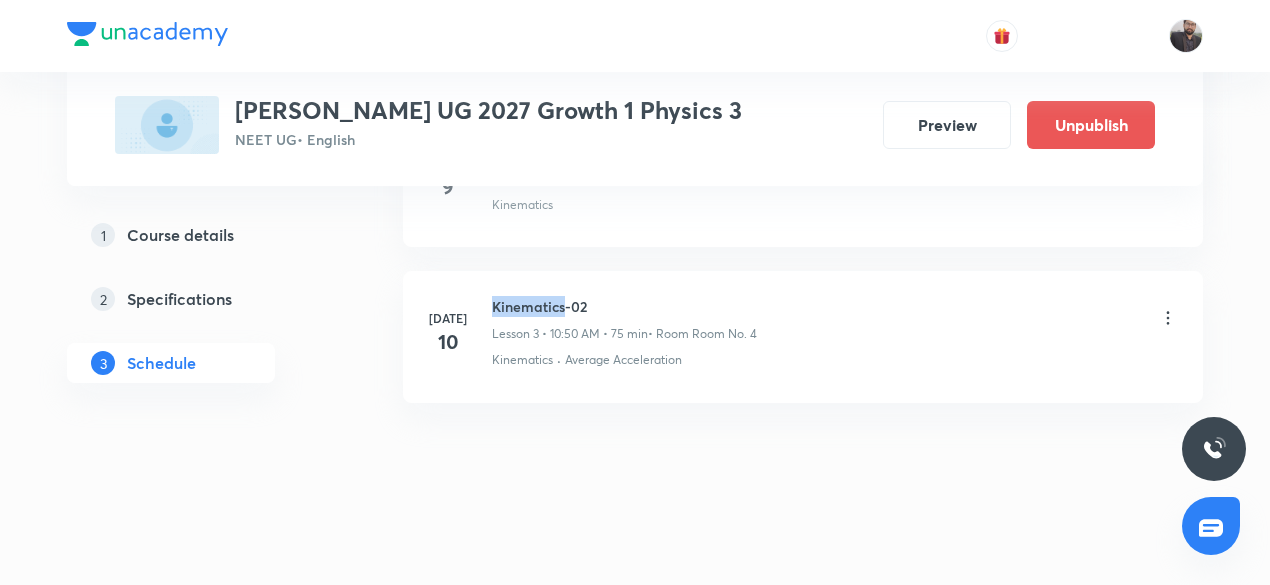 click on "Kinematics-02" at bounding box center (624, 306) 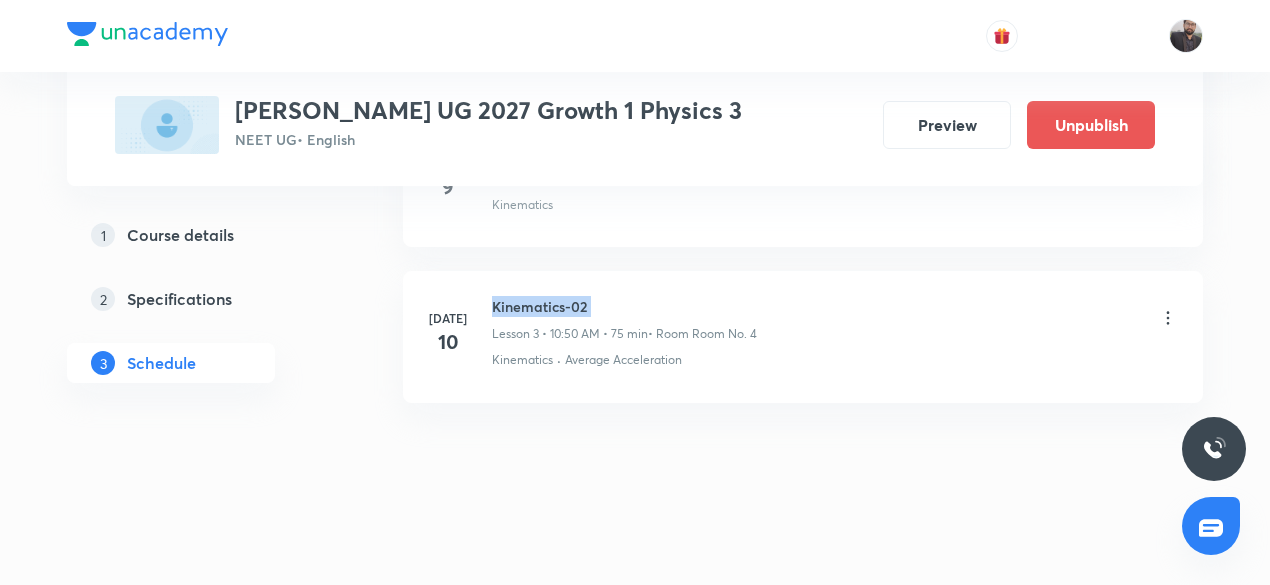 click on "Kinematics-02" at bounding box center [624, 306] 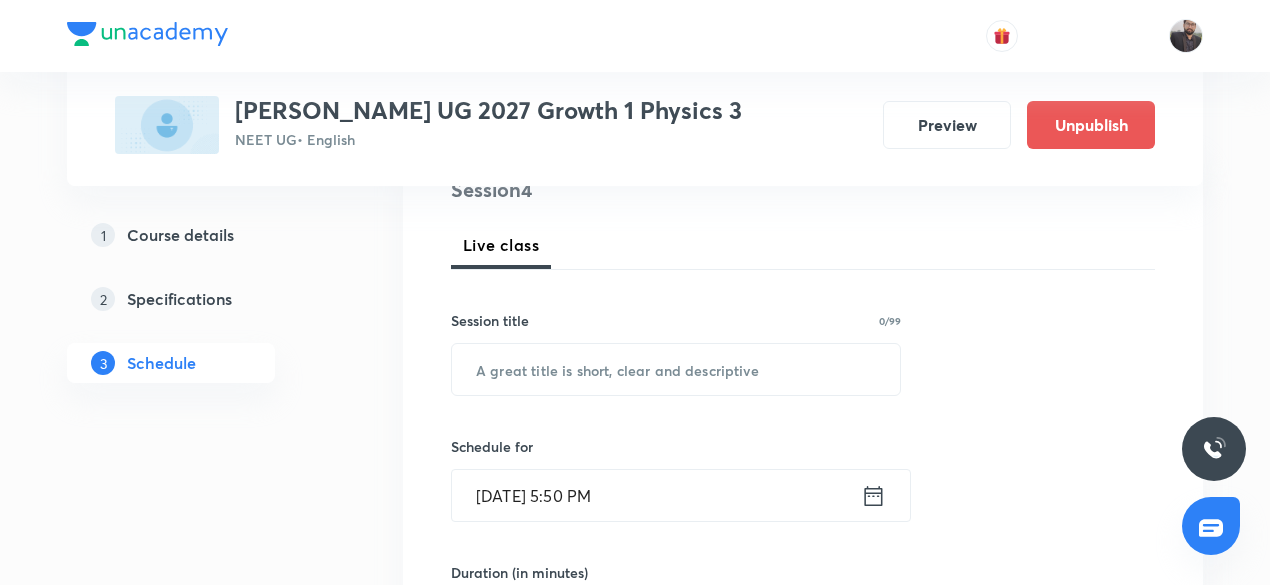 scroll, scrollTop: 258, scrollLeft: 0, axis: vertical 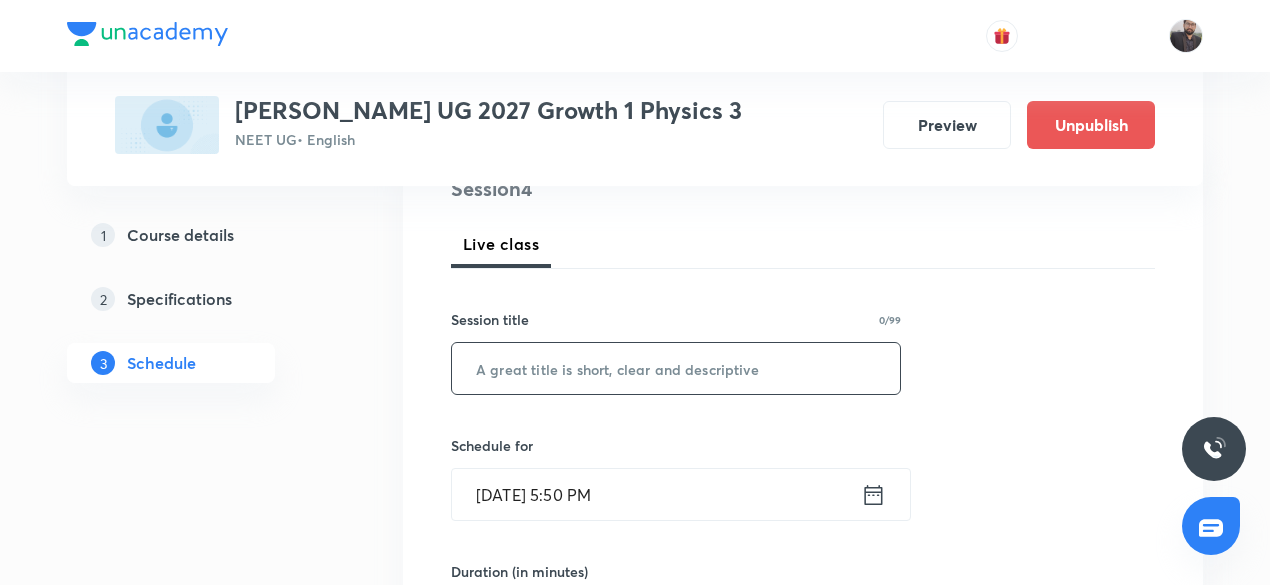 click at bounding box center (676, 368) 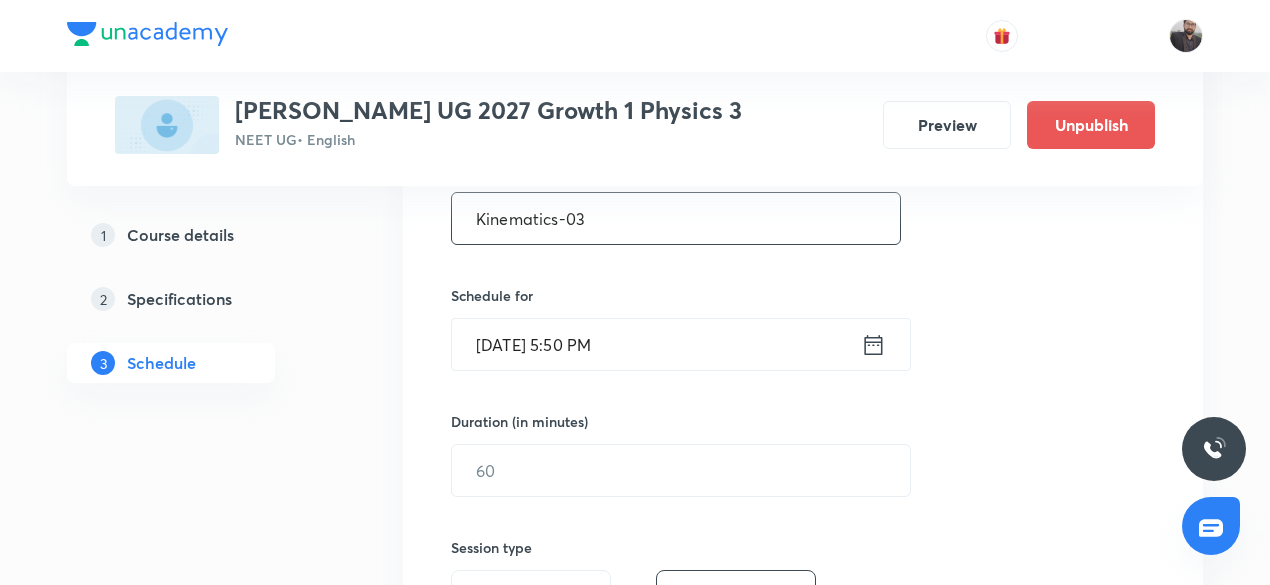 scroll, scrollTop: 440, scrollLeft: 0, axis: vertical 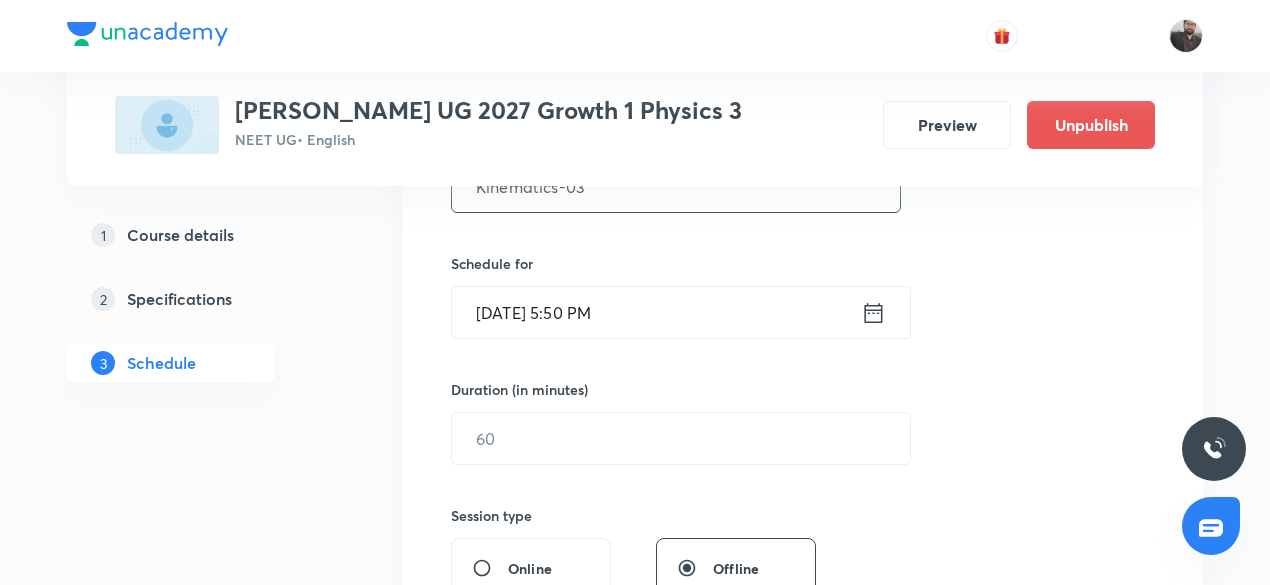 type on "Kinematics-03" 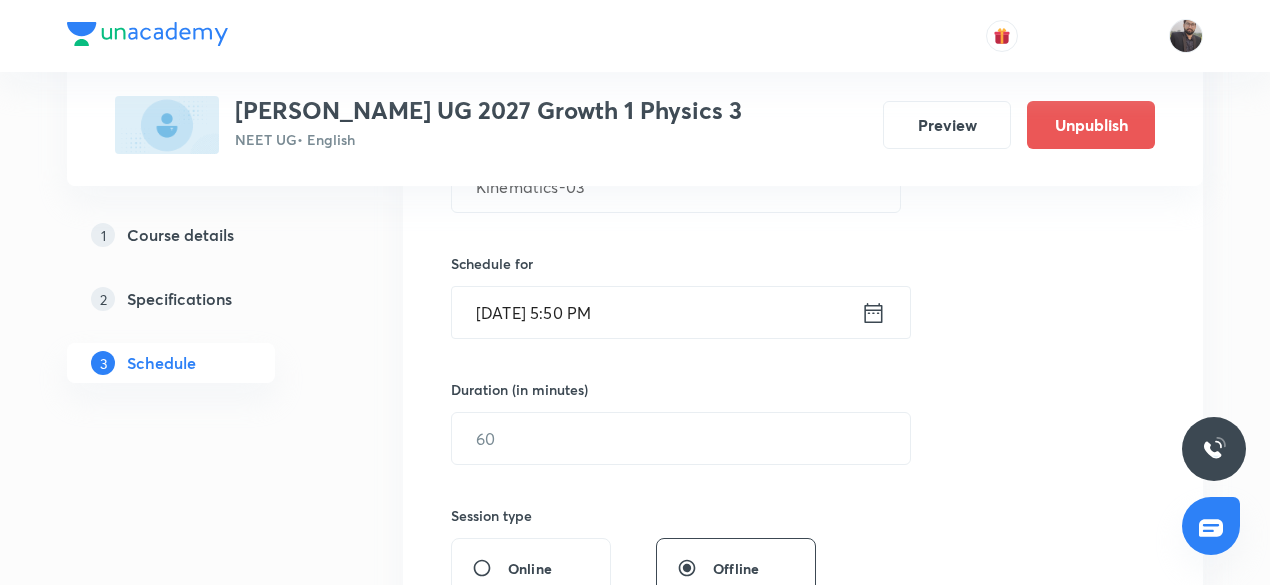 click on "Jul 10, 2025, 5:50 PM" at bounding box center [656, 312] 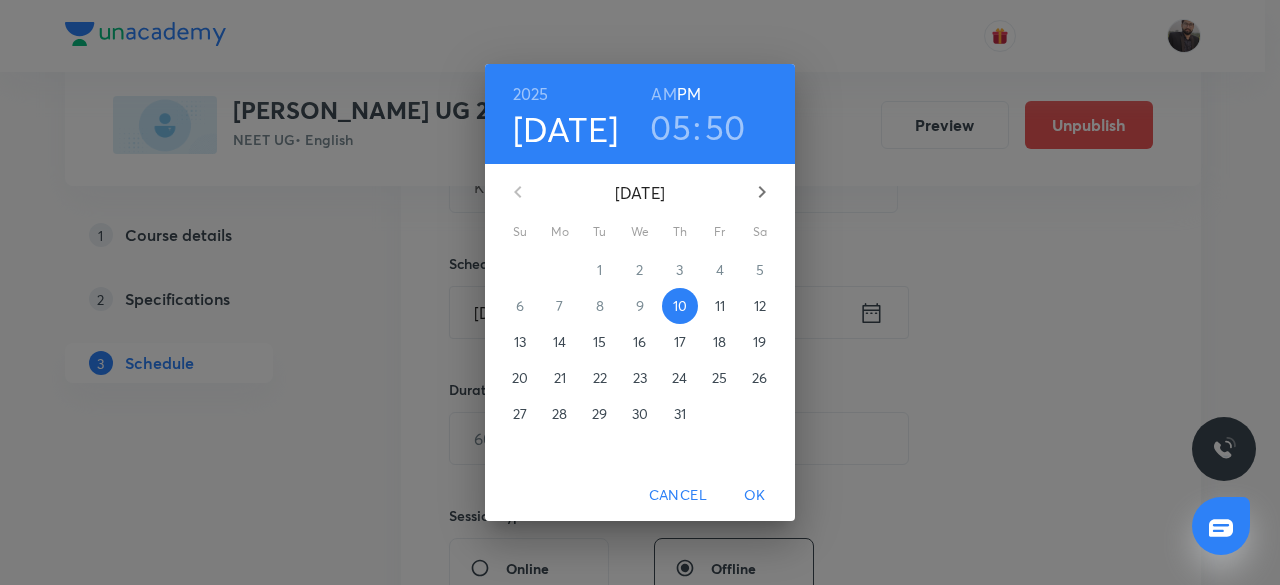 click on "11" at bounding box center [720, 306] 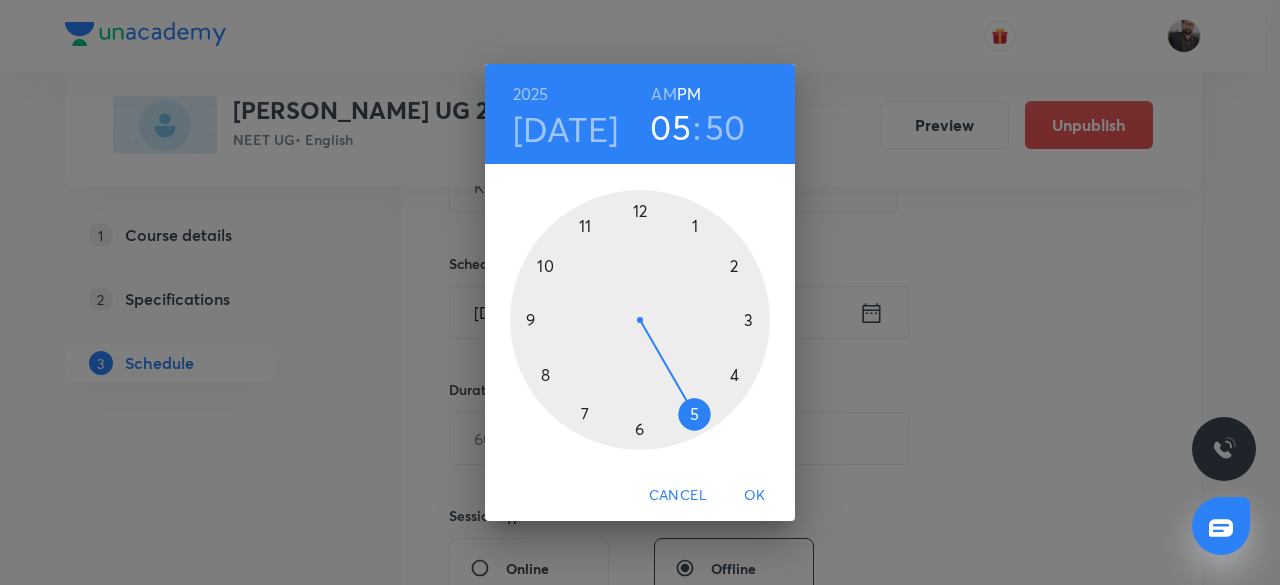 click on "AM" at bounding box center (663, 94) 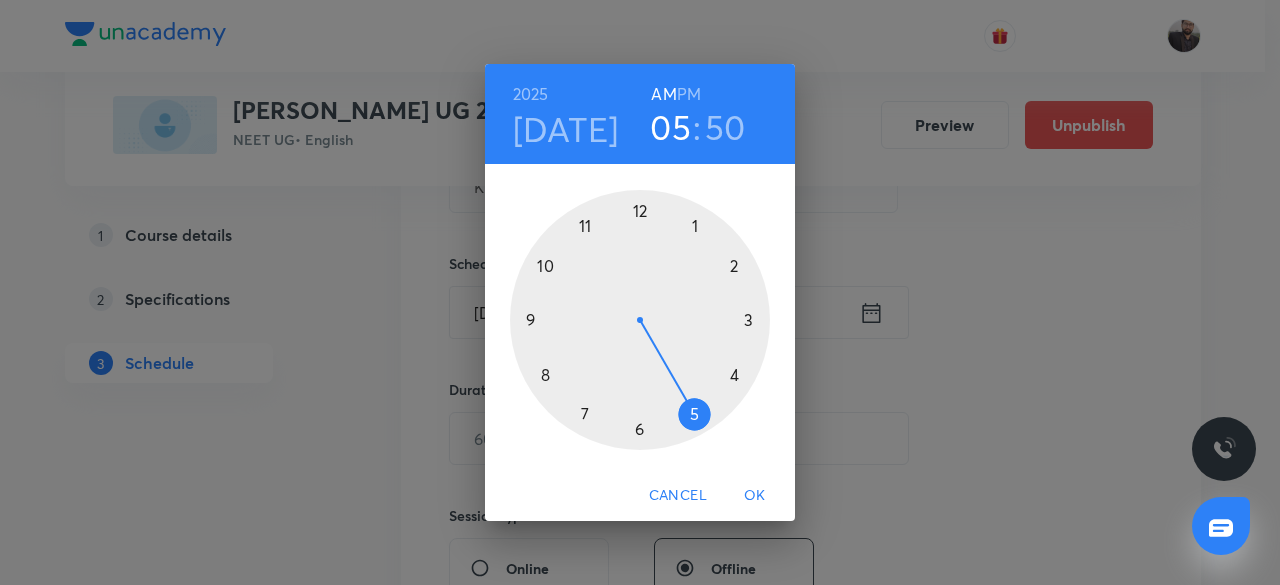 click at bounding box center (640, 320) 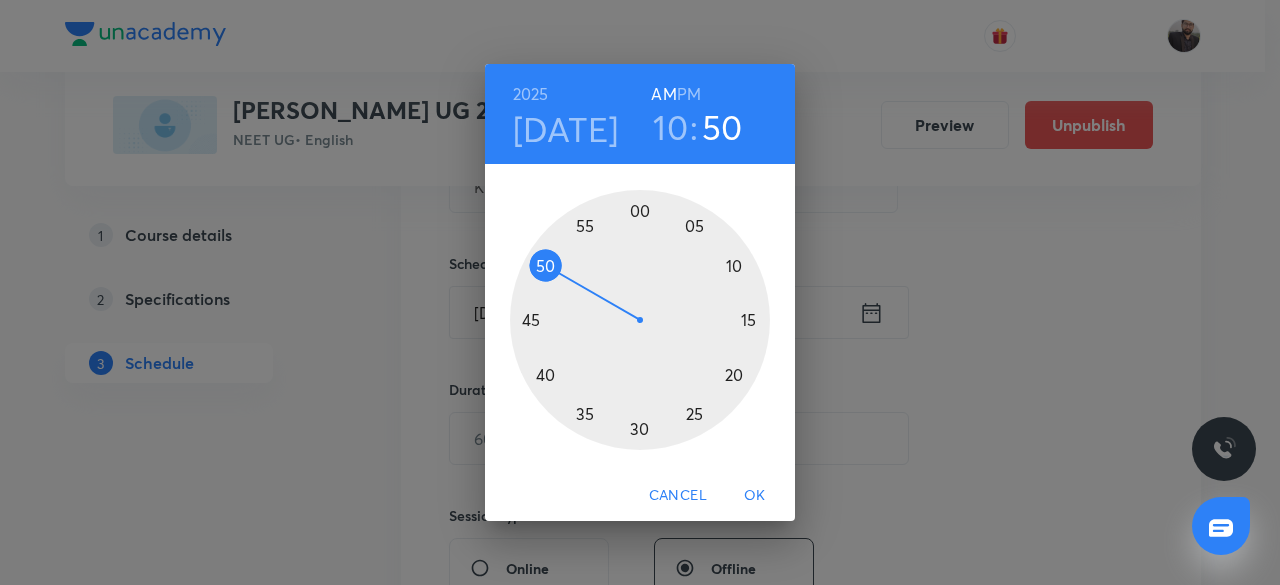 click at bounding box center [640, 320] 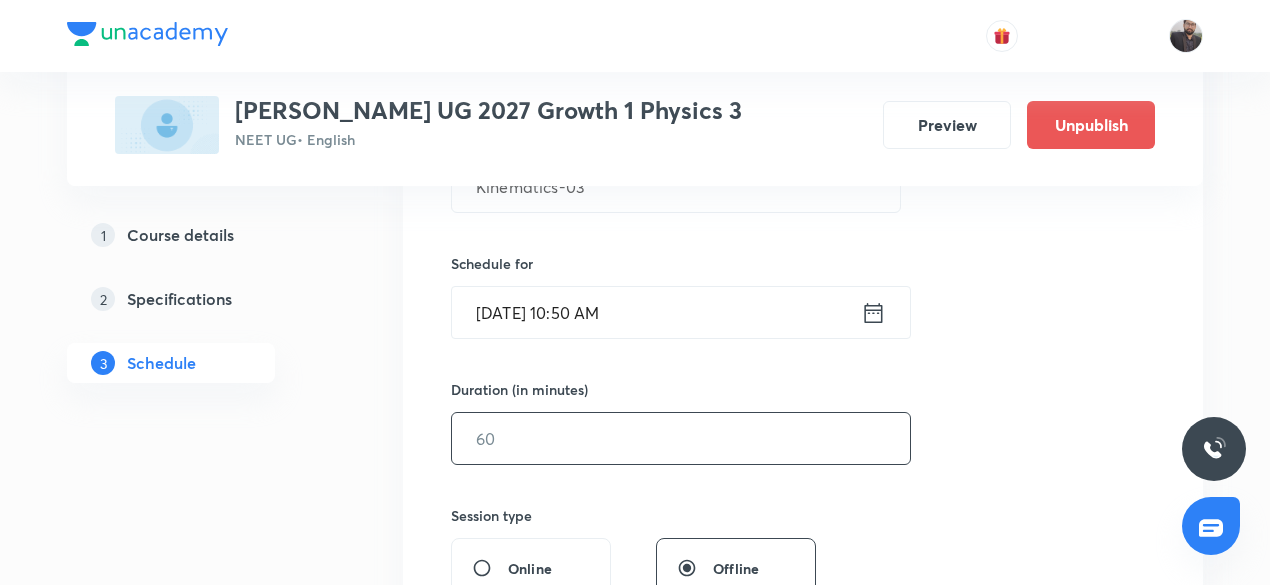click at bounding box center (681, 438) 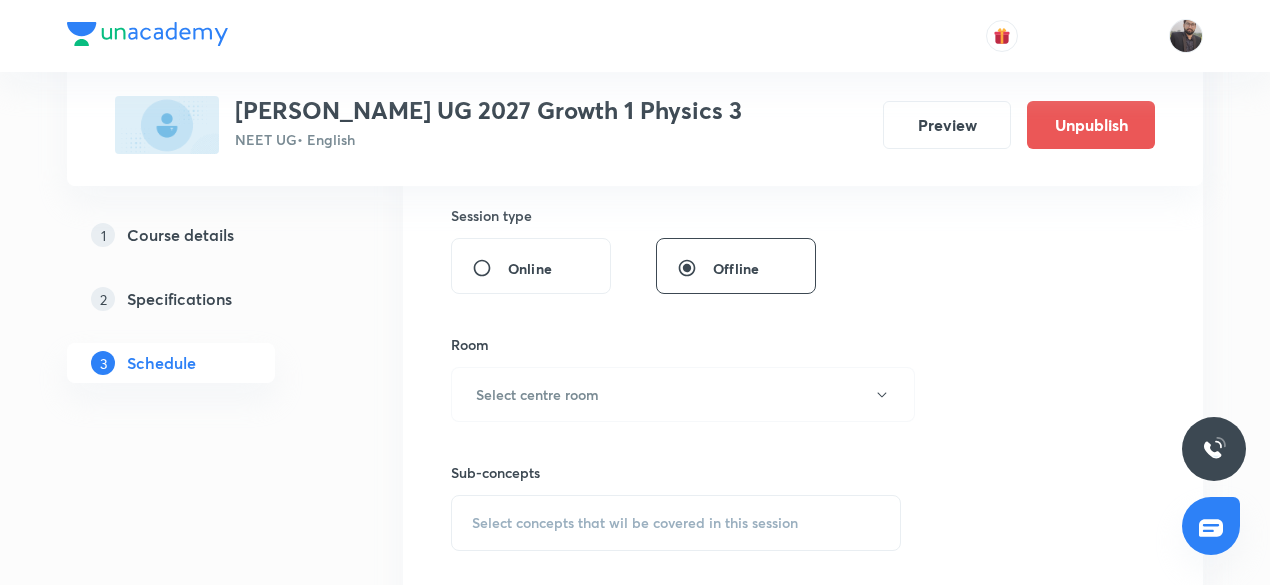 scroll, scrollTop: 741, scrollLeft: 0, axis: vertical 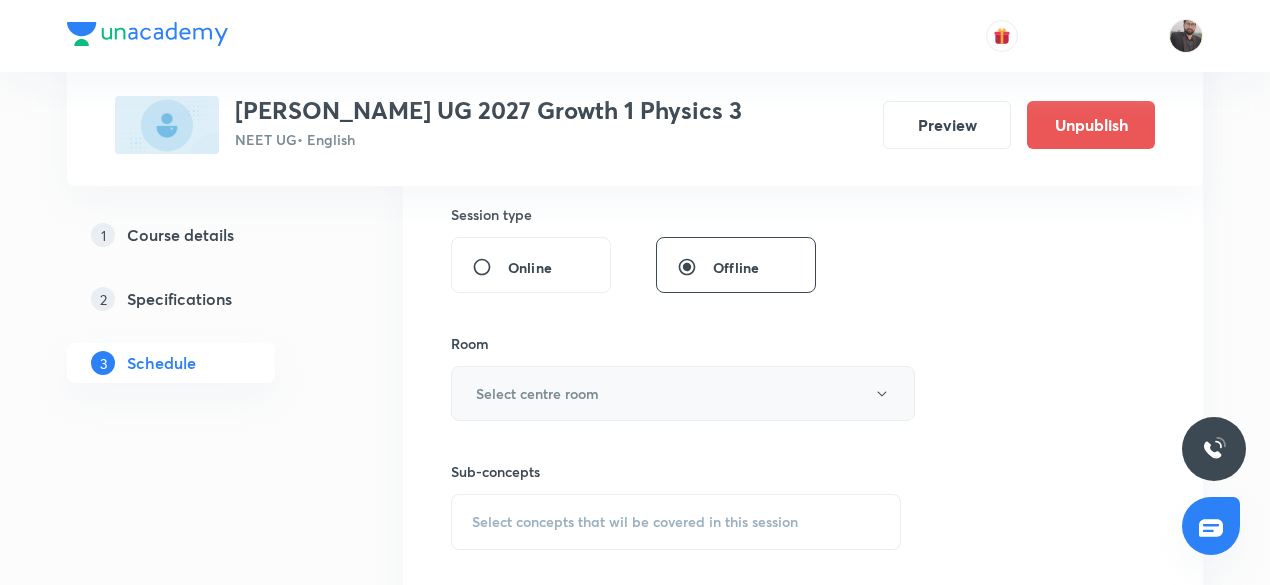 type on "75" 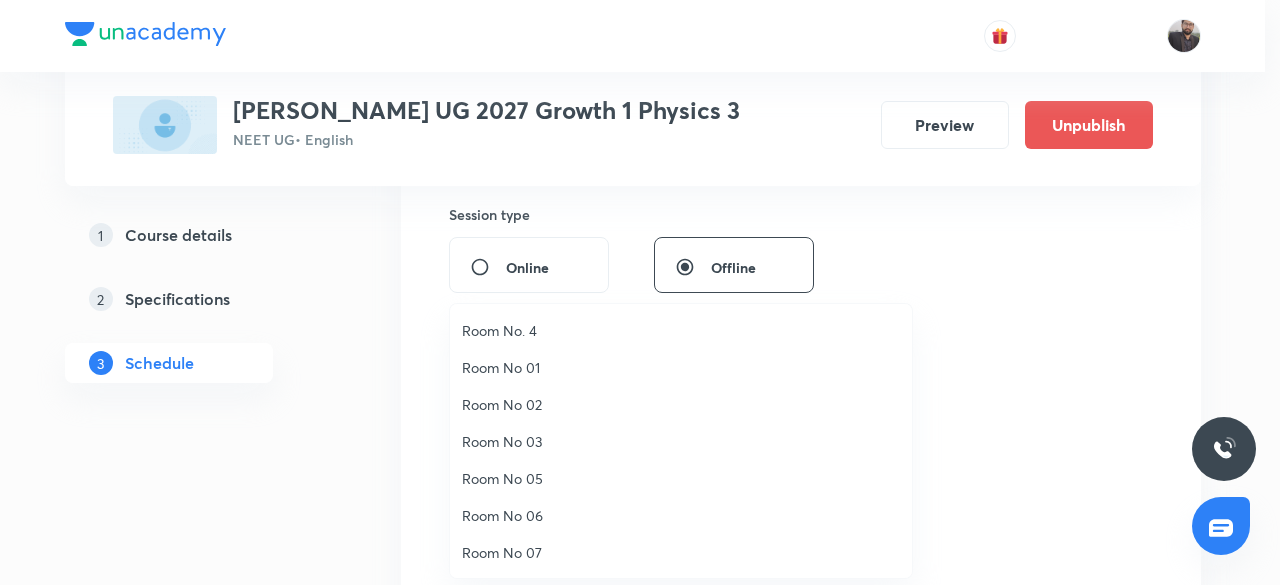 click on "Room No. 4" at bounding box center [681, 330] 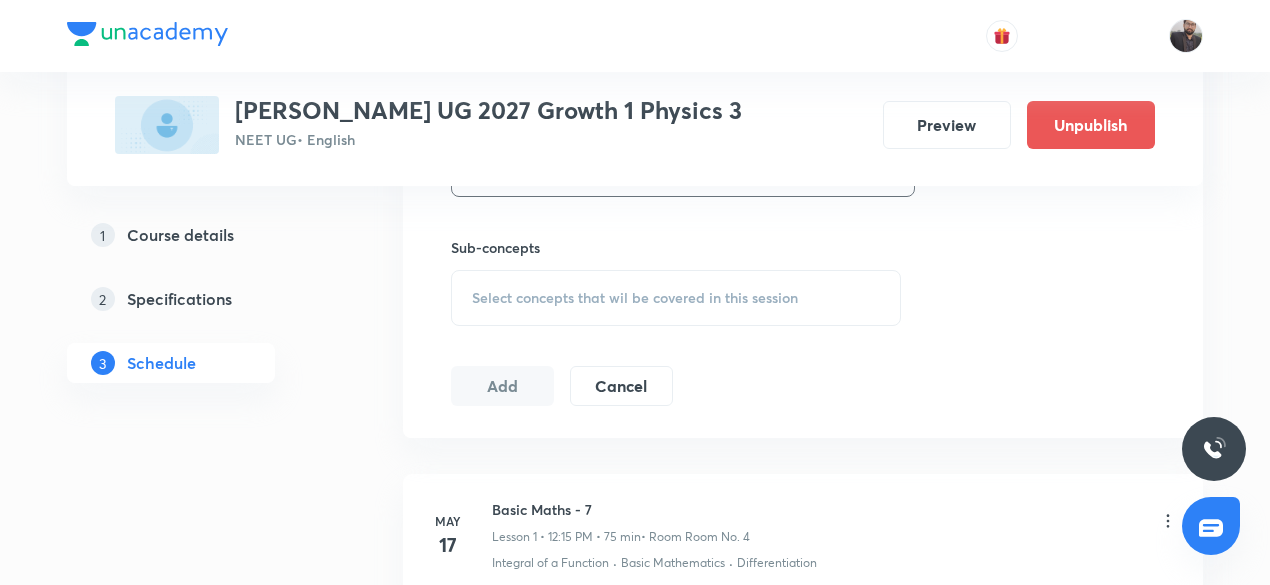 scroll, scrollTop: 993, scrollLeft: 0, axis: vertical 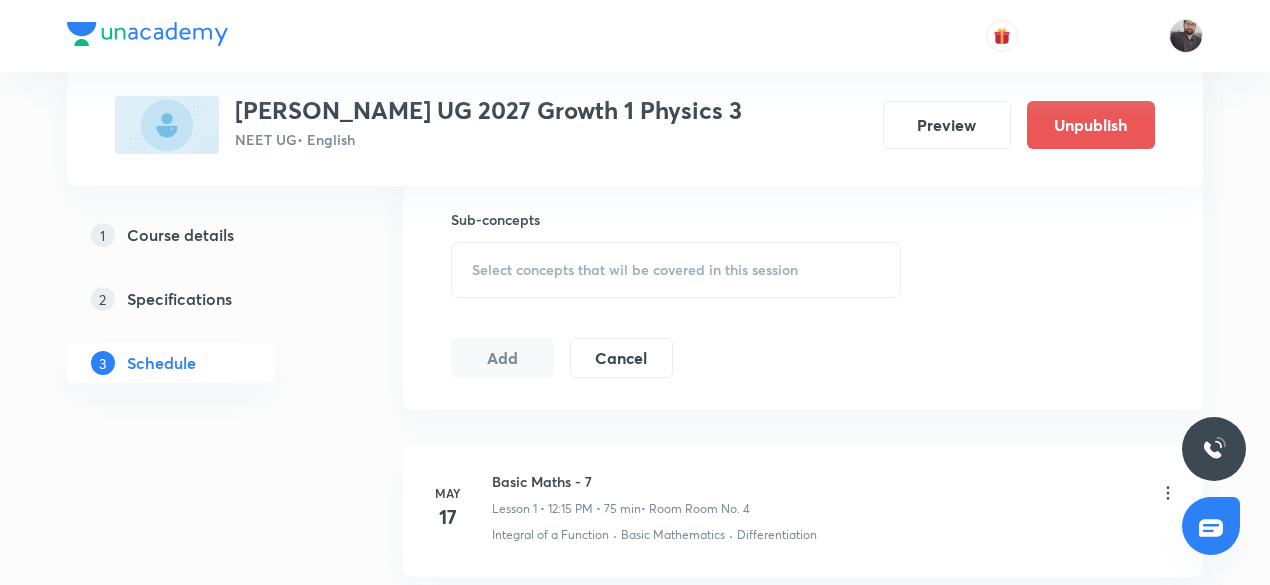 click on "Select concepts that wil be covered in this session" at bounding box center [635, 270] 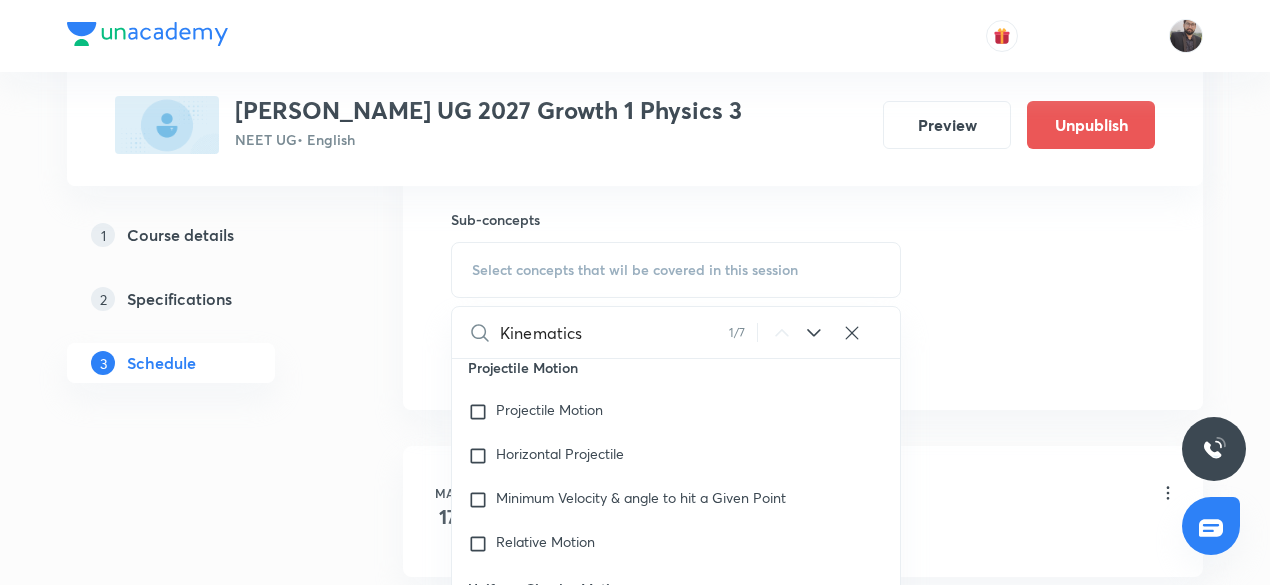 scroll, scrollTop: 3749, scrollLeft: 0, axis: vertical 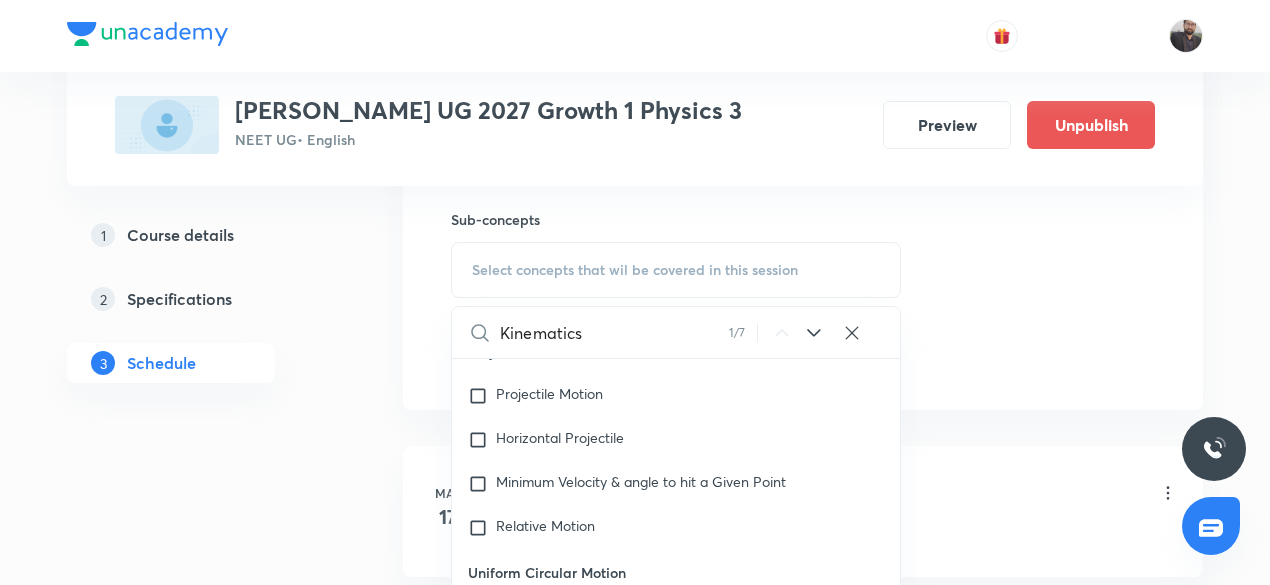 type on "Kinematics" 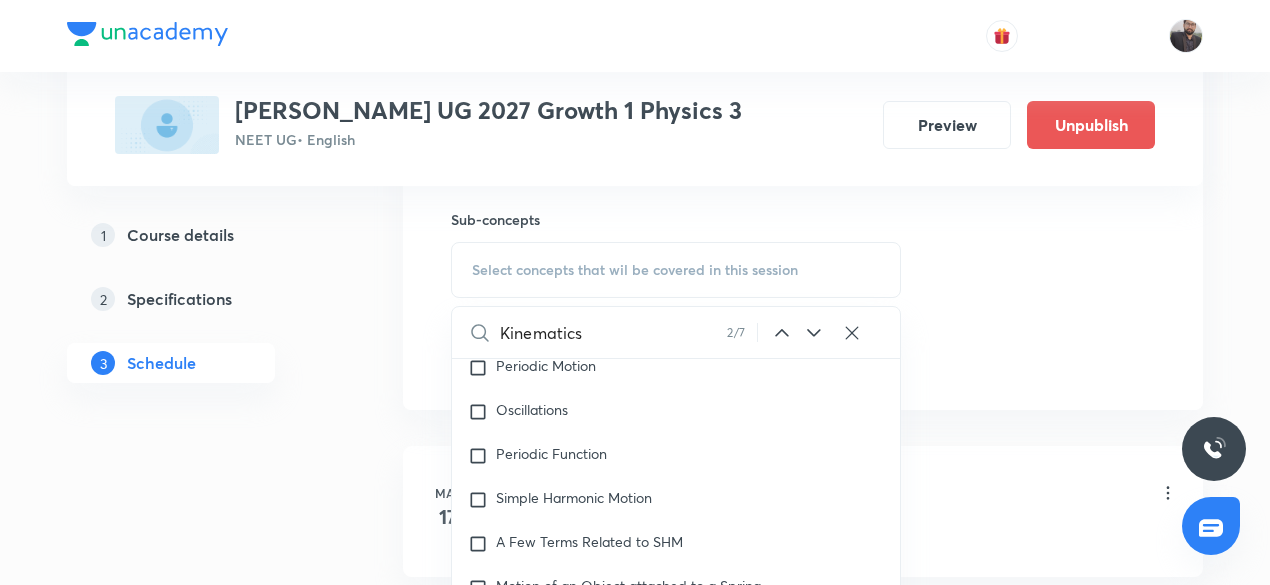 scroll, scrollTop: 9094, scrollLeft: 0, axis: vertical 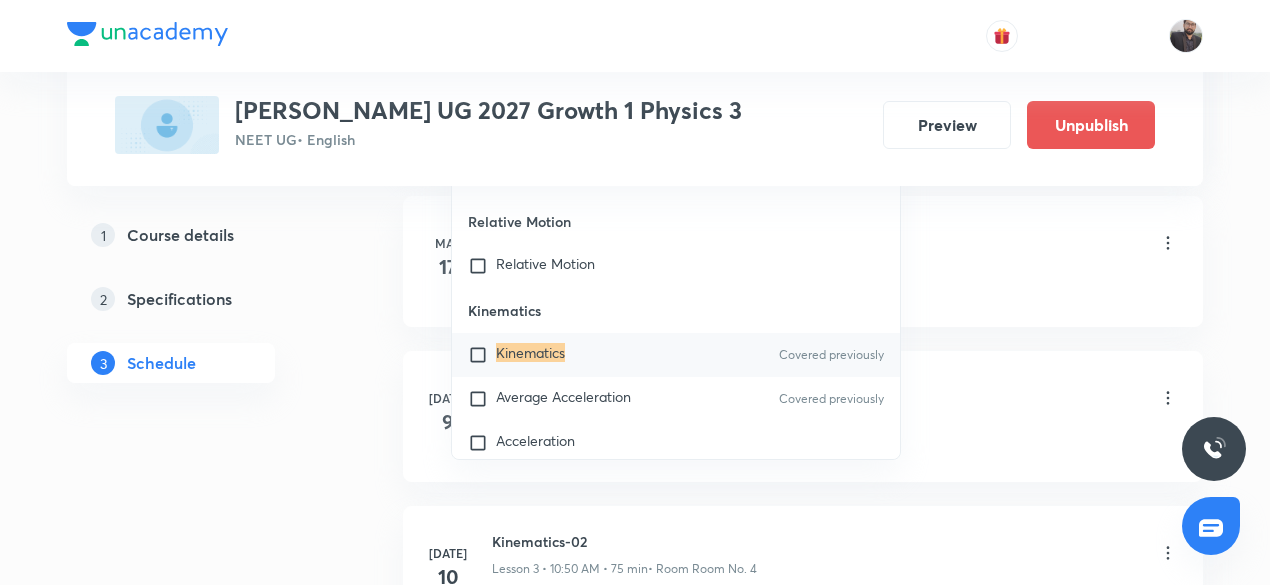 click on "Kinematics Covered previously" at bounding box center (676, 355) 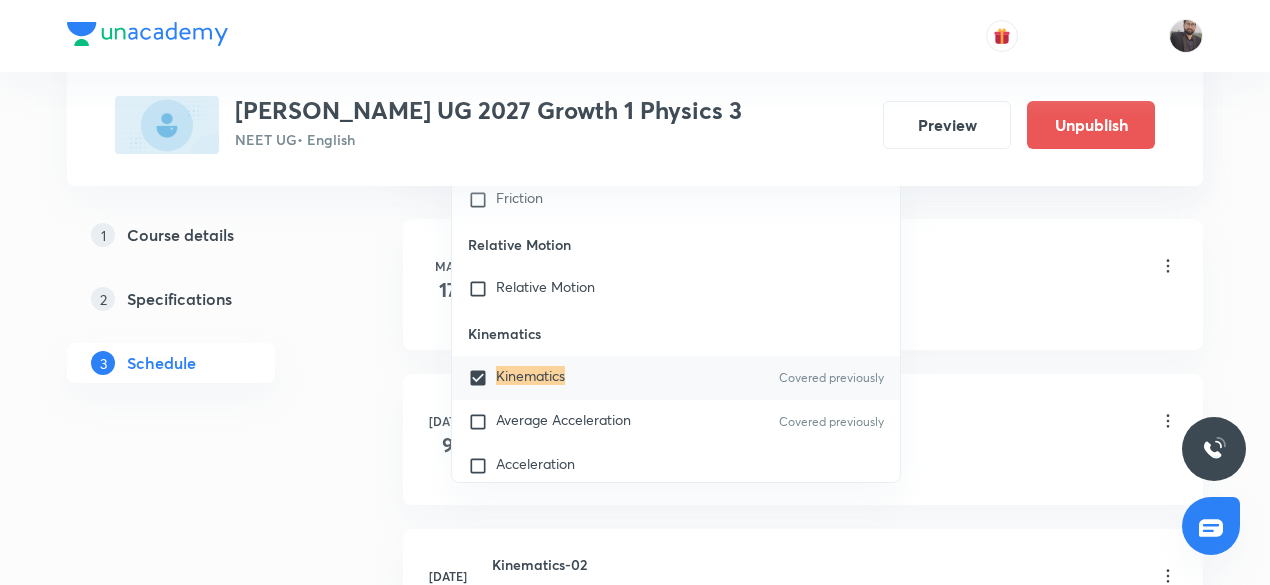 click on "Basic Maths - 7 Lesson 1 • 12:15 PM • 75 min  • Room Room No. 4" at bounding box center [835, 267] 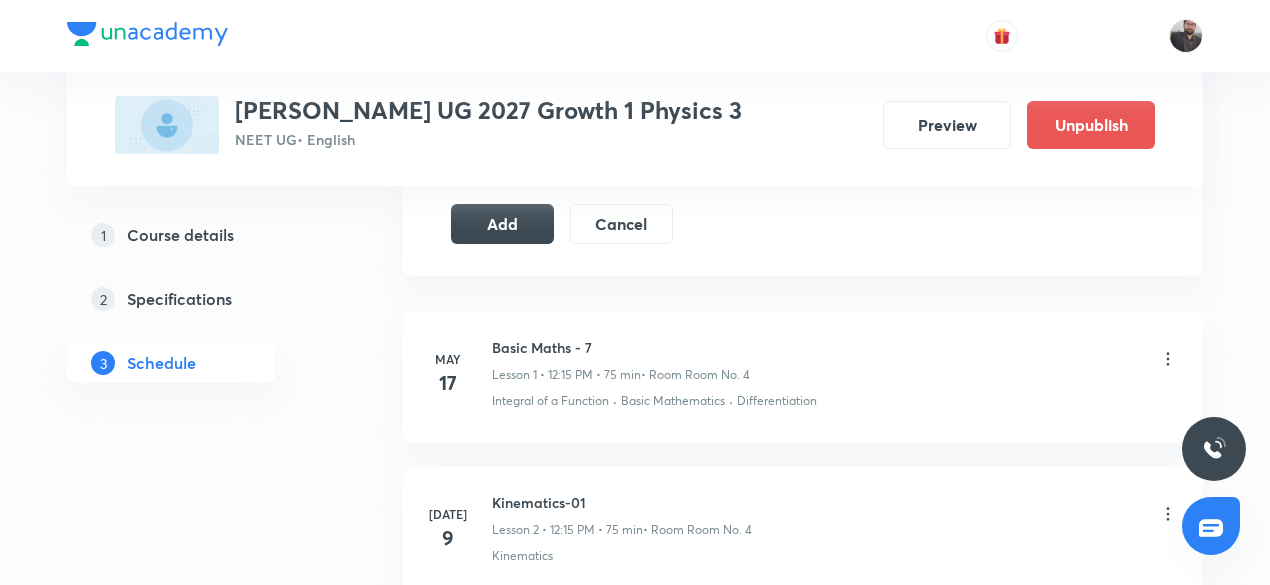 scroll, scrollTop: 1141, scrollLeft: 0, axis: vertical 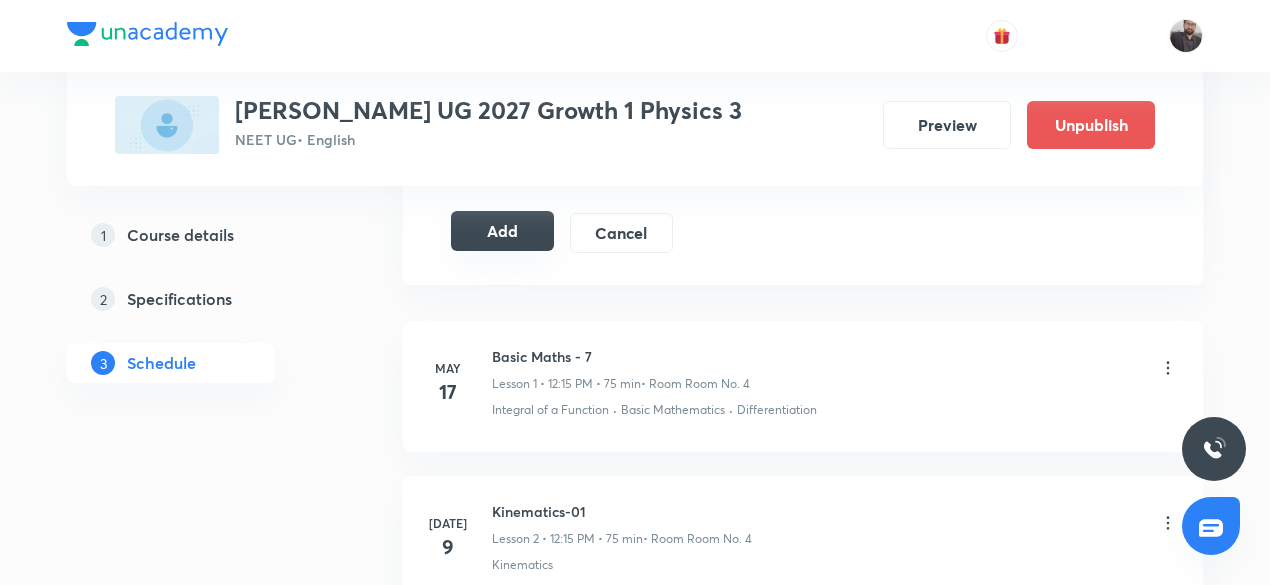 click on "Add" at bounding box center (502, 231) 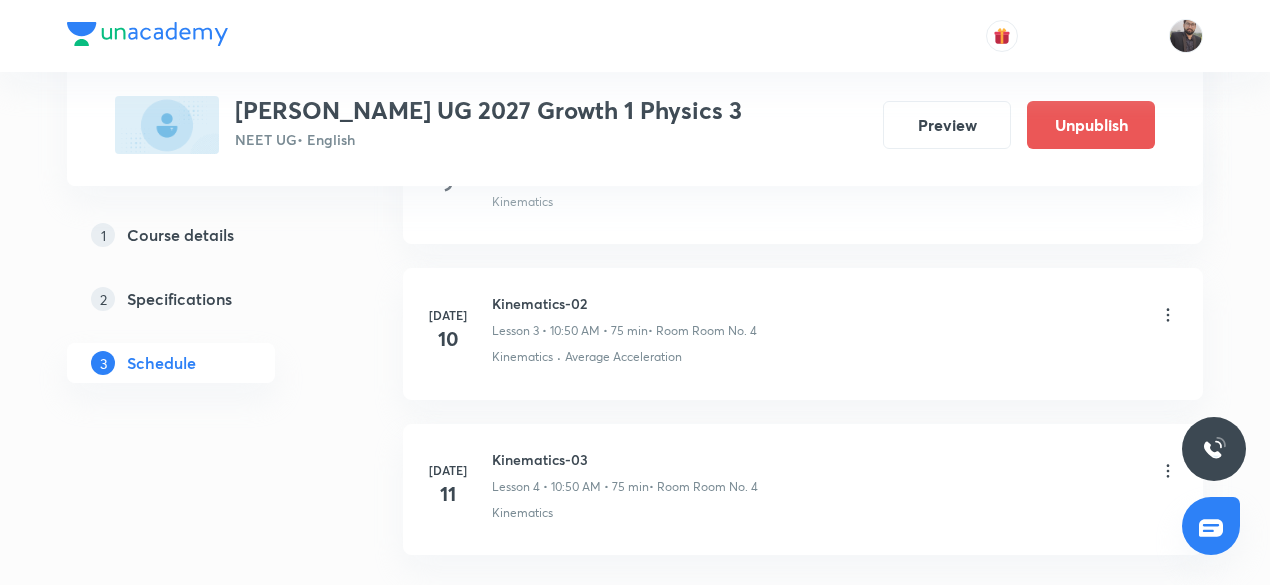 scroll, scrollTop: 716, scrollLeft: 0, axis: vertical 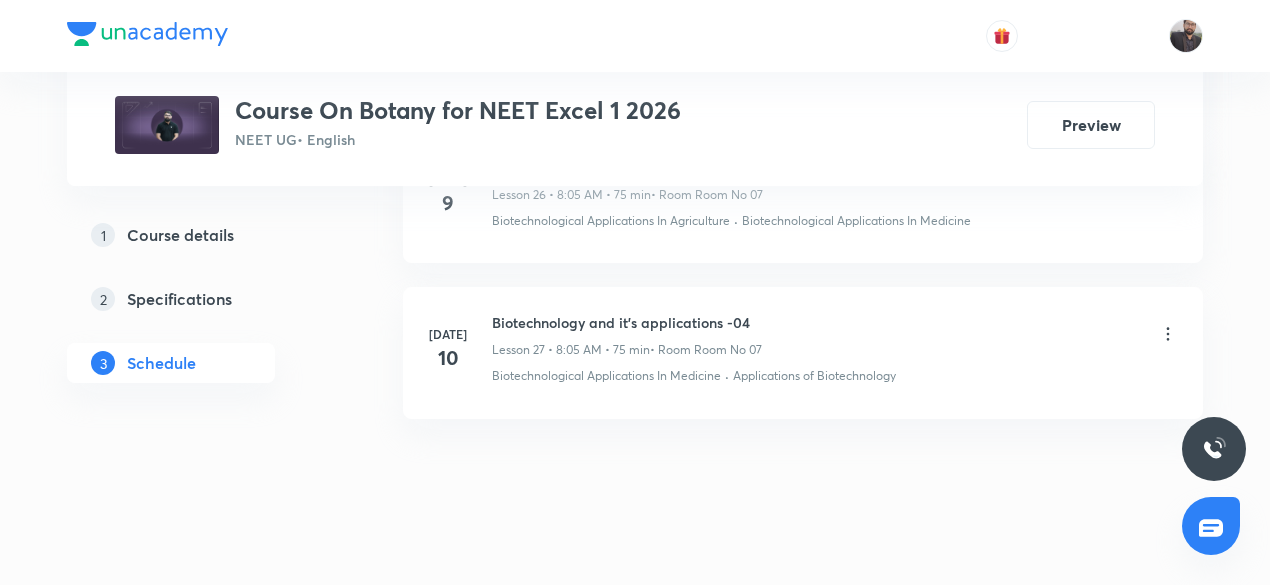 click on "Biotechnology and it's applications -04" at bounding box center [627, 322] 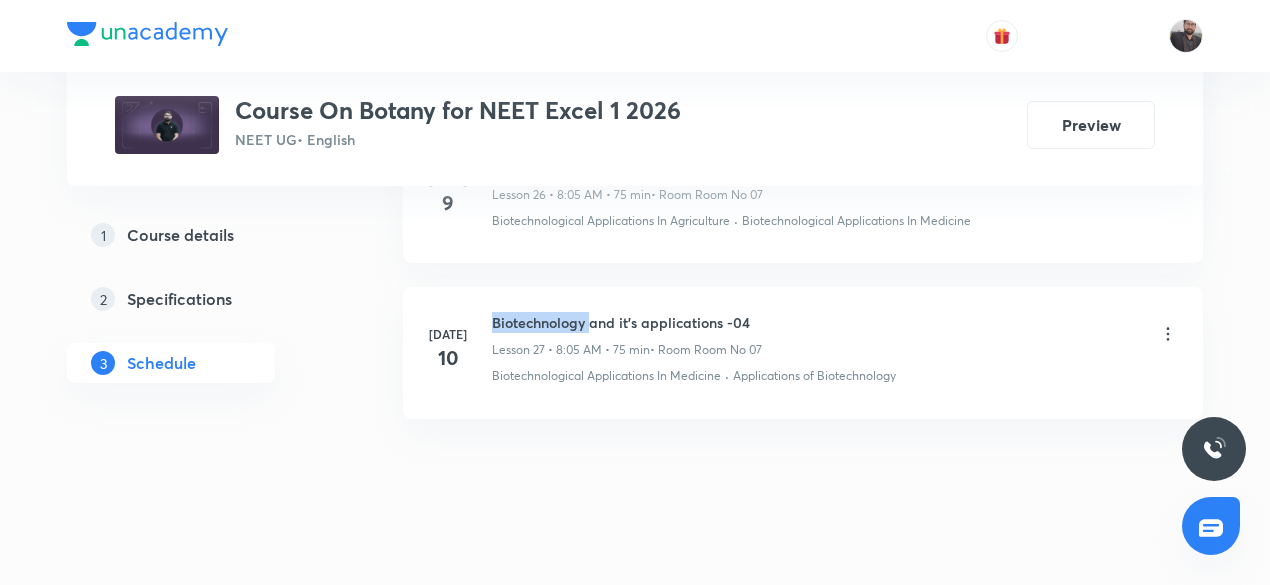 click on "Biotechnology and it's applications -04" at bounding box center [627, 322] 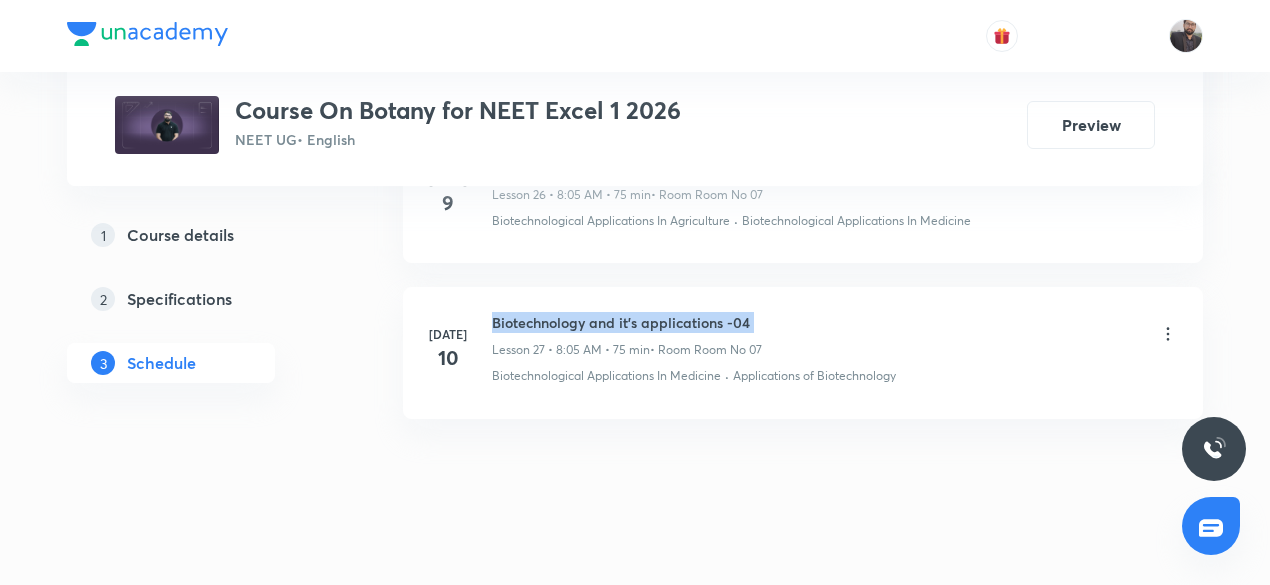 click on "Biotechnology and it's applications -04" at bounding box center [627, 322] 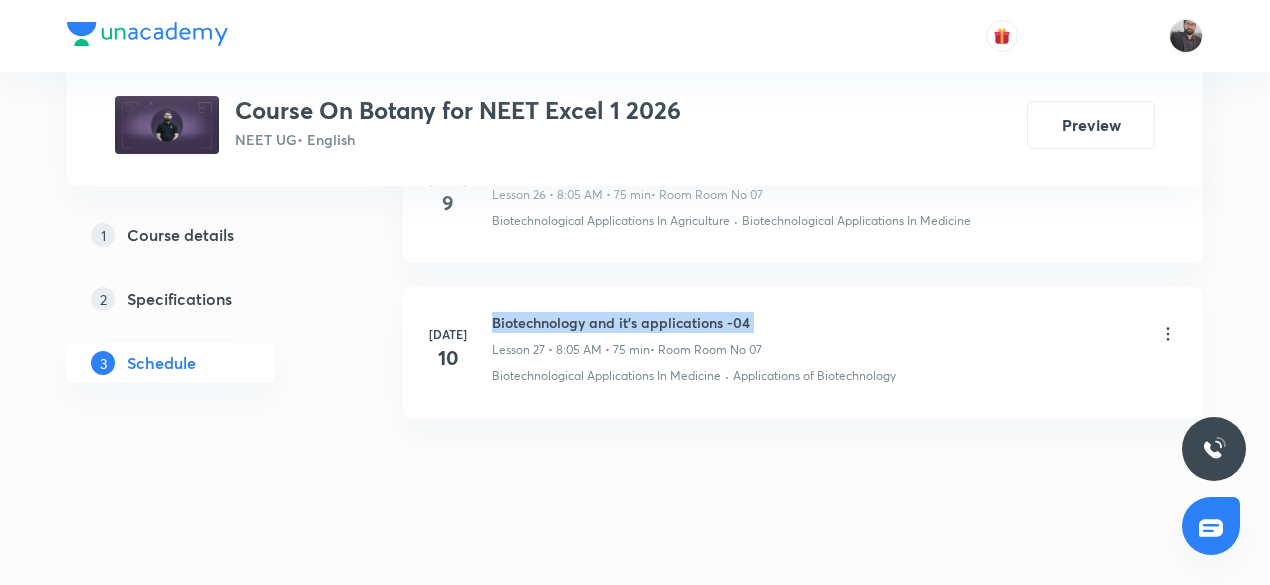 copy on "Biotechnology and it's applications -04" 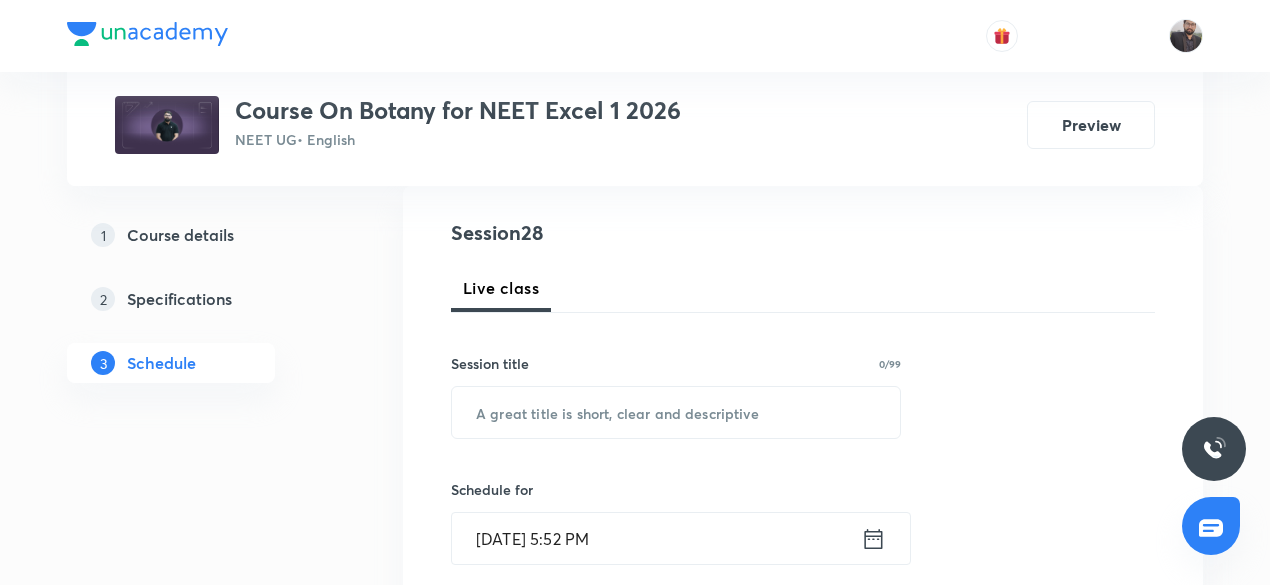 scroll, scrollTop: 220, scrollLeft: 0, axis: vertical 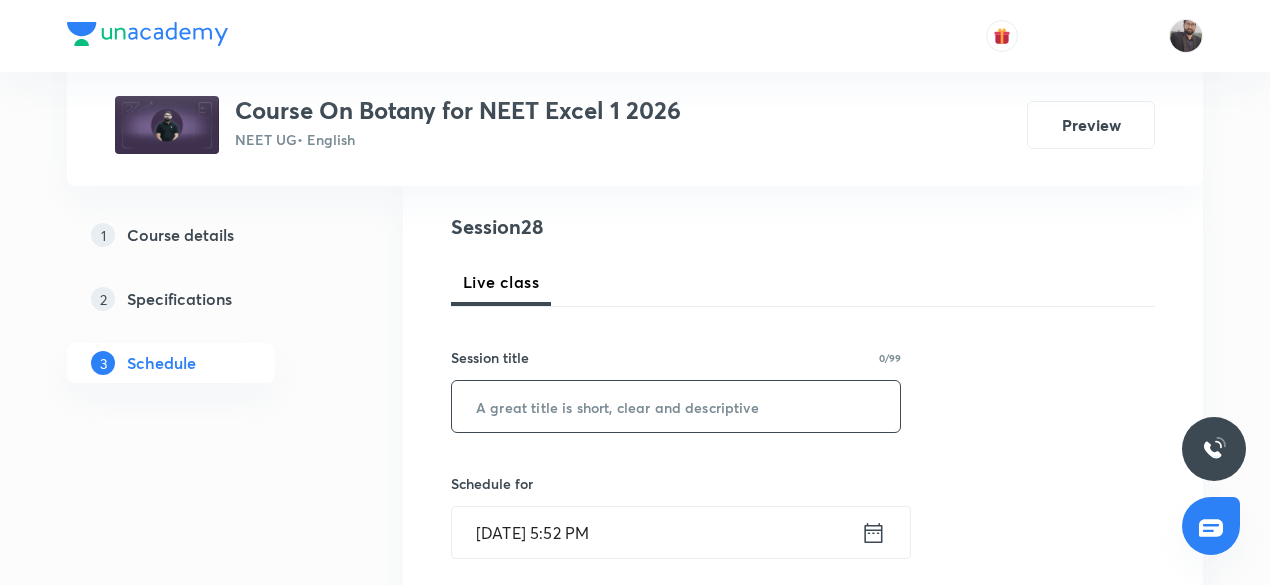 click at bounding box center [676, 406] 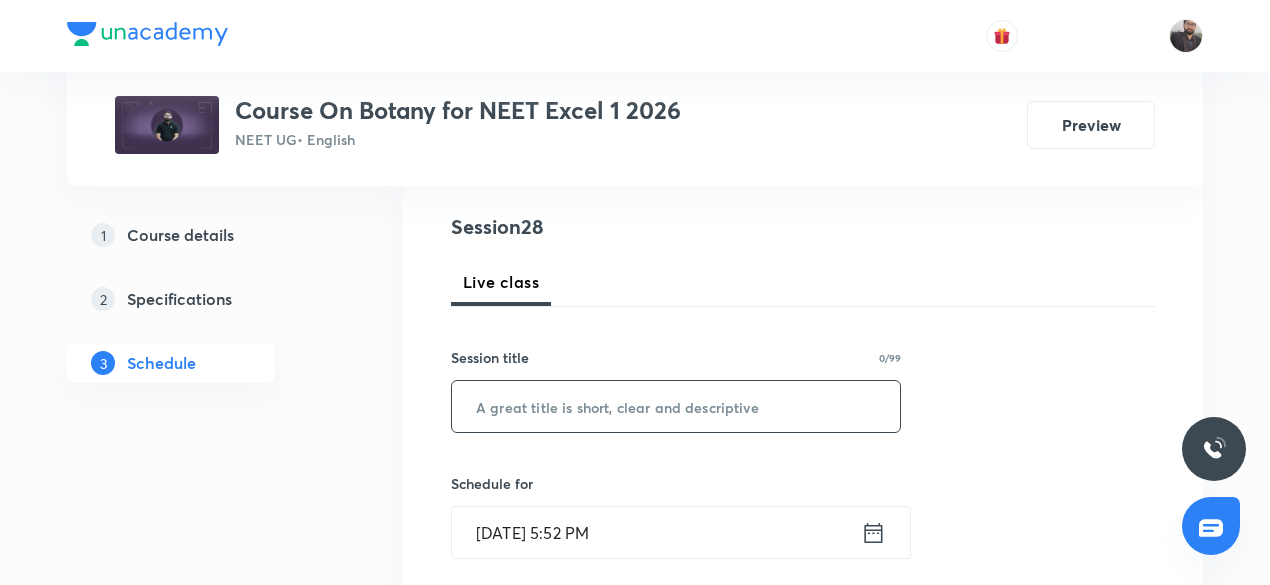 paste on "Biotechnology and it's applications -04" 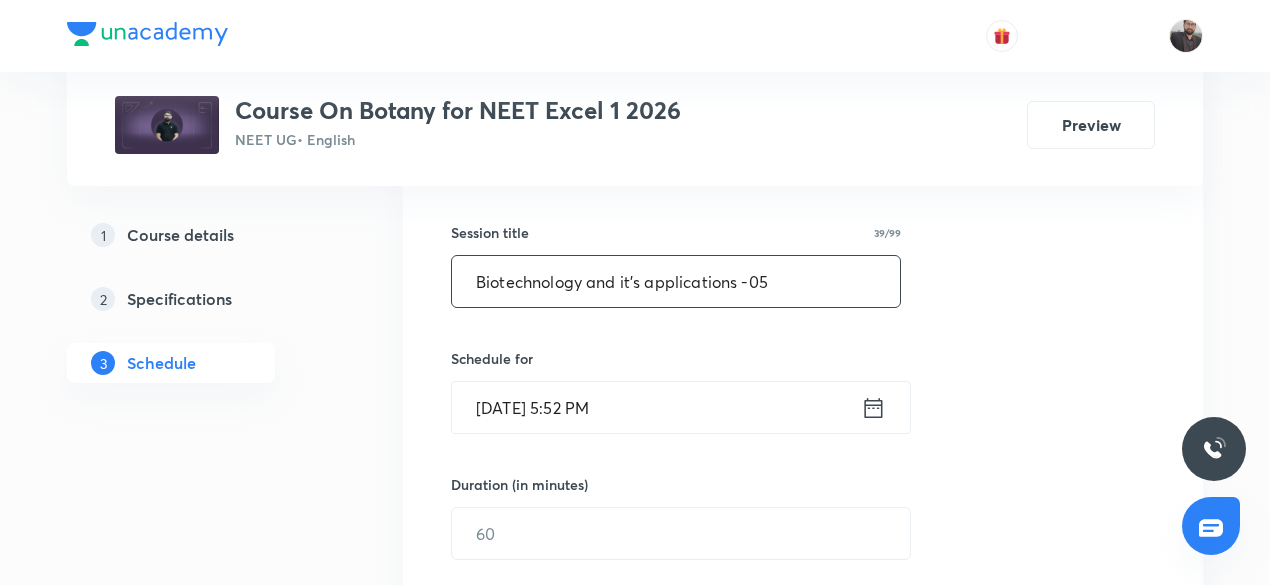 scroll, scrollTop: 346, scrollLeft: 0, axis: vertical 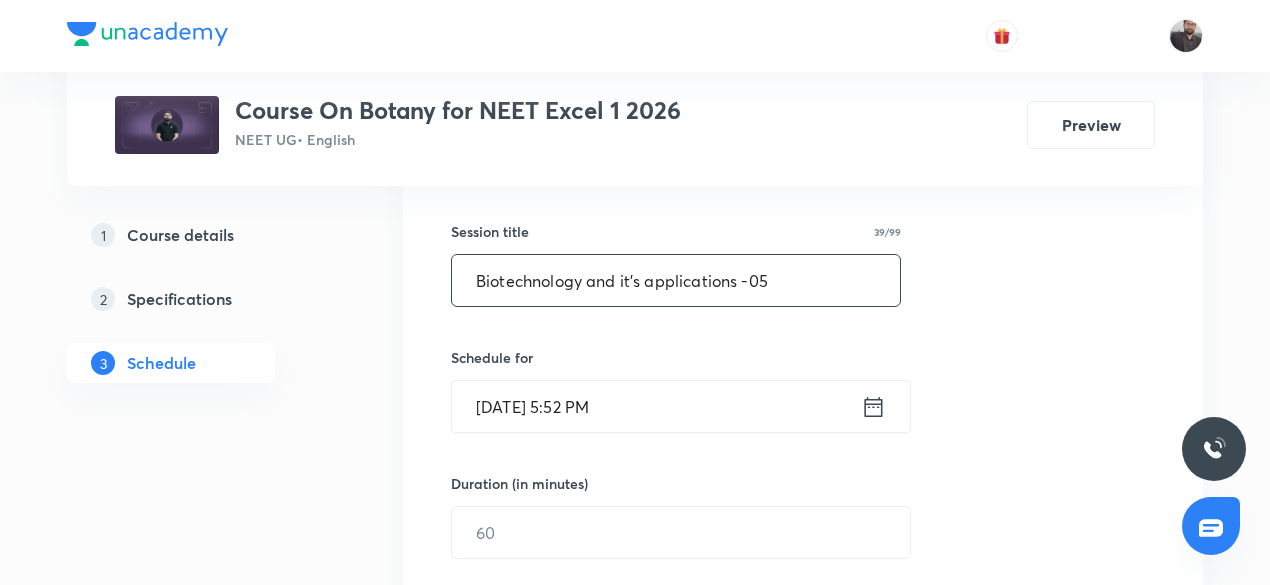 type on "Biotechnology and it's applications -05" 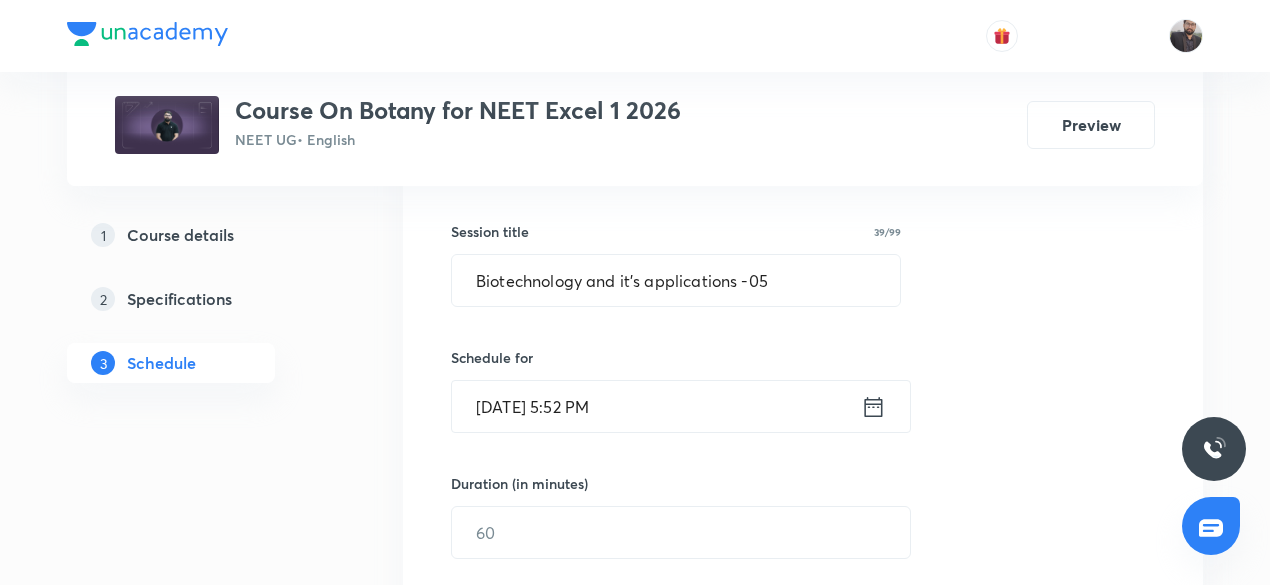 click on "[DATE] 5:52 PM" at bounding box center (656, 406) 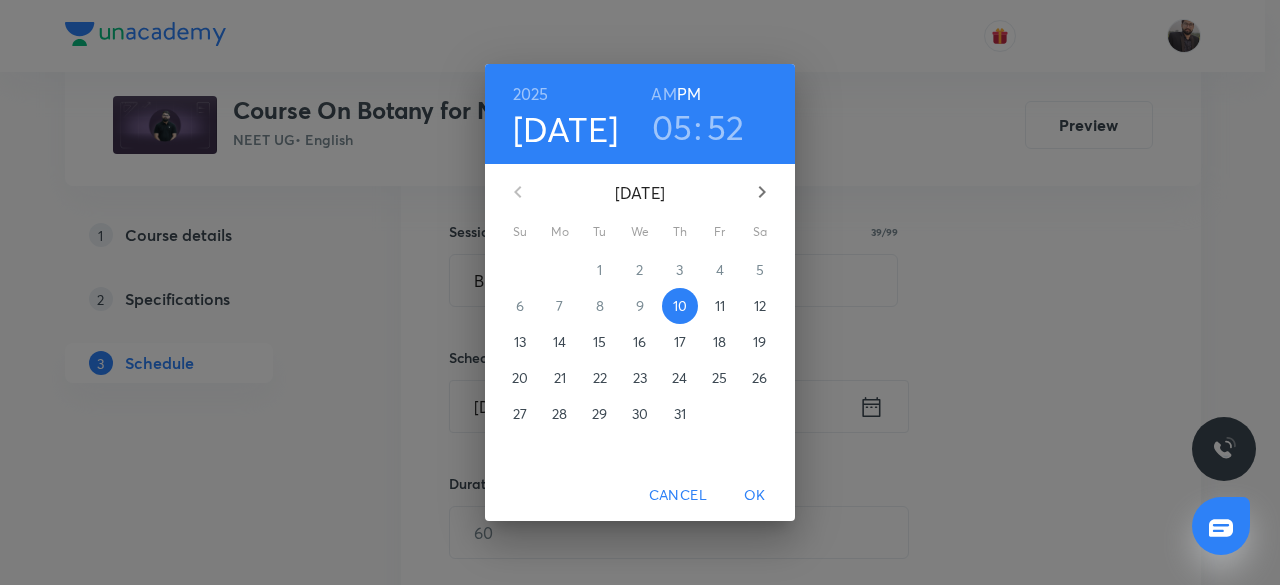 click on "11" at bounding box center (720, 306) 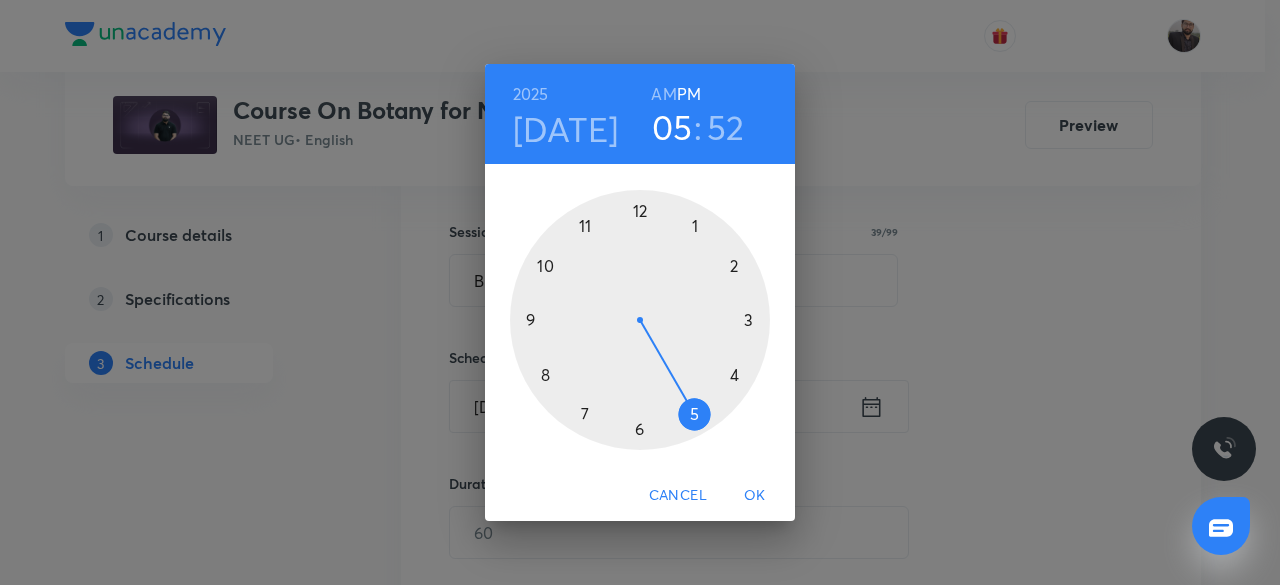 click on "AM" at bounding box center [663, 94] 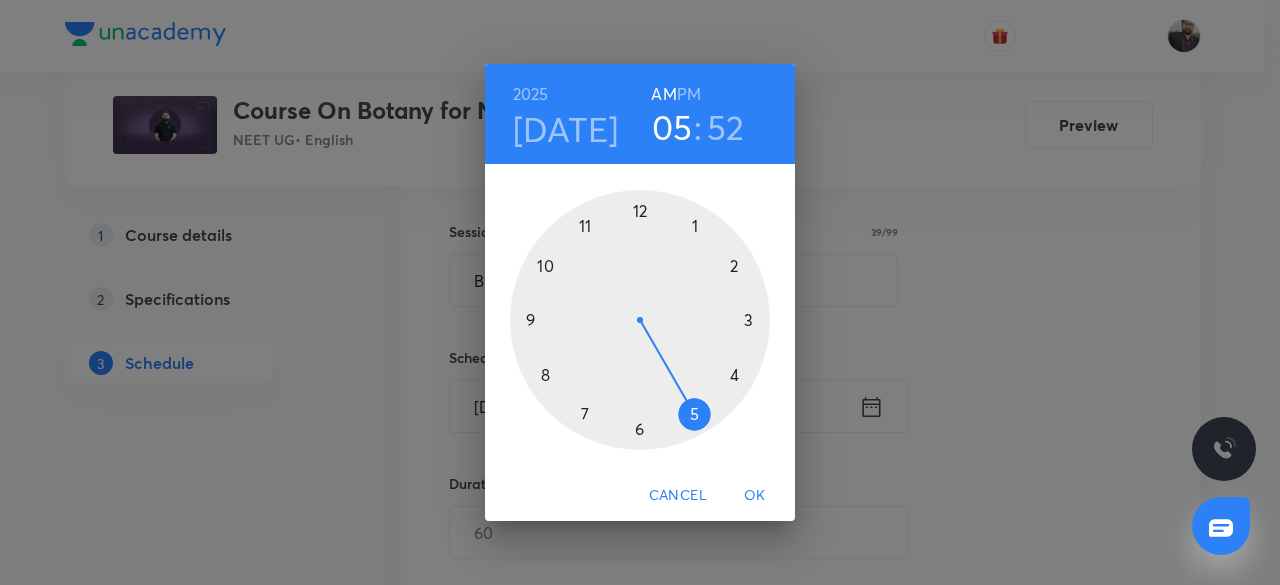 click at bounding box center [640, 320] 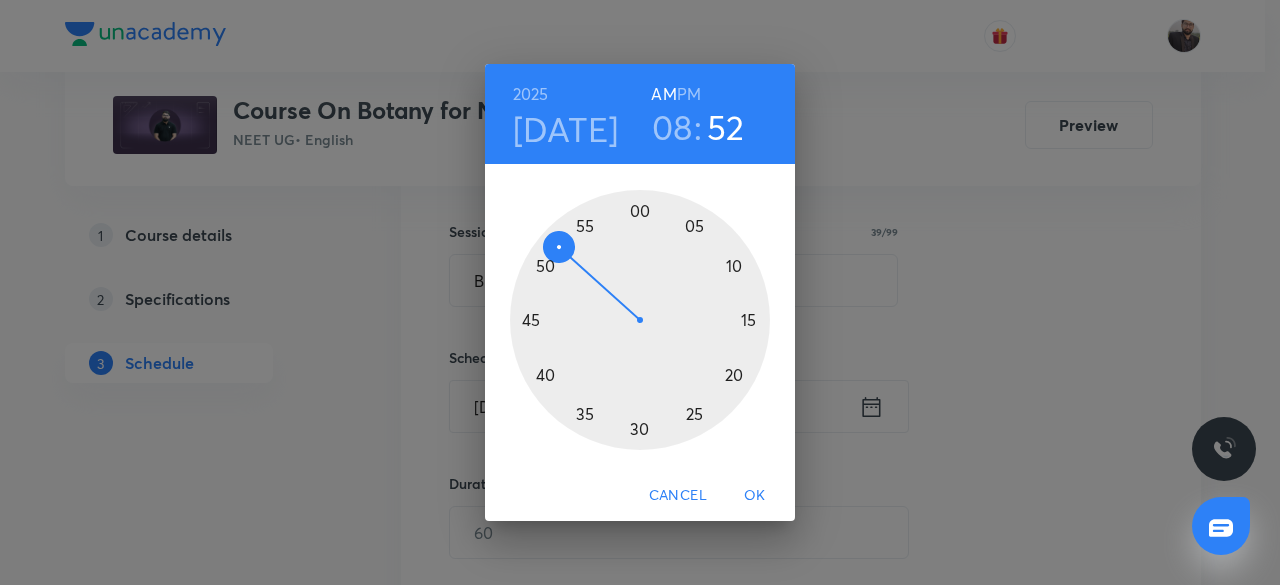 click at bounding box center (640, 320) 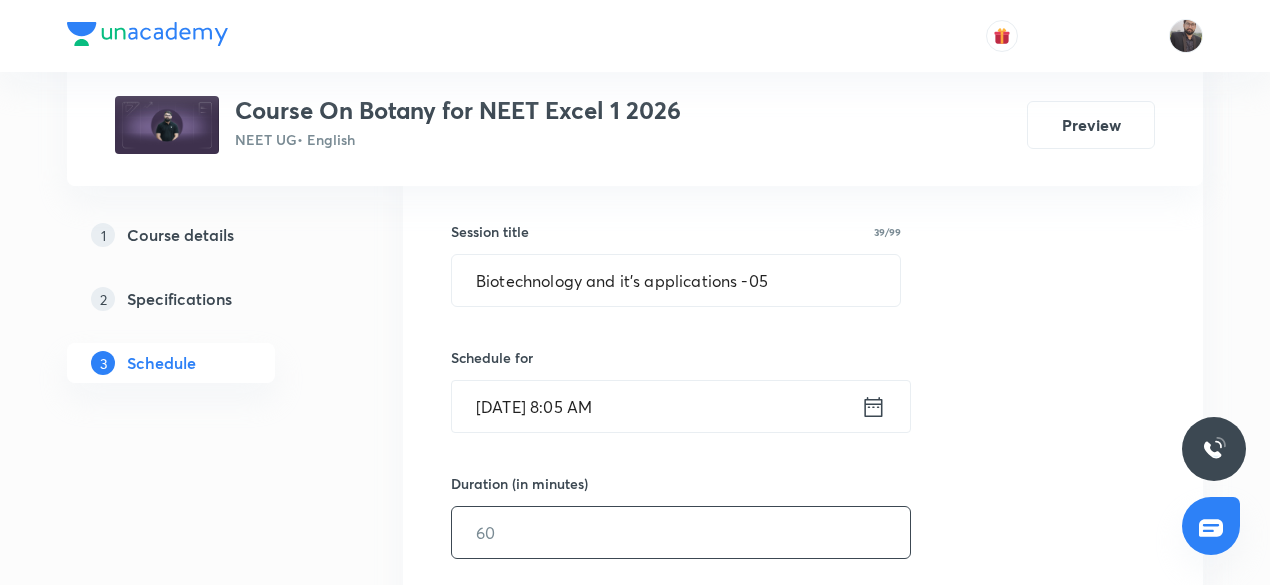 click at bounding box center [681, 532] 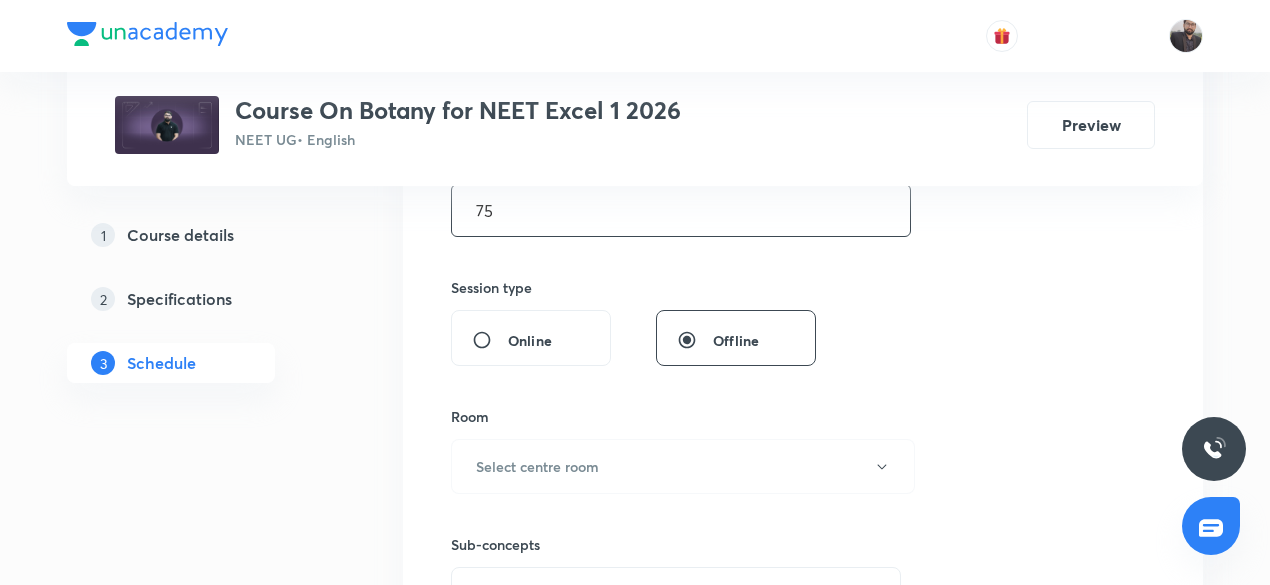 scroll, scrollTop: 703, scrollLeft: 0, axis: vertical 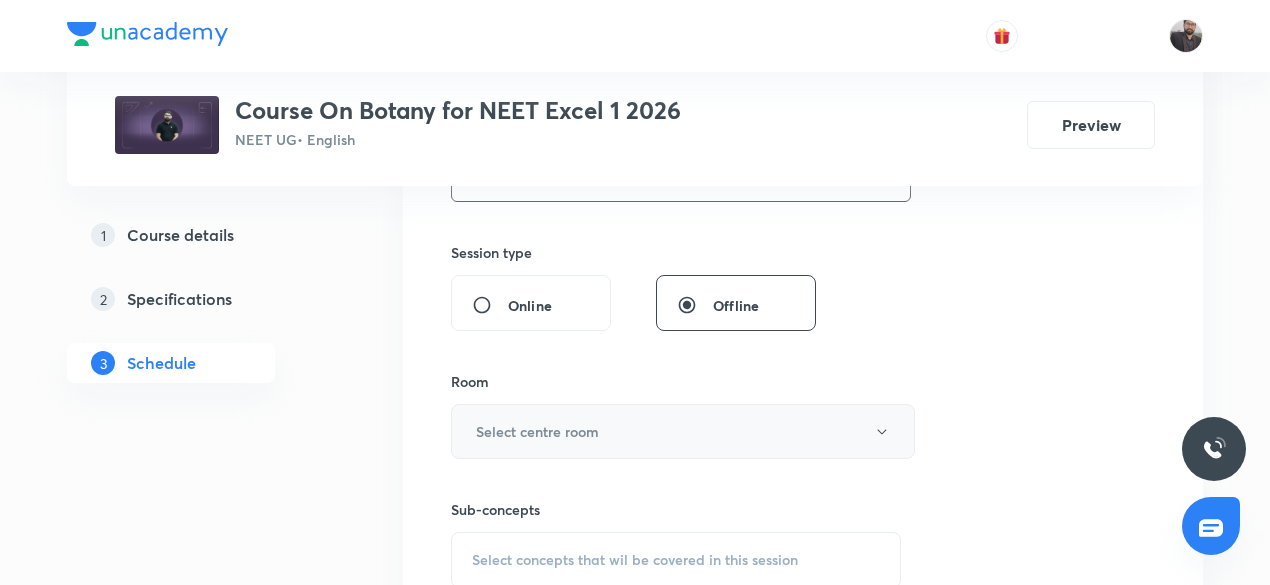 type on "75" 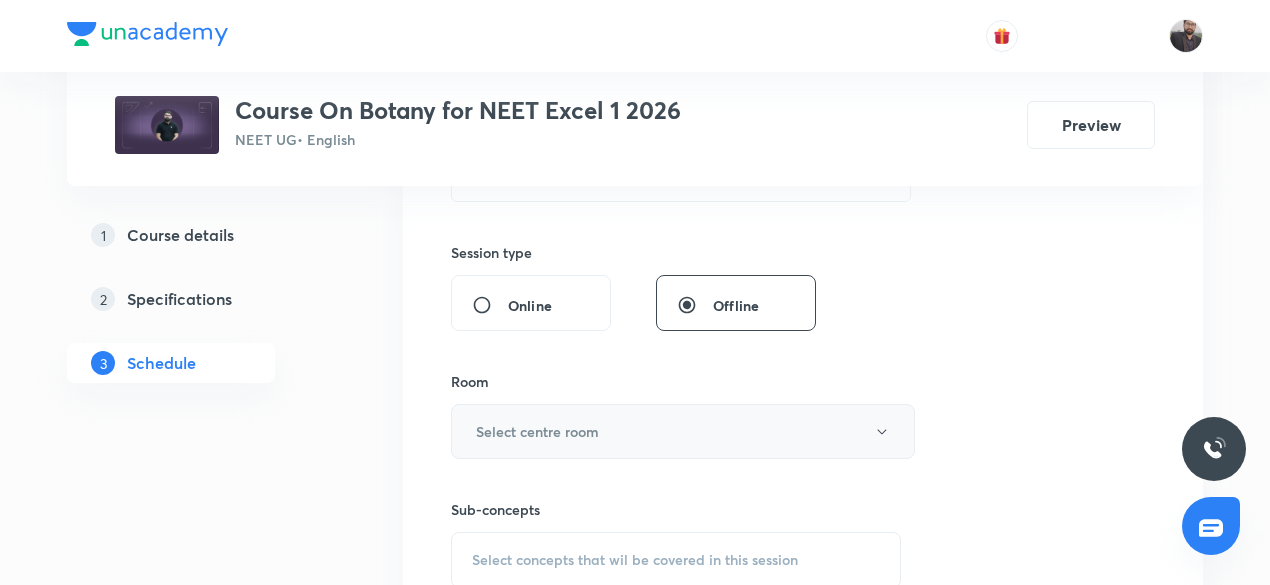click on "Select centre room" at bounding box center (683, 431) 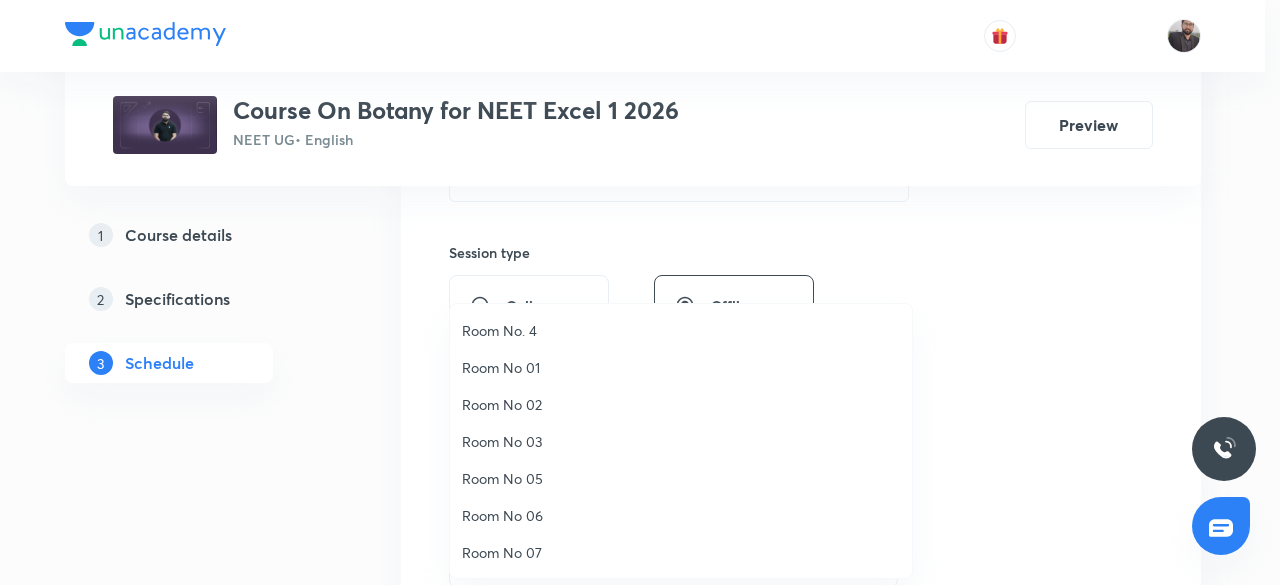 click on "Room No 07" at bounding box center [681, 552] 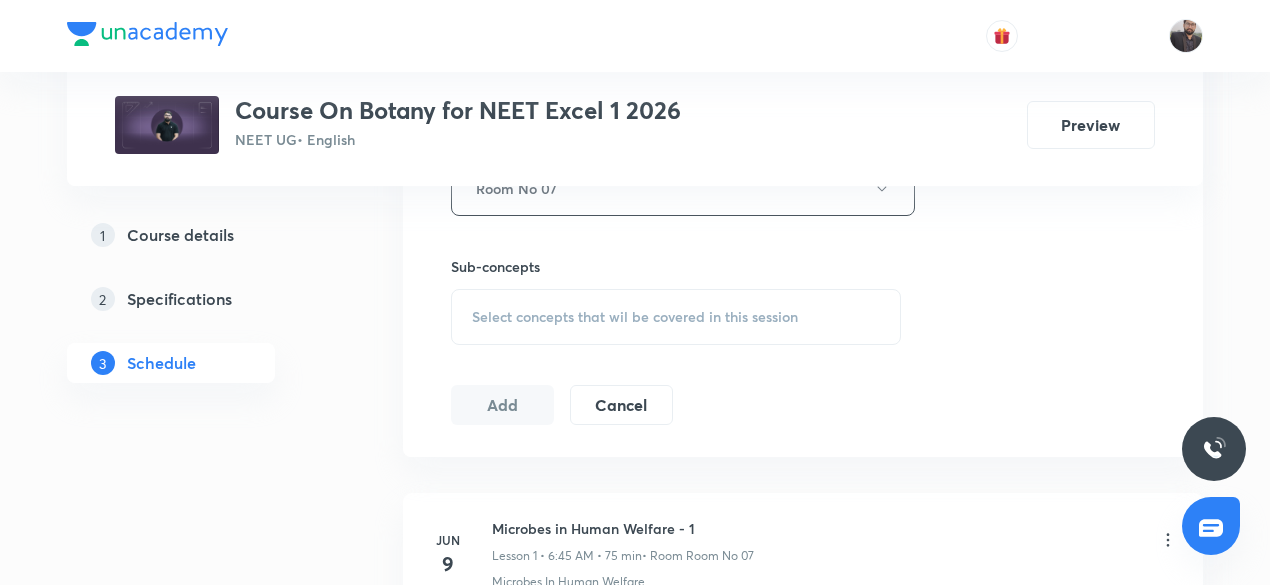 scroll, scrollTop: 951, scrollLeft: 0, axis: vertical 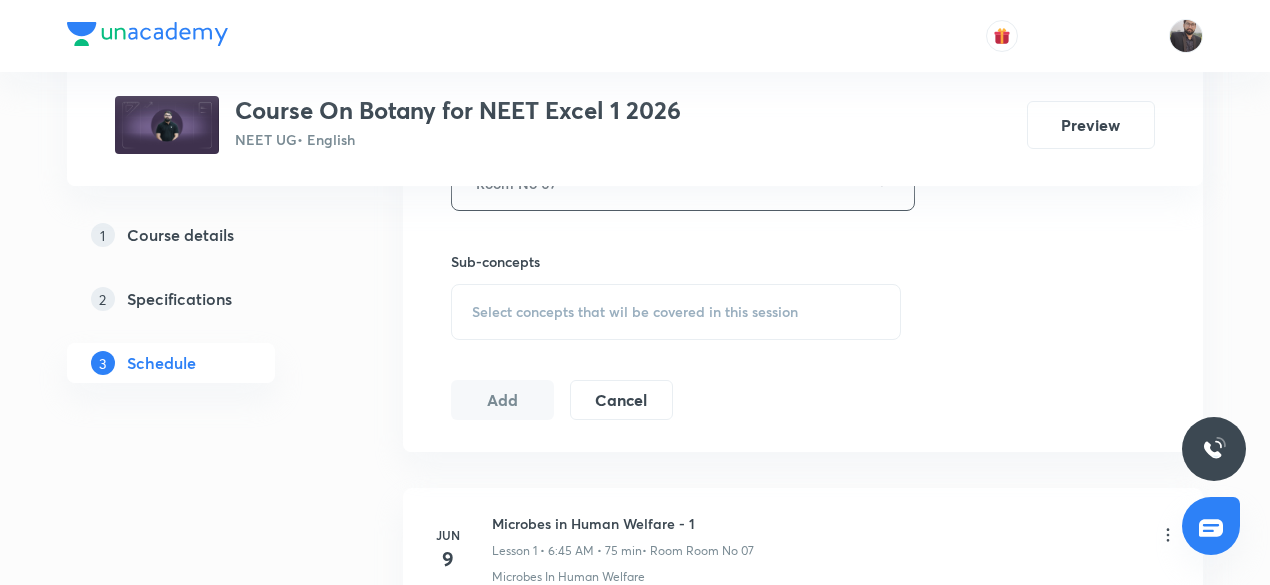 click on "Select concepts that wil be covered in this session" at bounding box center (635, 312) 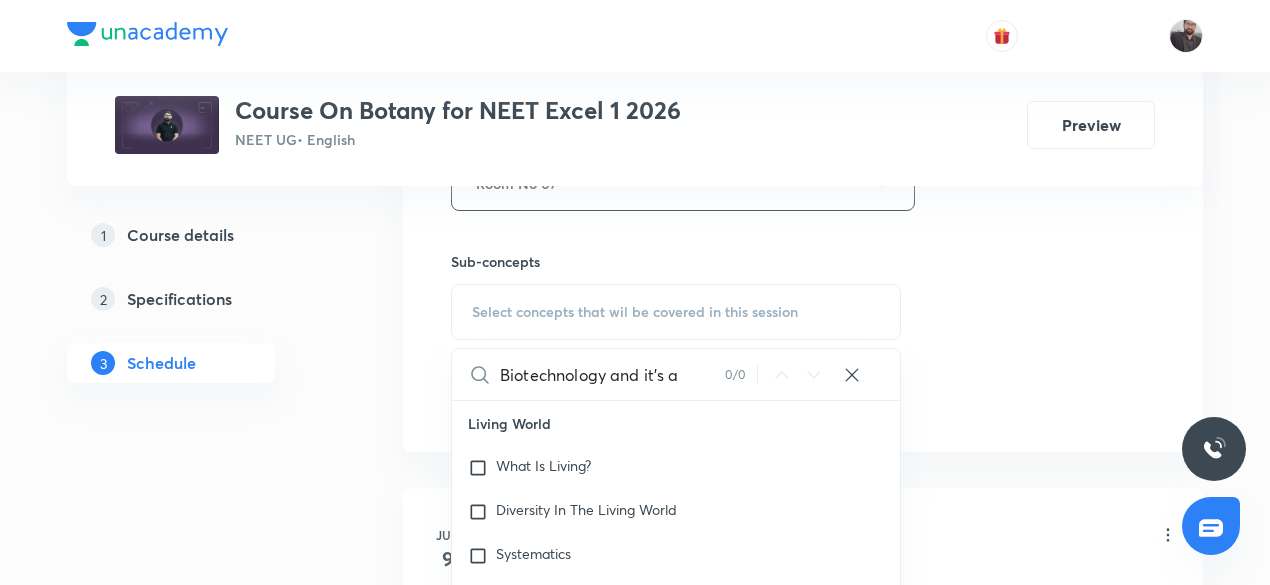 scroll, scrollTop: 0, scrollLeft: 0, axis: both 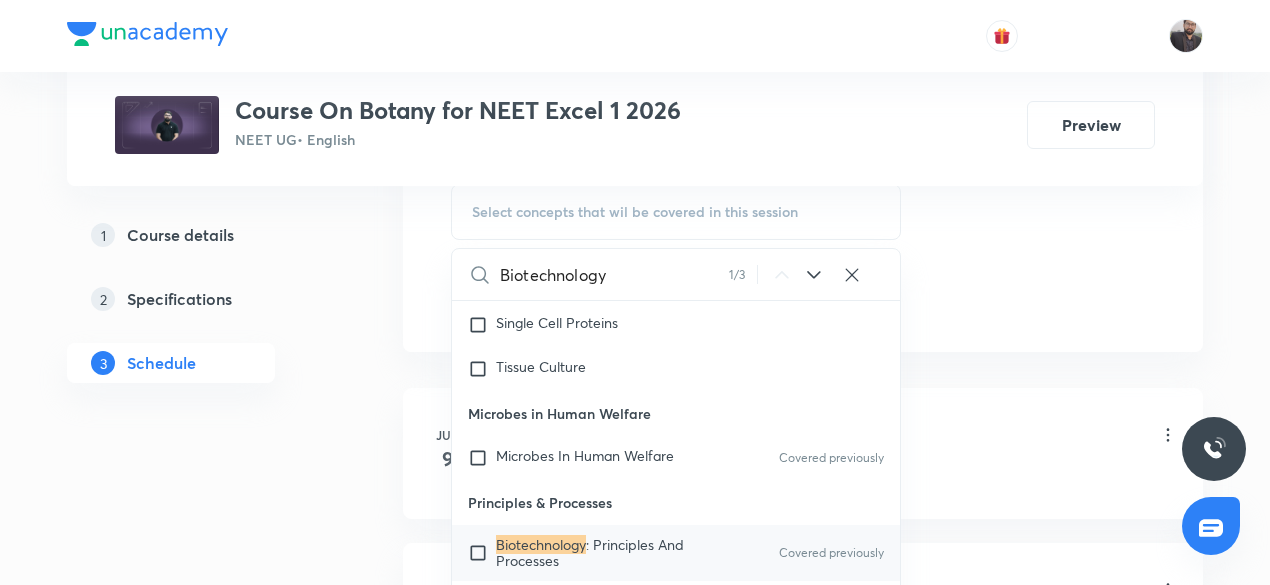 type on "Biotechnology" 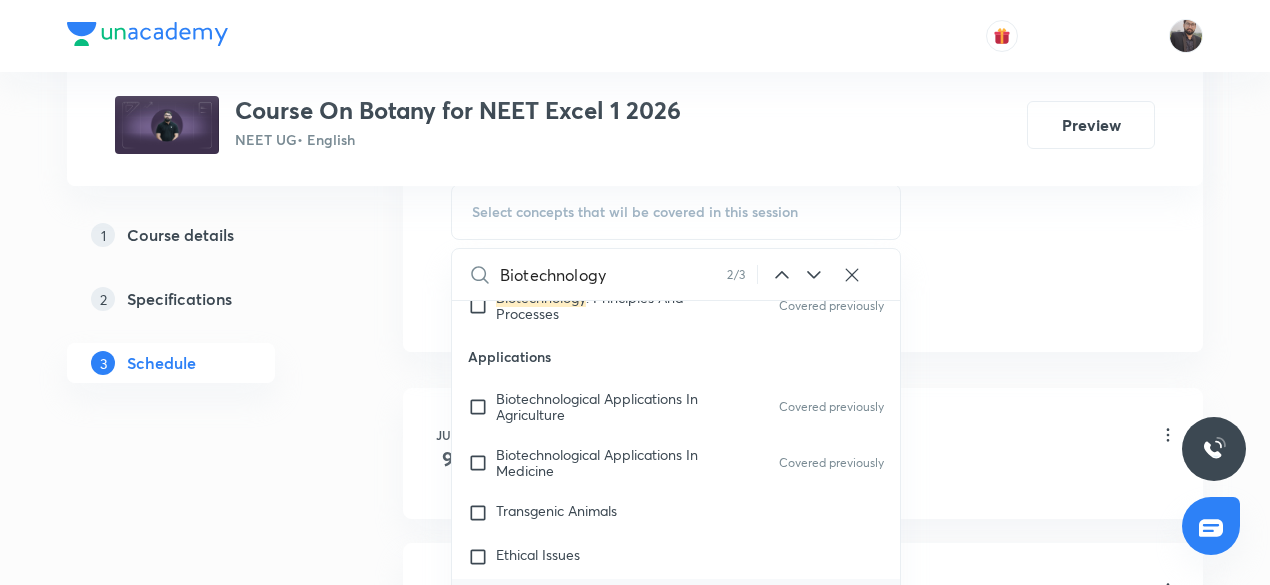 scroll, scrollTop: 16713, scrollLeft: 0, axis: vertical 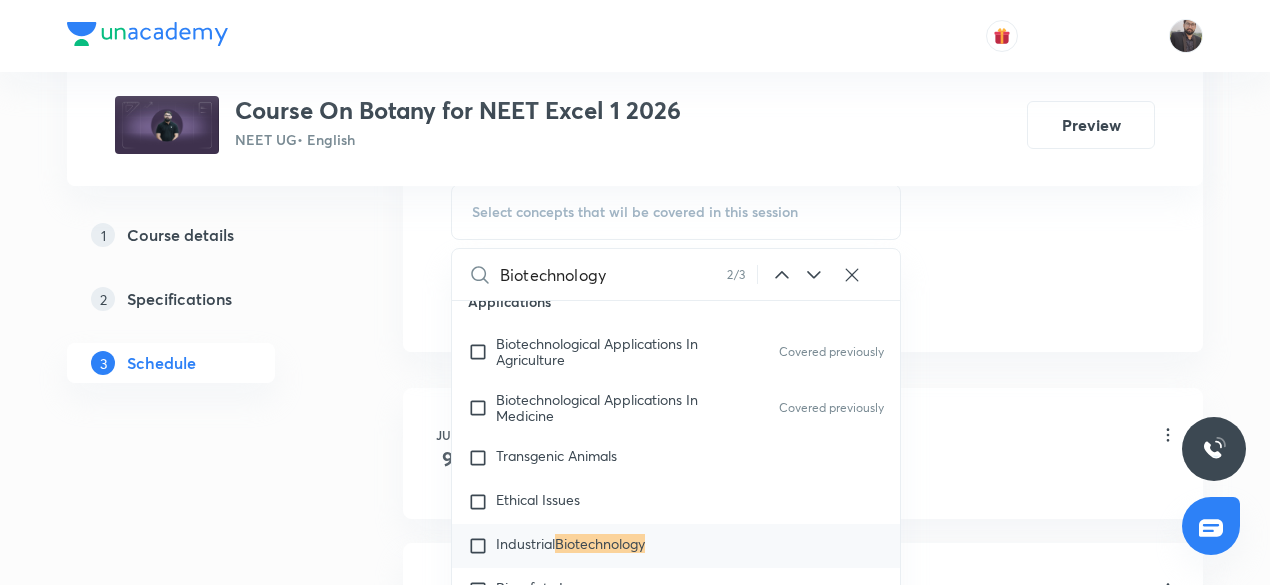 click 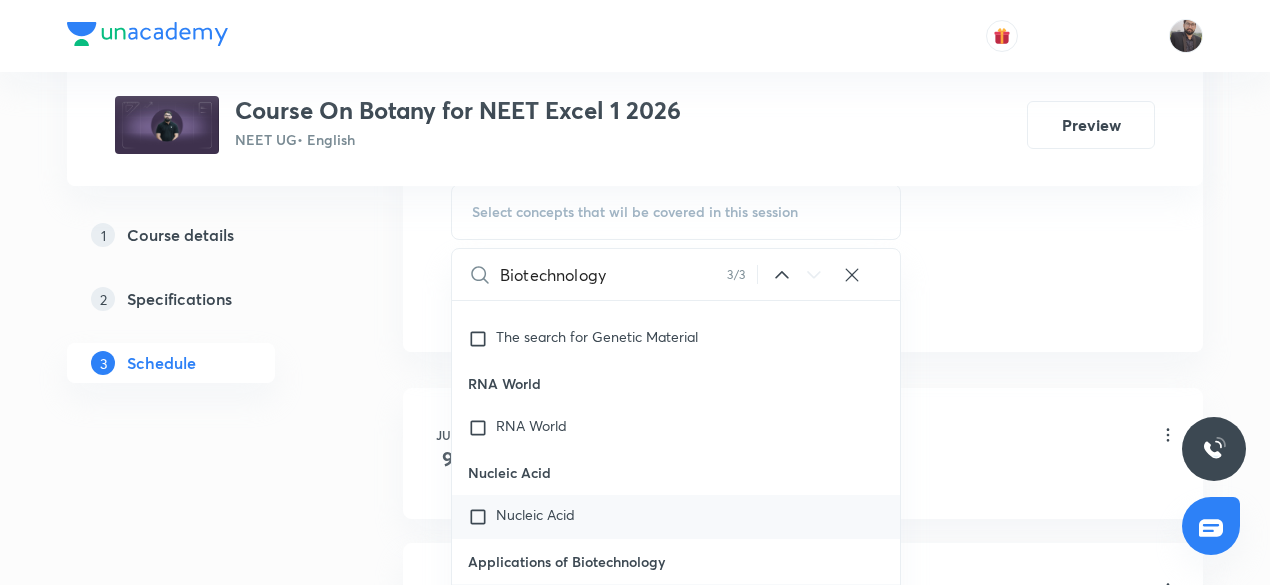 scroll, scrollTop: 57036, scrollLeft: 0, axis: vertical 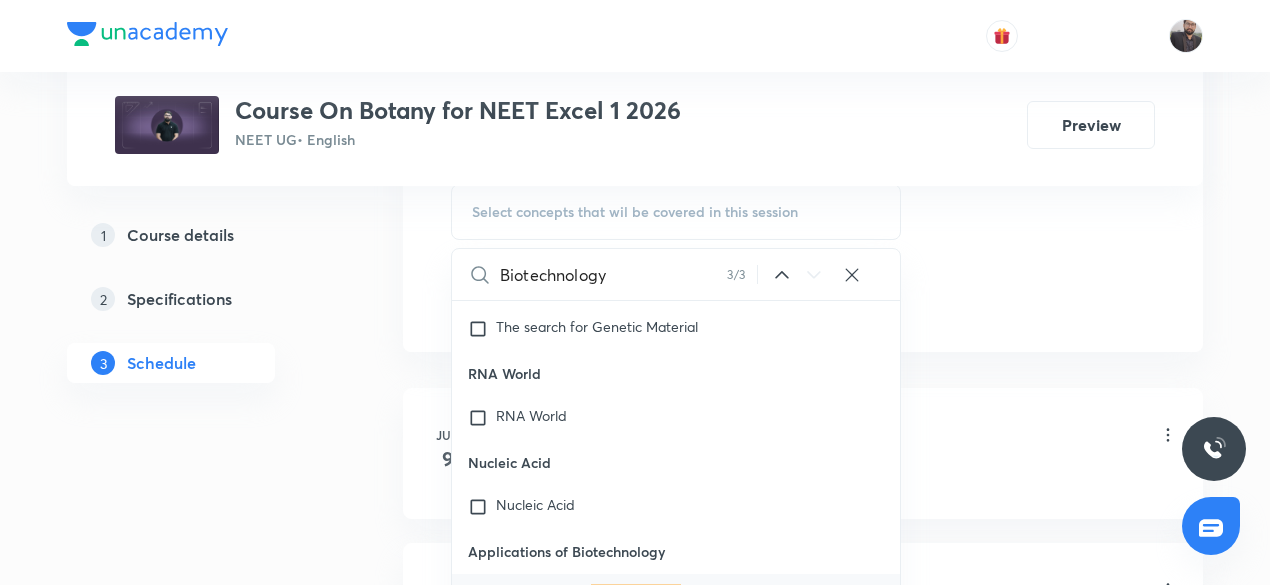 click on "Applications of" at bounding box center (543, 593) 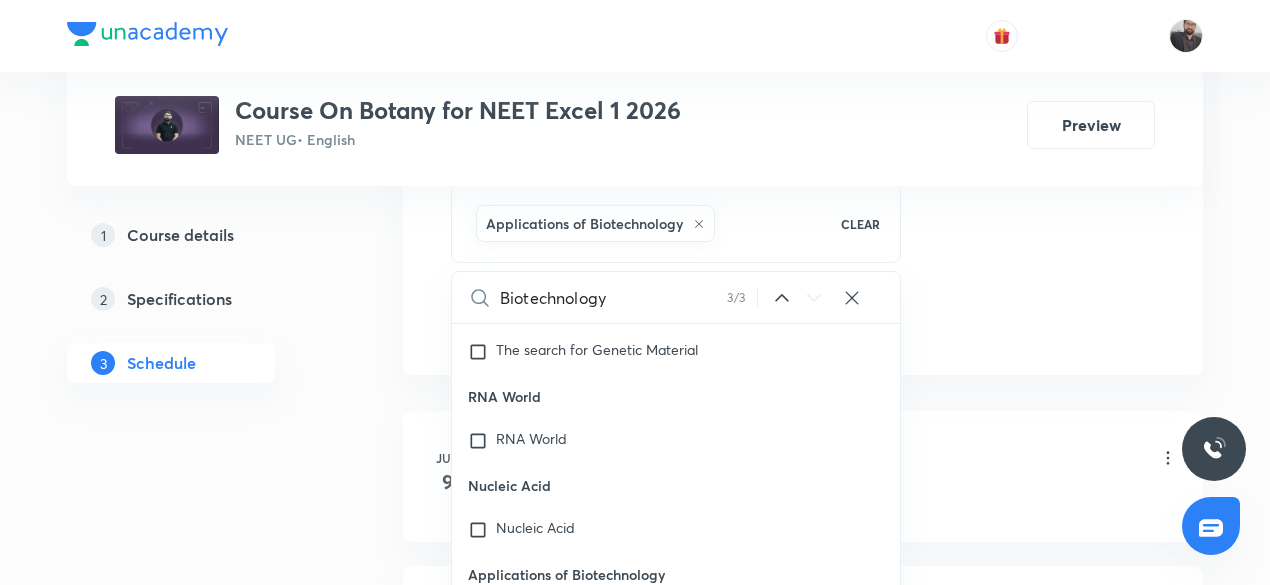 click on "Session  28 Live class Session title 39/99 Biotechnology and it's applications -05 ​ Schedule for Jul 11, 2025, 8:05 AM ​ Duration (in minutes) 75 ​   Session type Online Offline Room Room No 07 Sub-concepts Applications of Biotechnology CLEAR Biotechnology 3 / 3 ​ Living World What Is Living? Diversity In The Living World Systematics Types Of Taxonomy Fundamental Components Of Taxonomy Taxonomic Categories Taxonomical Aids The Three Domains Of Life Biological Nomenclature  Biological Classification System Of Classification Kingdom Monera Kingdom Protista Kingdom Fungi Kingdom Plantae Kingdom Animalia Linchens Mycorrhiza Virus Prions Viroids Plant Kingdom Algae Bryophytes Pteridophytes Gymnosperms Angiosperms Animal Kingdom Basics Of Classification Classification Of Animals Animal Kingdom Animal Diversity Animal Diversity Morphology - Flowering Plants Plant Morphology Root Types Of Roots Stem Types Of Stem  Leaf Inflorescence Flower Fruit Seed Semi-Technical Description Of A Typical Flowering Plant ER" at bounding box center [803, -138] 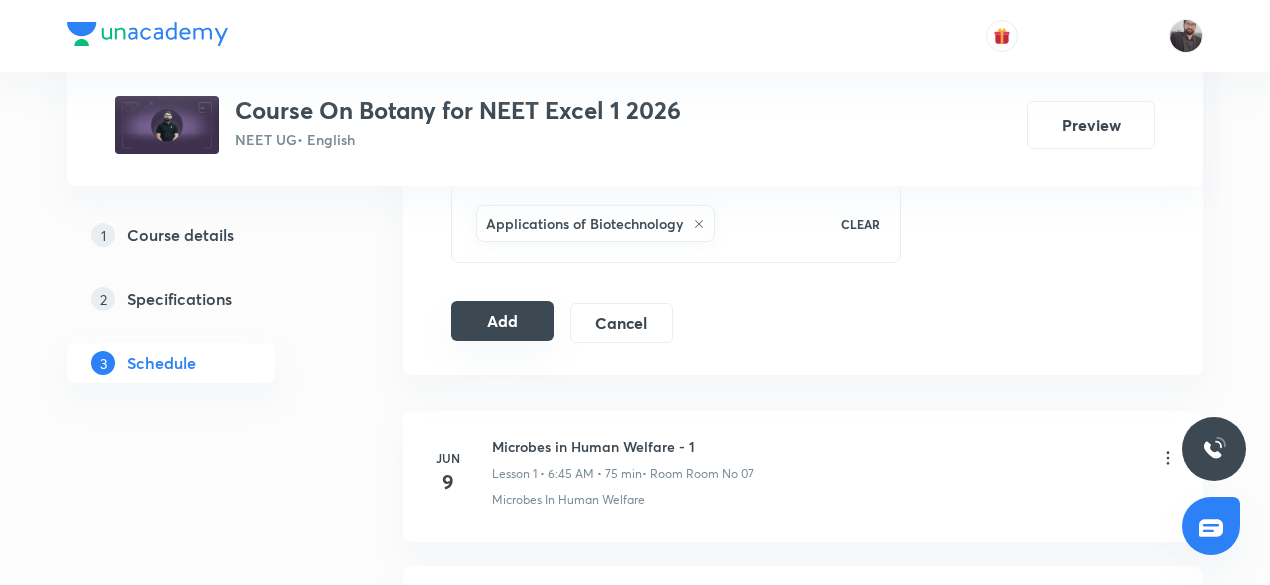 click on "Add" at bounding box center (502, 321) 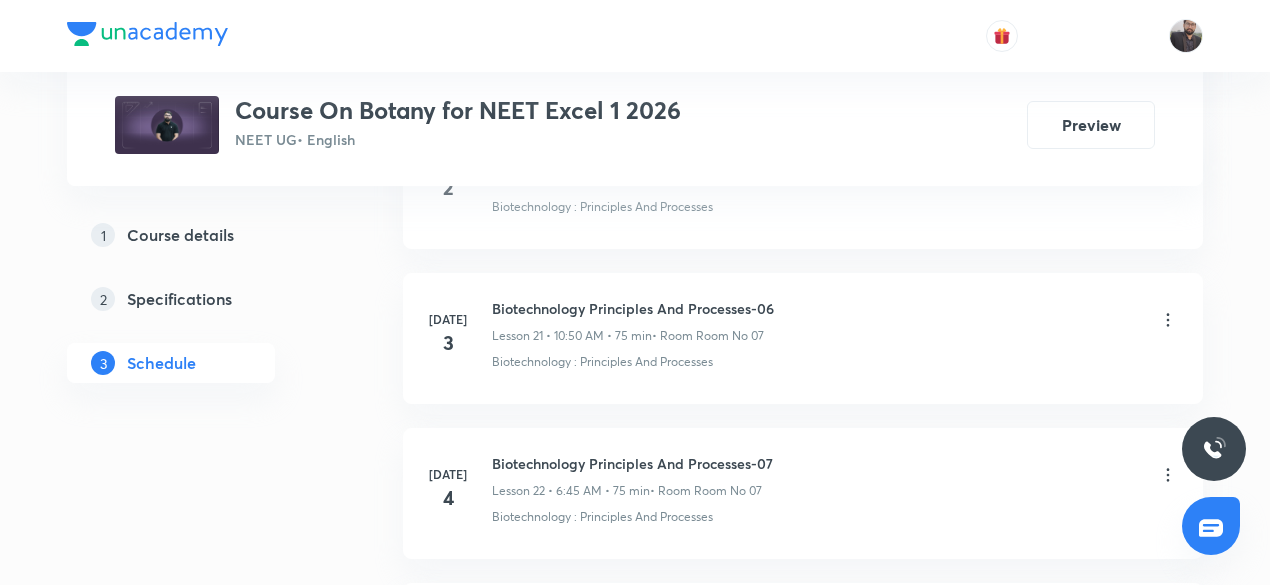 scroll, scrollTop: 5206, scrollLeft: 0, axis: vertical 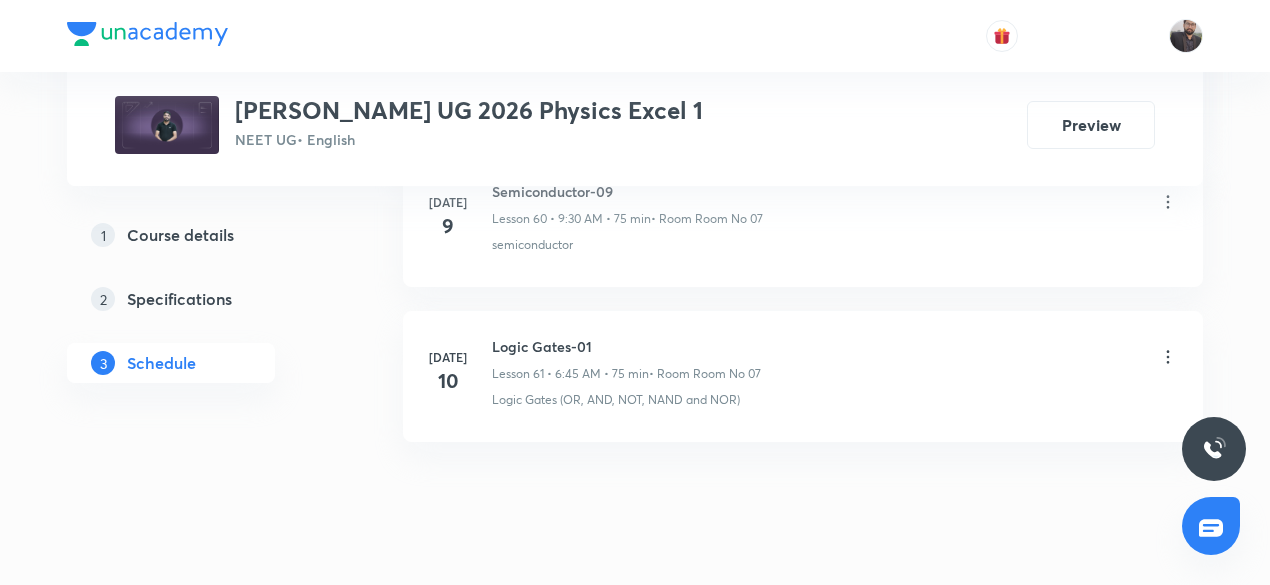 click on "Logic Gates-01" at bounding box center [626, 346] 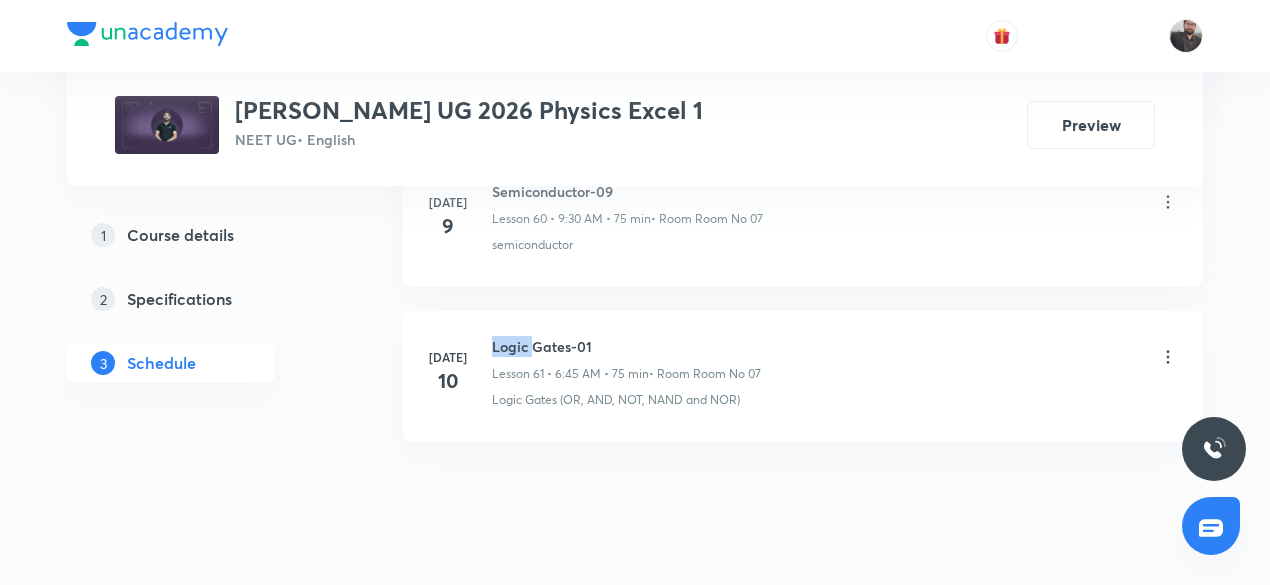 click on "Logic Gates-01" at bounding box center [626, 346] 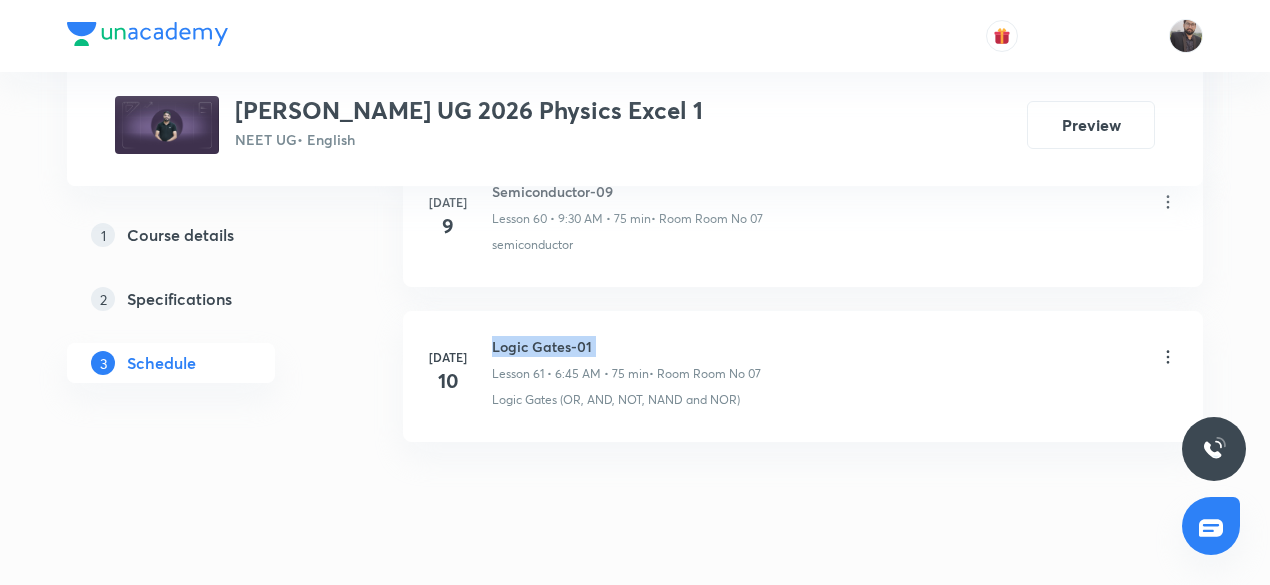 click on "Logic Gates-01" at bounding box center (626, 346) 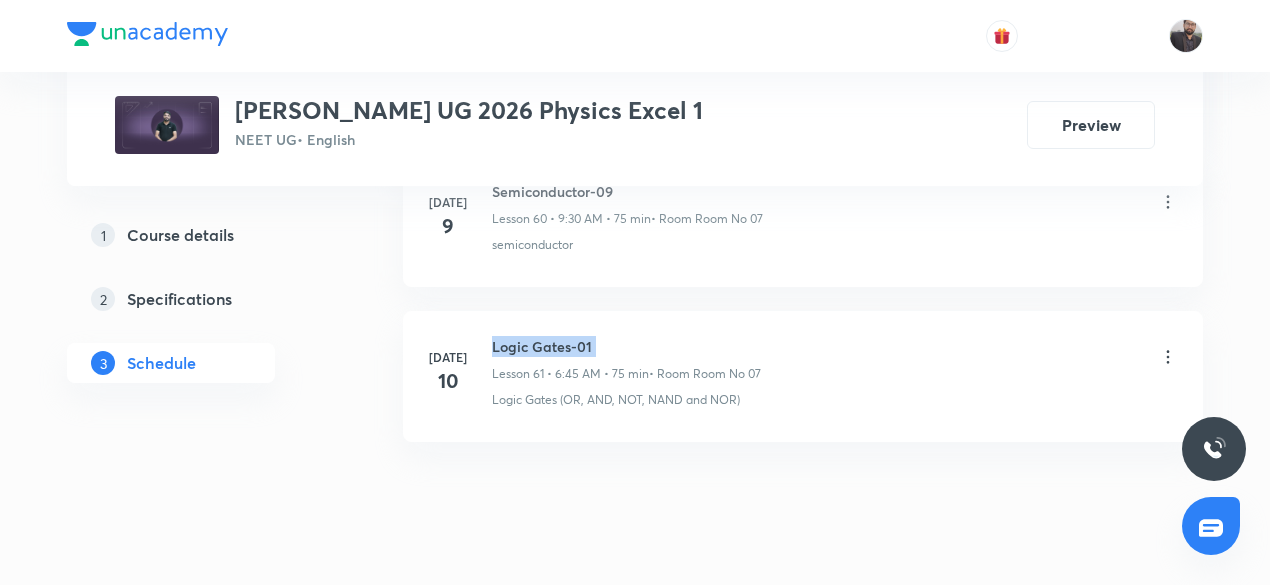 copy on "Logic Gates-01" 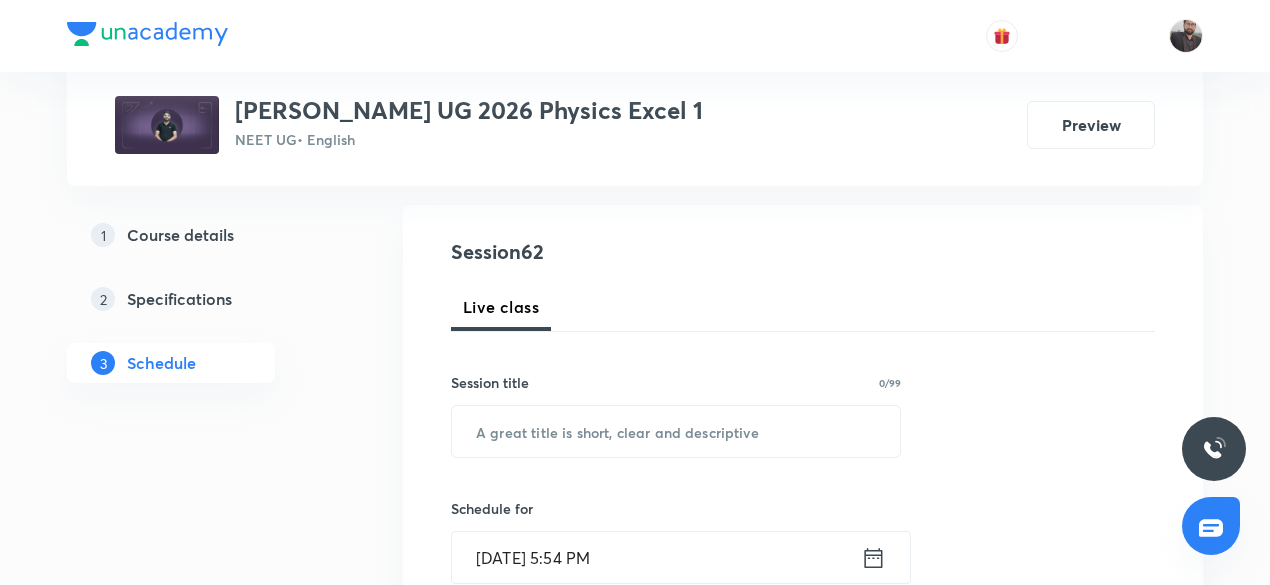 scroll, scrollTop: 199, scrollLeft: 0, axis: vertical 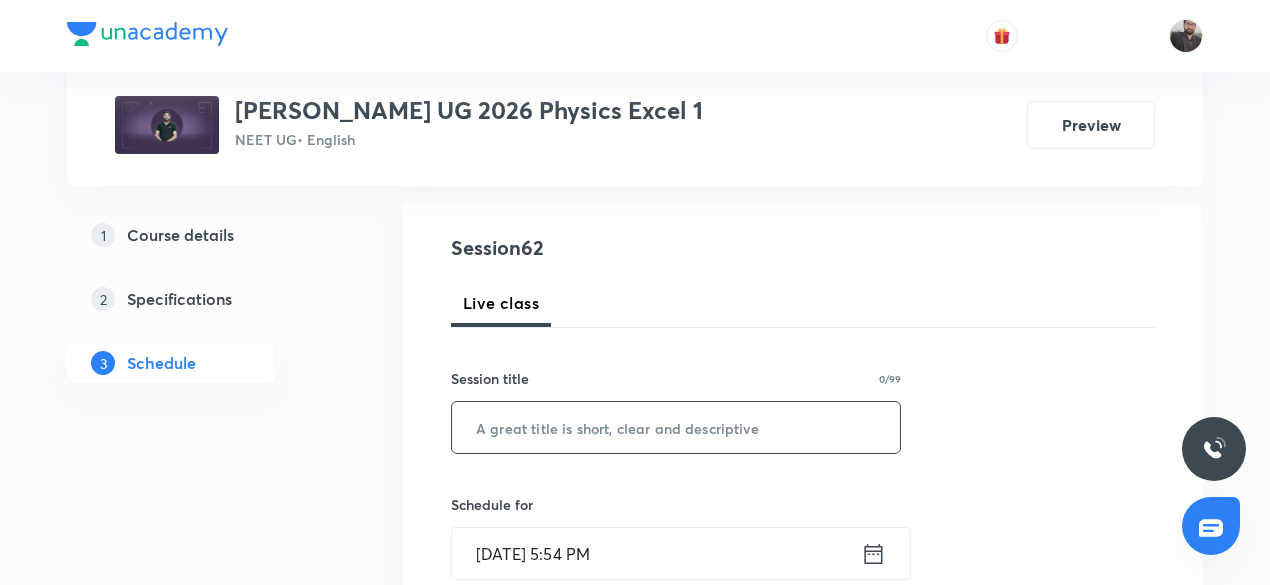 click at bounding box center (676, 427) 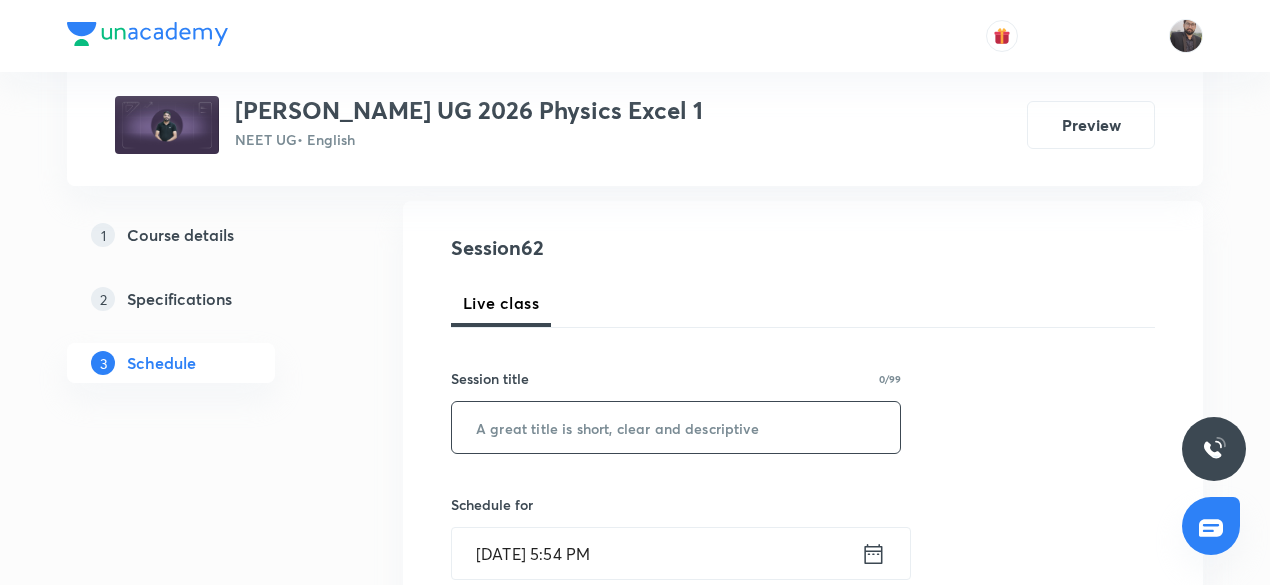 paste on "Logic Gates-01" 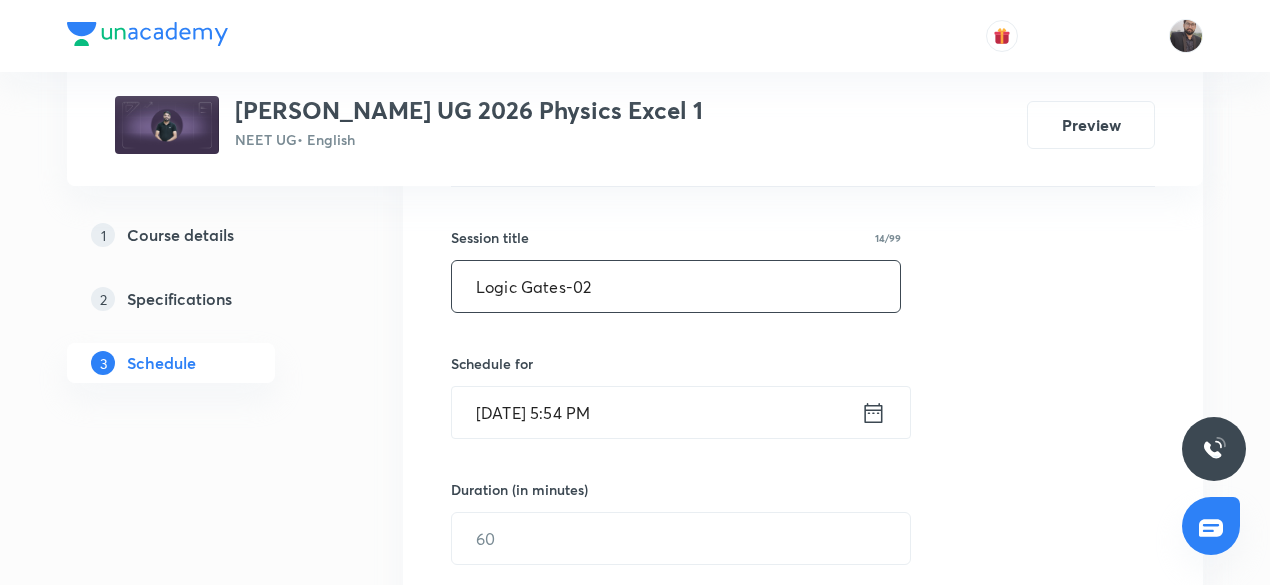 scroll, scrollTop: 361, scrollLeft: 0, axis: vertical 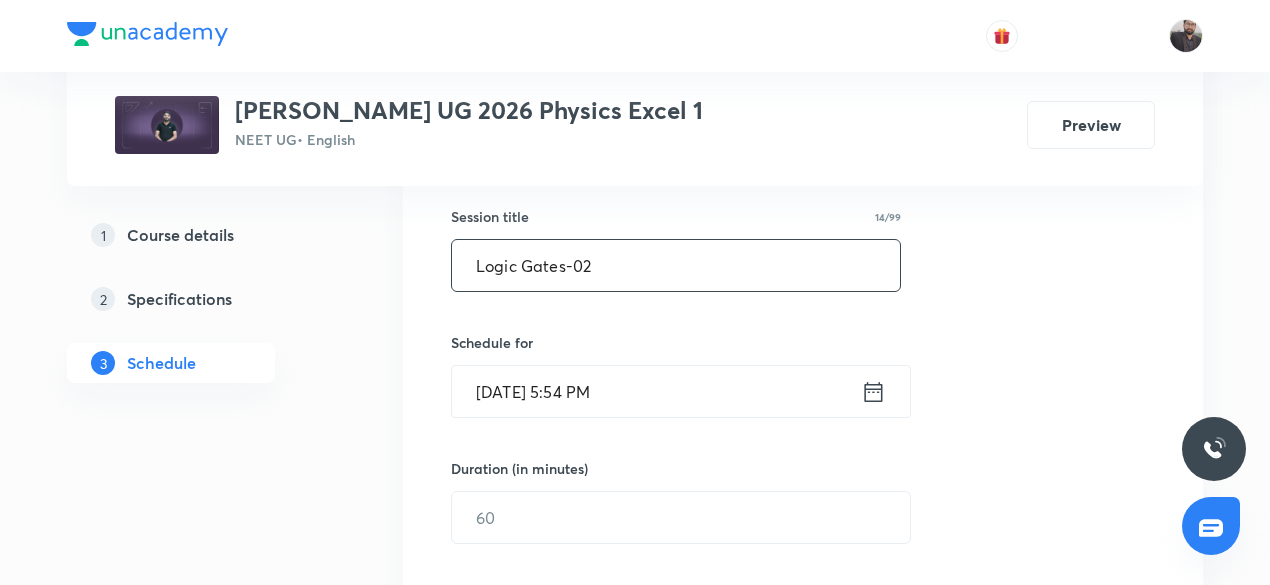 type on "Logic Gates-02" 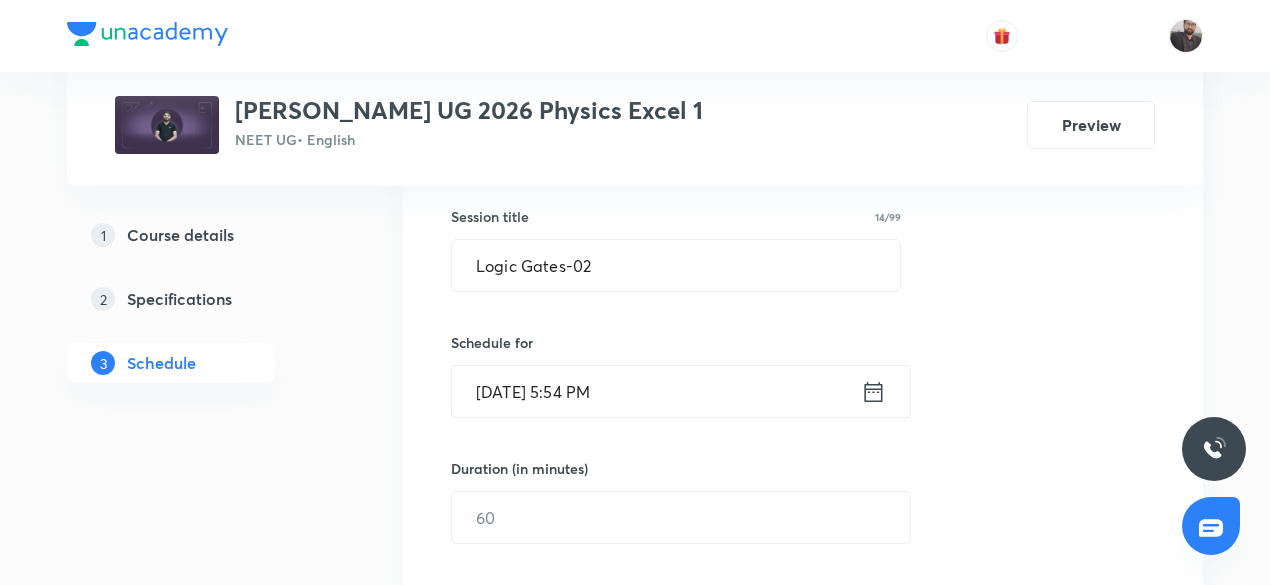 click on "Jul 10, 2025, 5:54 PM" at bounding box center [656, 391] 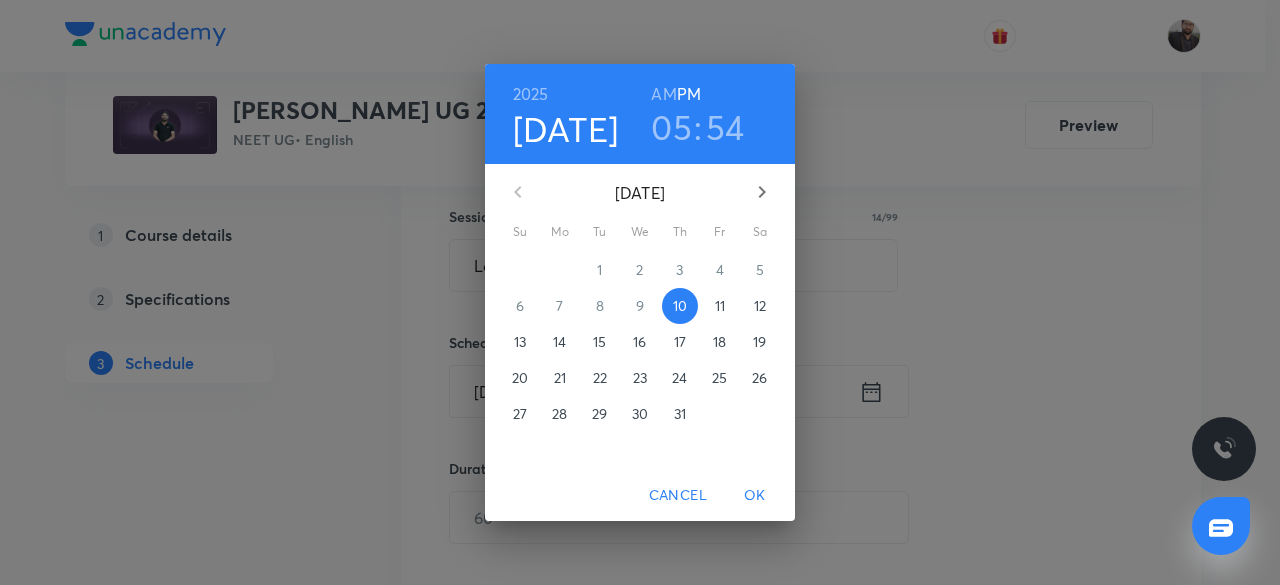 click on "11" at bounding box center (720, 306) 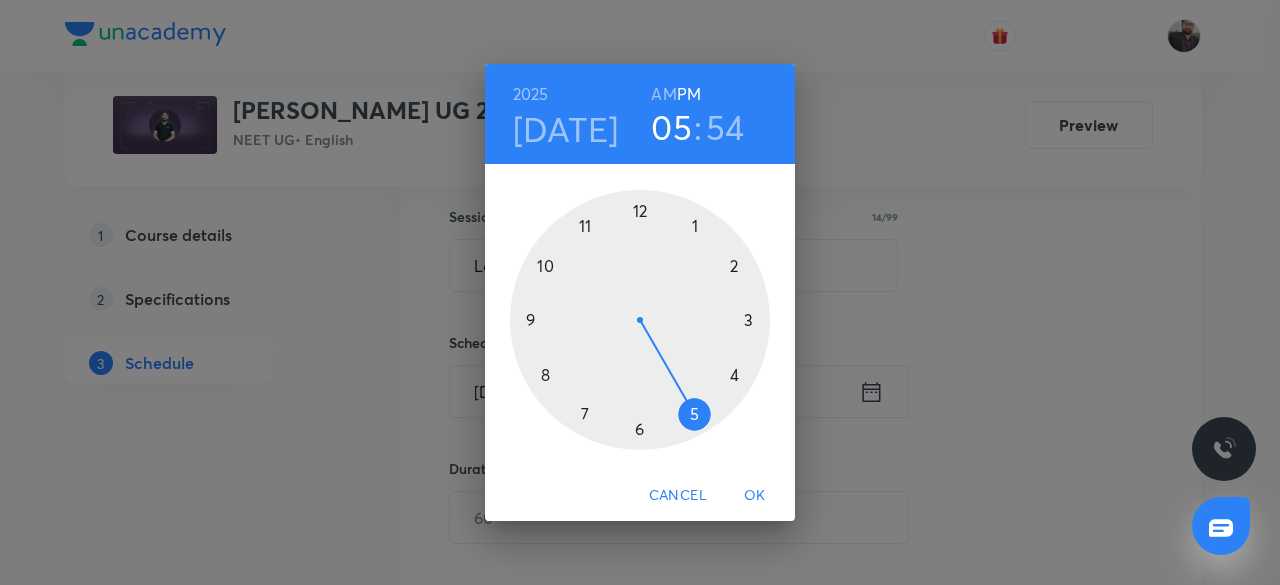 click on "AM" at bounding box center [663, 94] 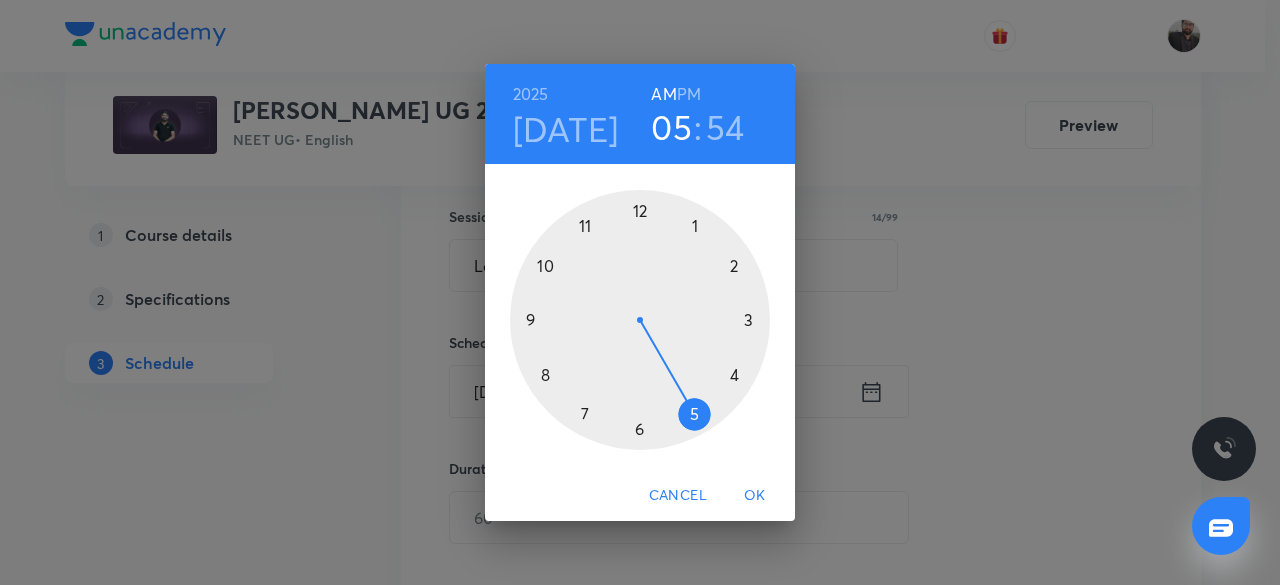 click at bounding box center [640, 320] 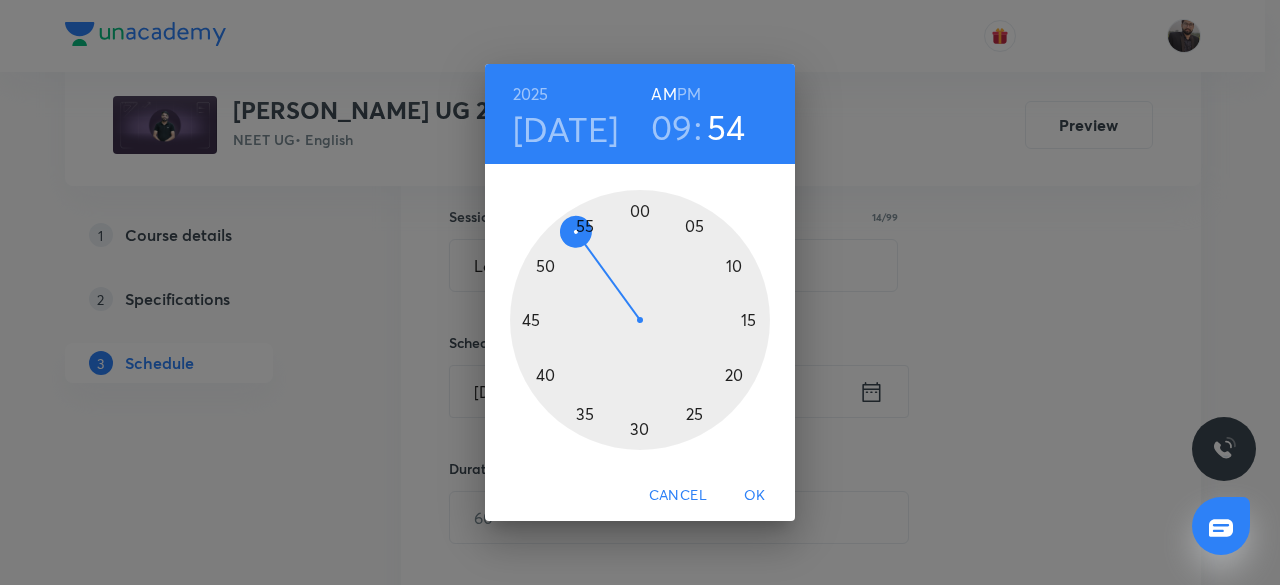 click at bounding box center [640, 320] 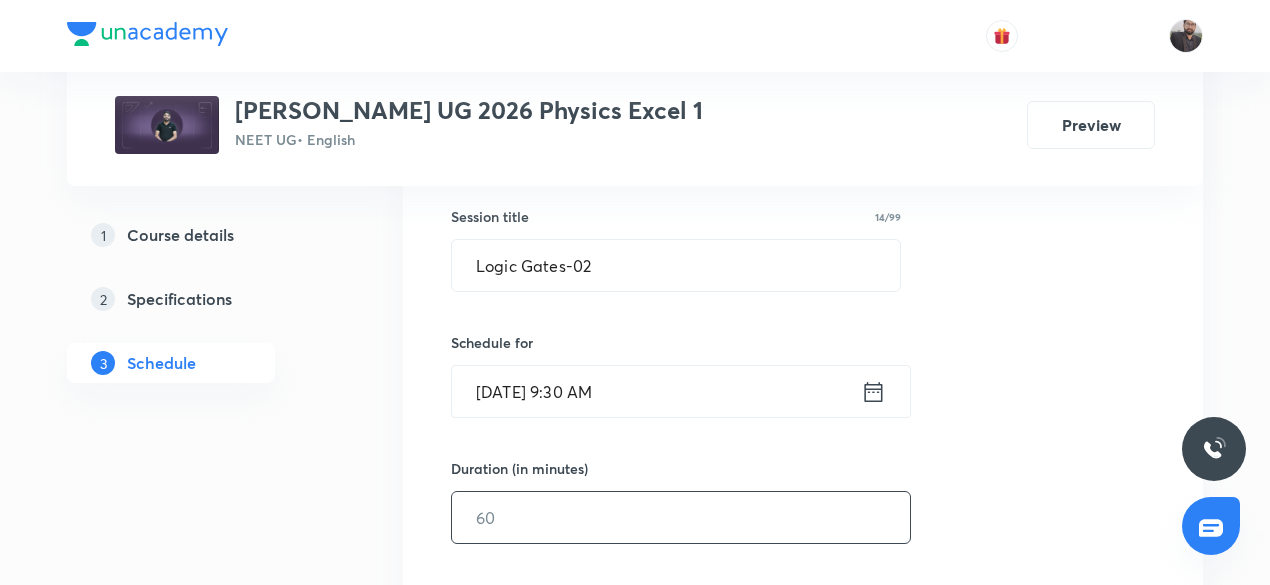 click at bounding box center [681, 517] 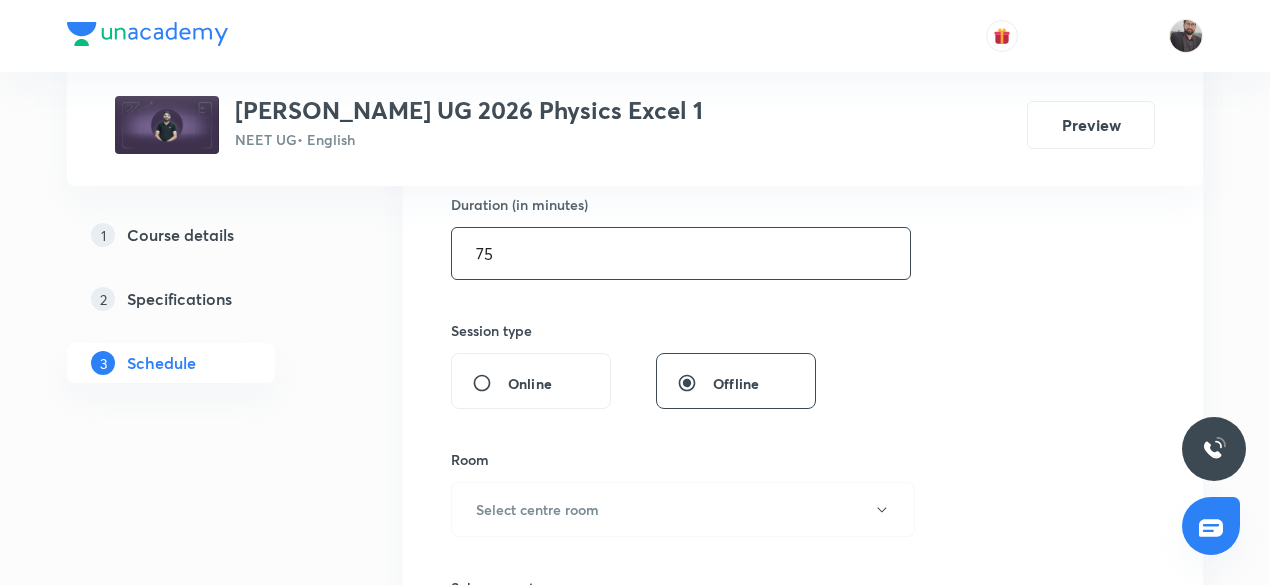scroll, scrollTop: 639, scrollLeft: 0, axis: vertical 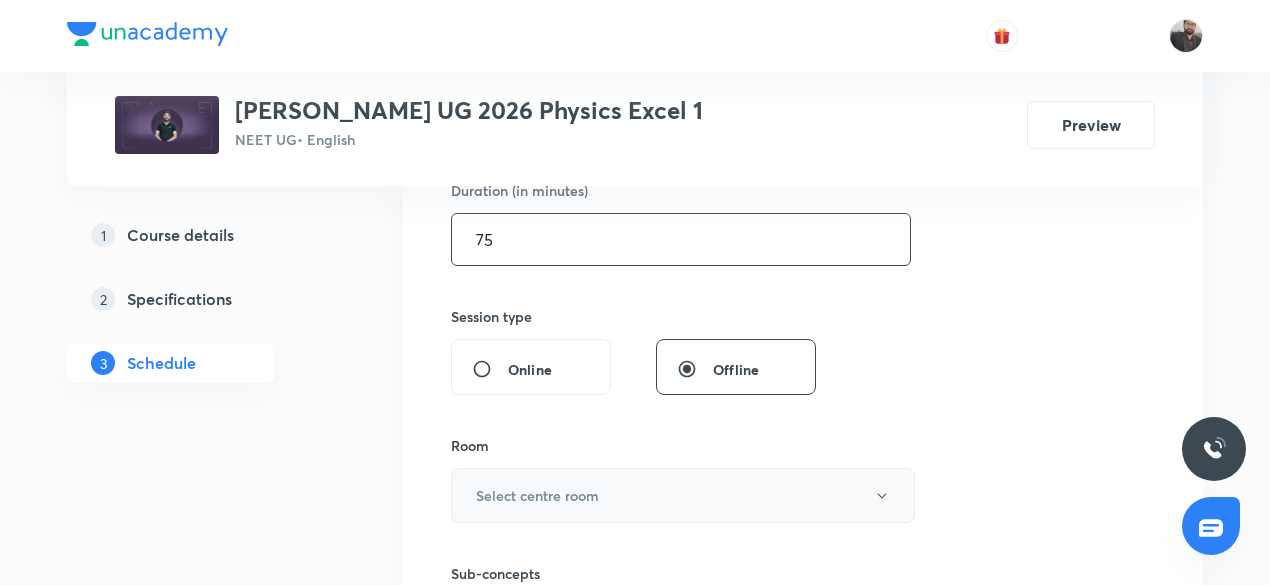 type on "75" 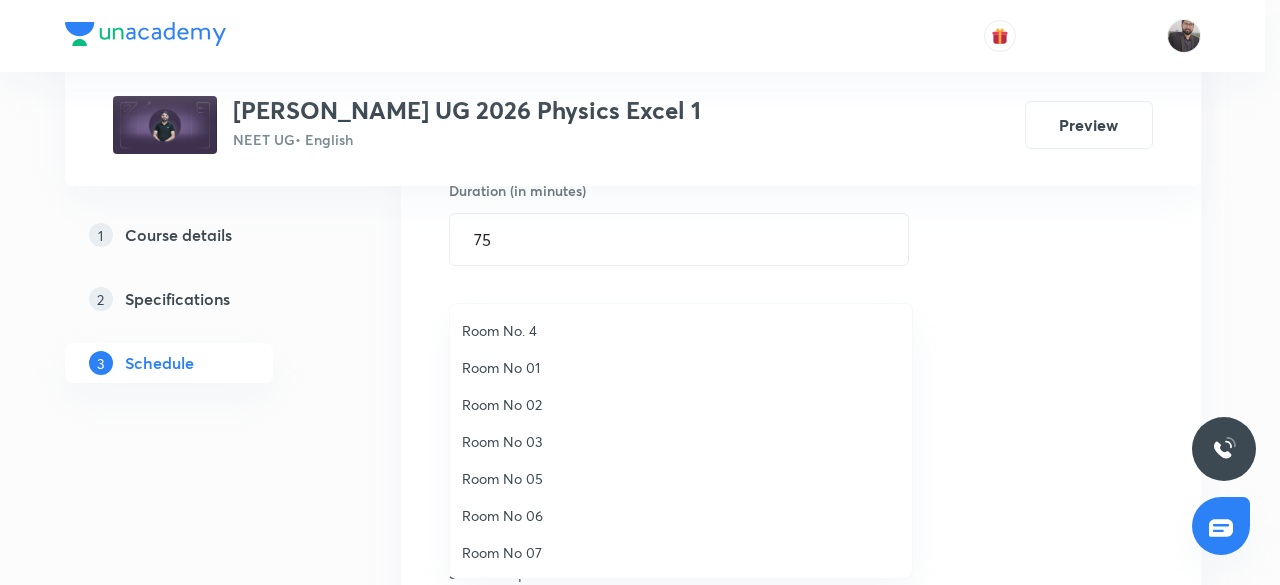 click on "Room No 07" at bounding box center (681, 552) 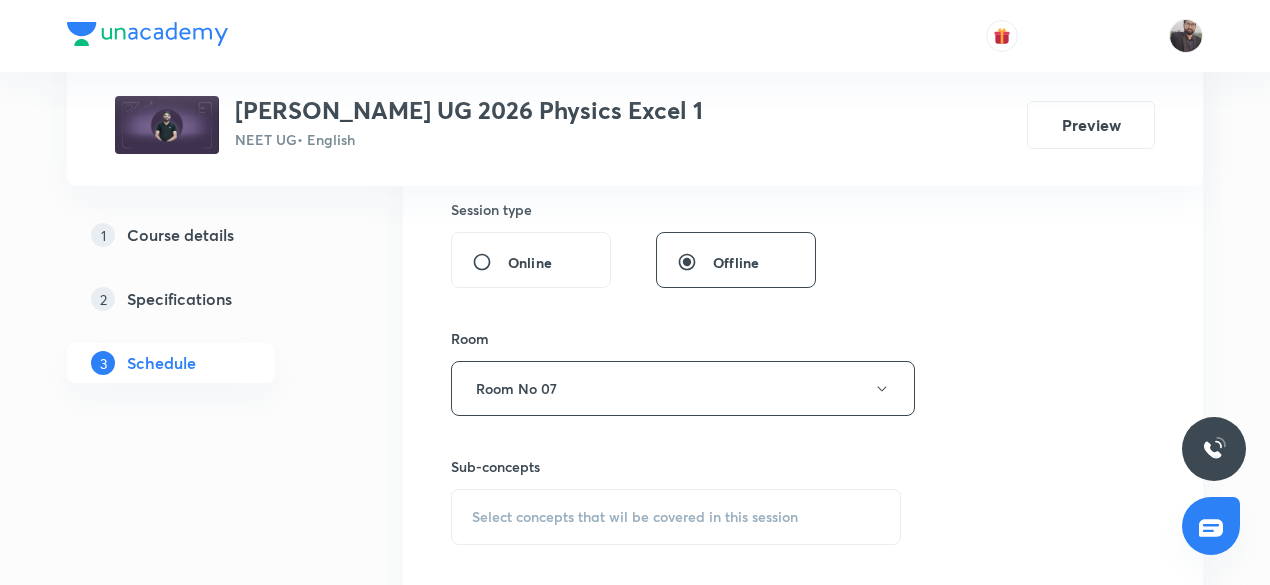 scroll, scrollTop: 760, scrollLeft: 0, axis: vertical 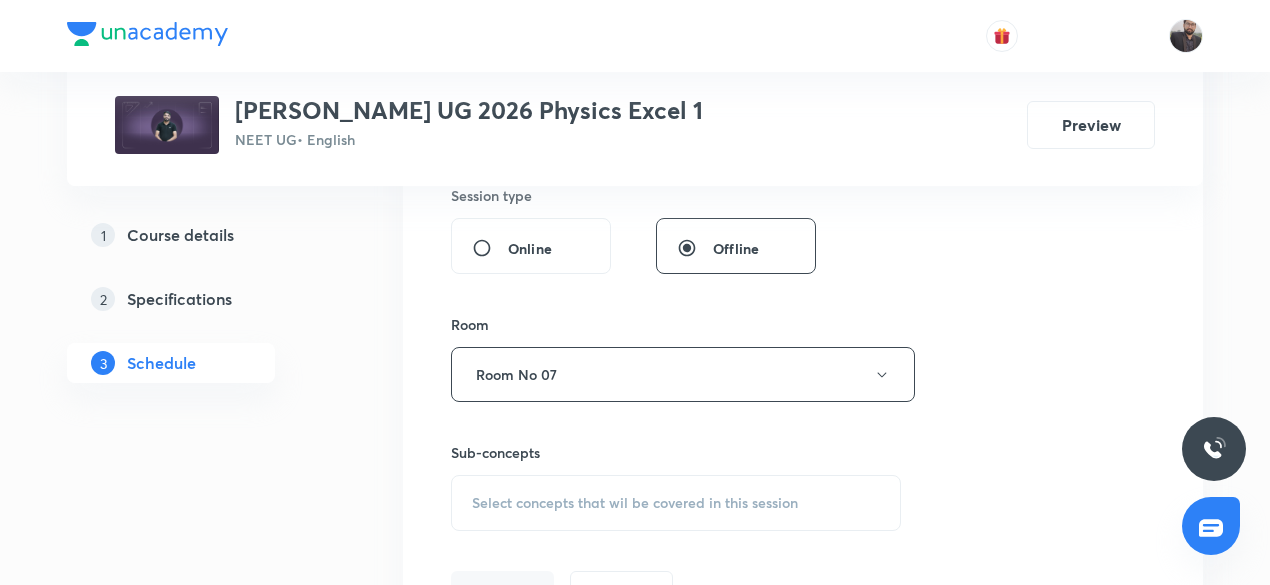 click on "Select concepts that wil be covered in this session" at bounding box center (635, 503) 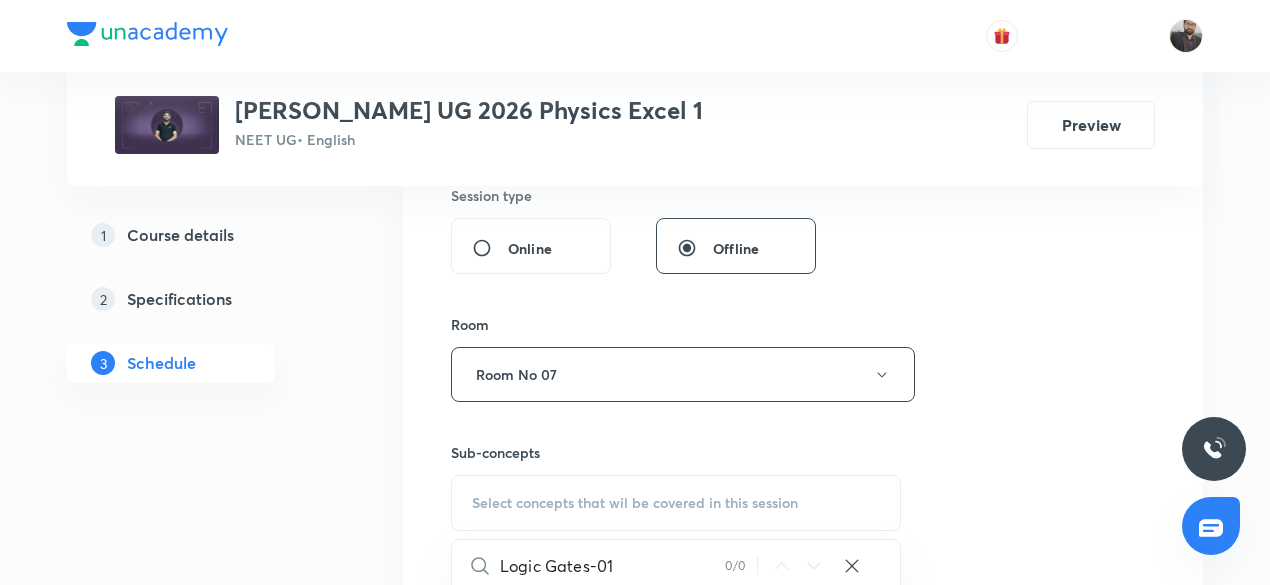 scroll, scrollTop: 762, scrollLeft: 0, axis: vertical 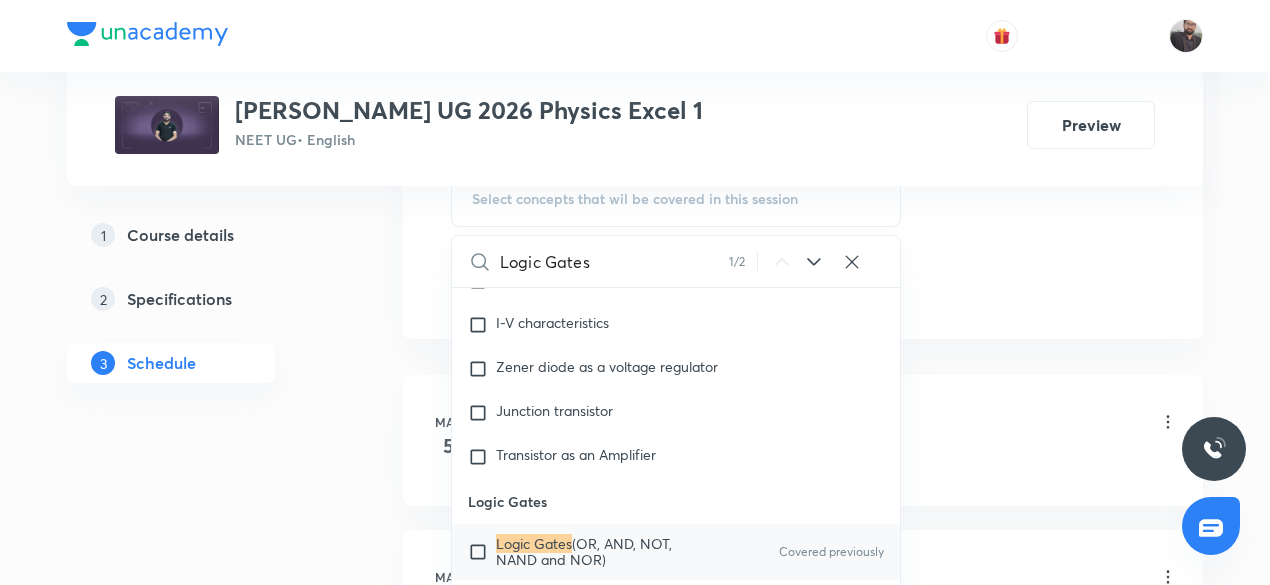 type on "Logic Gates" 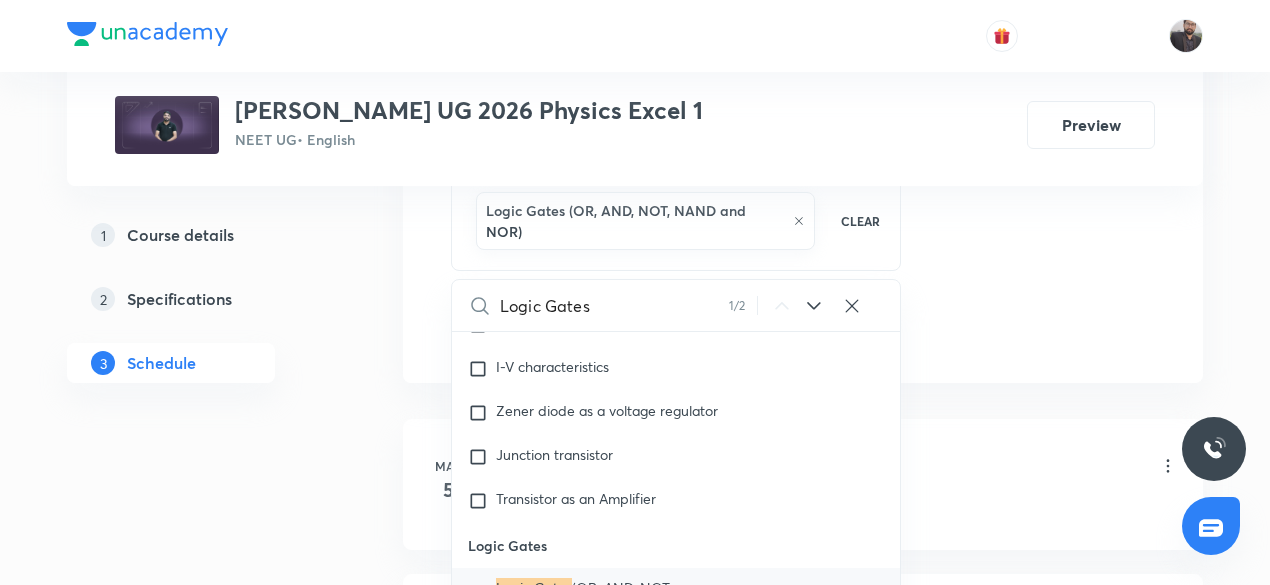 click on "Session  62 Live class Session title 14/99 Logic Gates-02 ​ Schedule for Jul 11, 2025, 9:30 AM ​ Duration (in minutes) 75 ​   Session type Online Offline Room Room No 07 Sub-concepts Logic Gates (OR, AND, NOT, NAND and NOR) CLEAR Logic Gates 1 / 2 ​ Units & Dimensions Physical quantity Covered previously Applications of Dimensional Analysis Significant Figures Units of Physical Quantities System of Units Dimensions of Some Mathematical Functions Unit and Dimension Product of Two Vectors Subtraction of Vectors Cross Product Least Count Analysis Errors of Measurement Vernier Callipers Screw Gauge Zero Error Basic Mathematics Elementary Algebra Elementary Trigonometry Basic Coordinate Geometry Functions Differentiation Integral of a Function Use of Differentiation & Integration in One Dimensional Motion Derivatives of Equations of Motion by Calculus Basic Mathematics Laboratory Experiments Laboratory Experiments Basics & Laboratory Representation of Vector Addition of Vectors Components of a Vector Error" at bounding box center [803, -141] 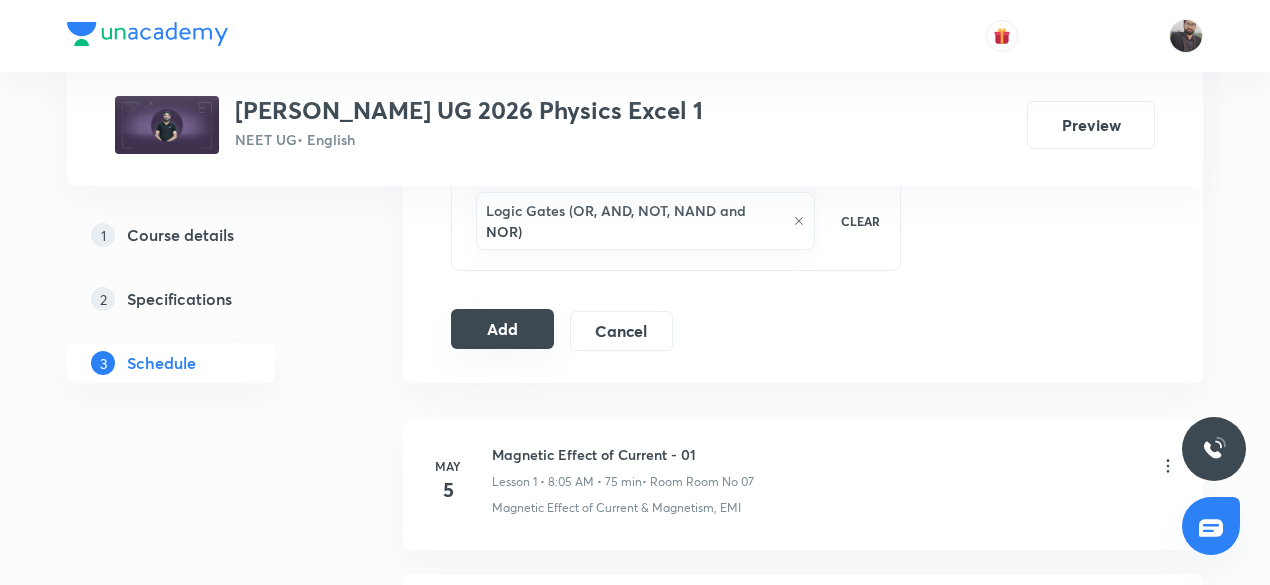 click on "Add" at bounding box center (502, 329) 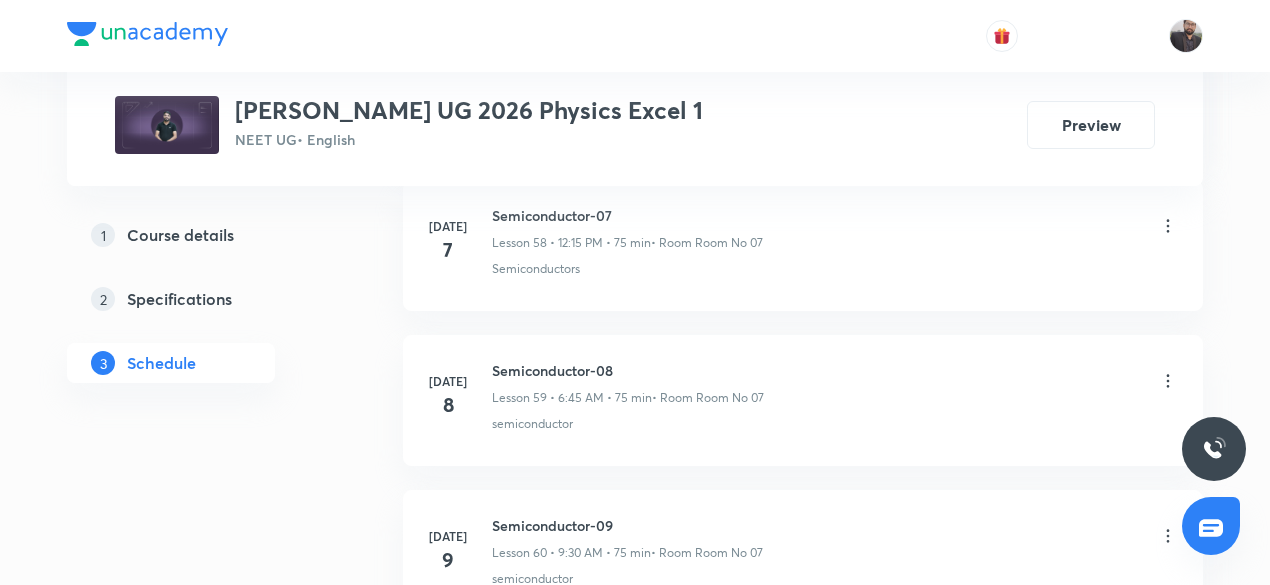 scroll, scrollTop: 10454, scrollLeft: 0, axis: vertical 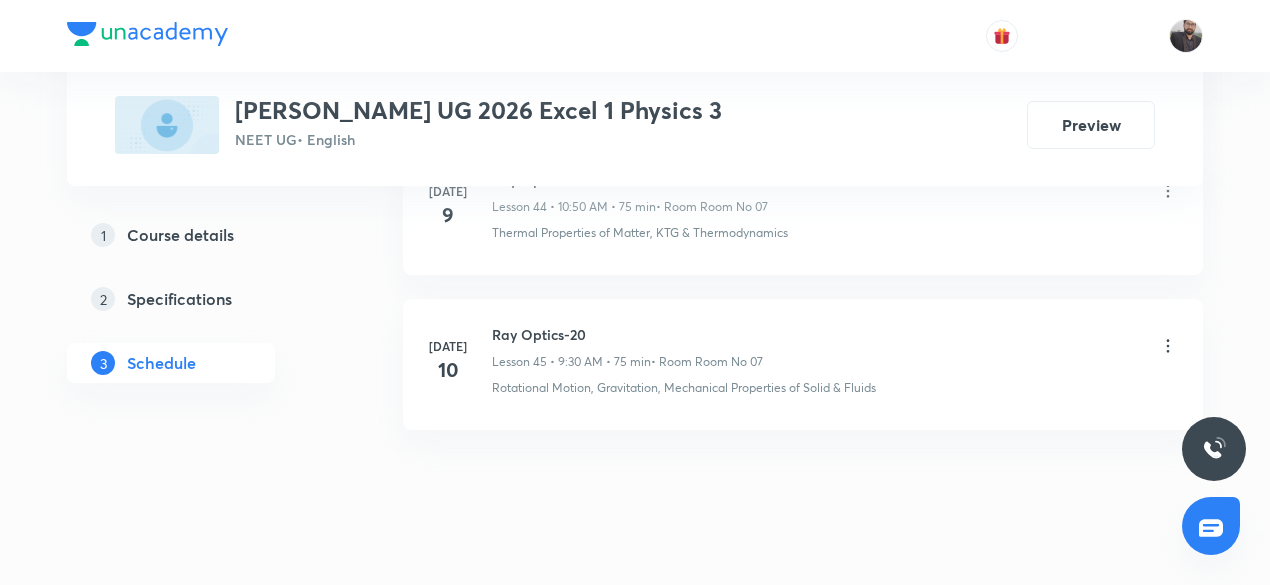 click on "Ray Optics-20" at bounding box center [627, 334] 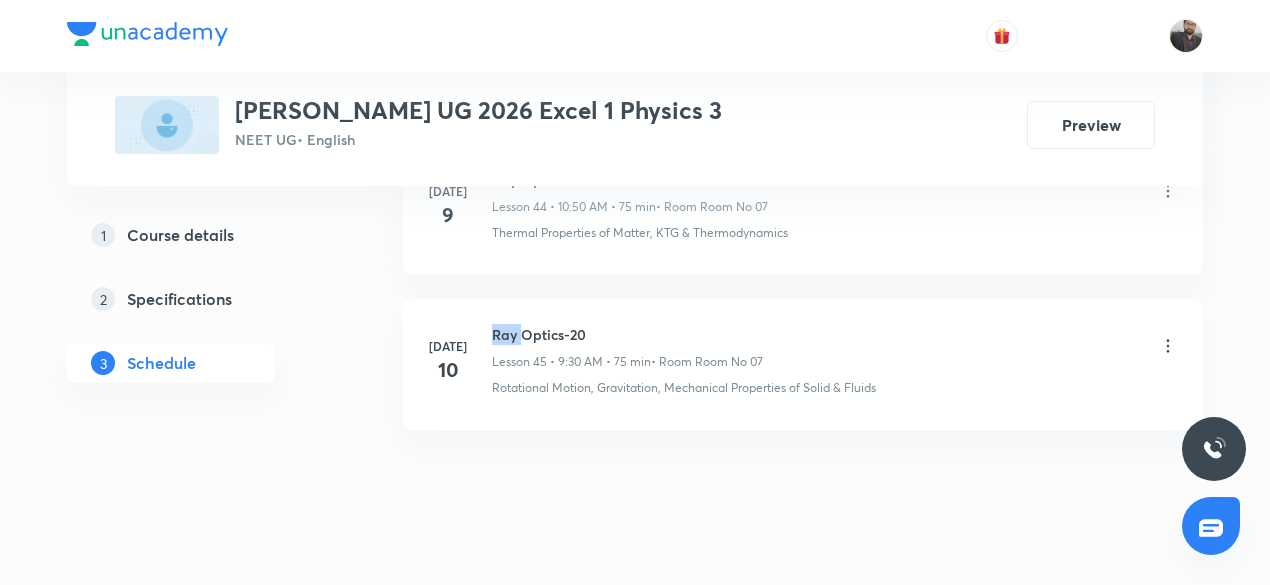 click on "Ray Optics-20" at bounding box center (627, 334) 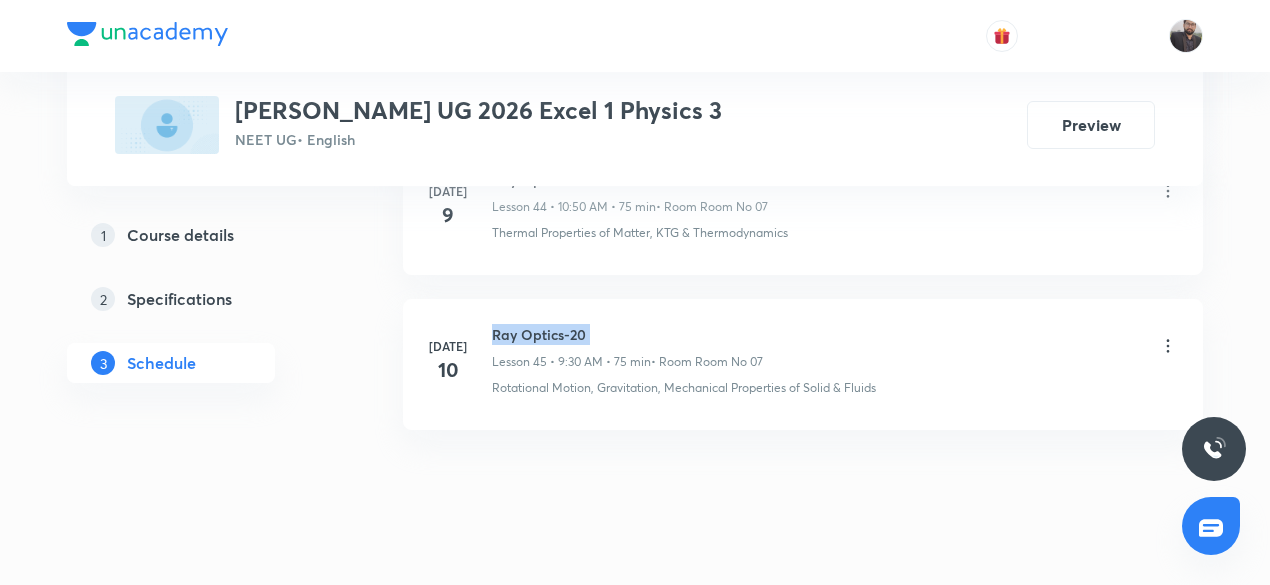 click on "Ray Optics-20" at bounding box center (627, 334) 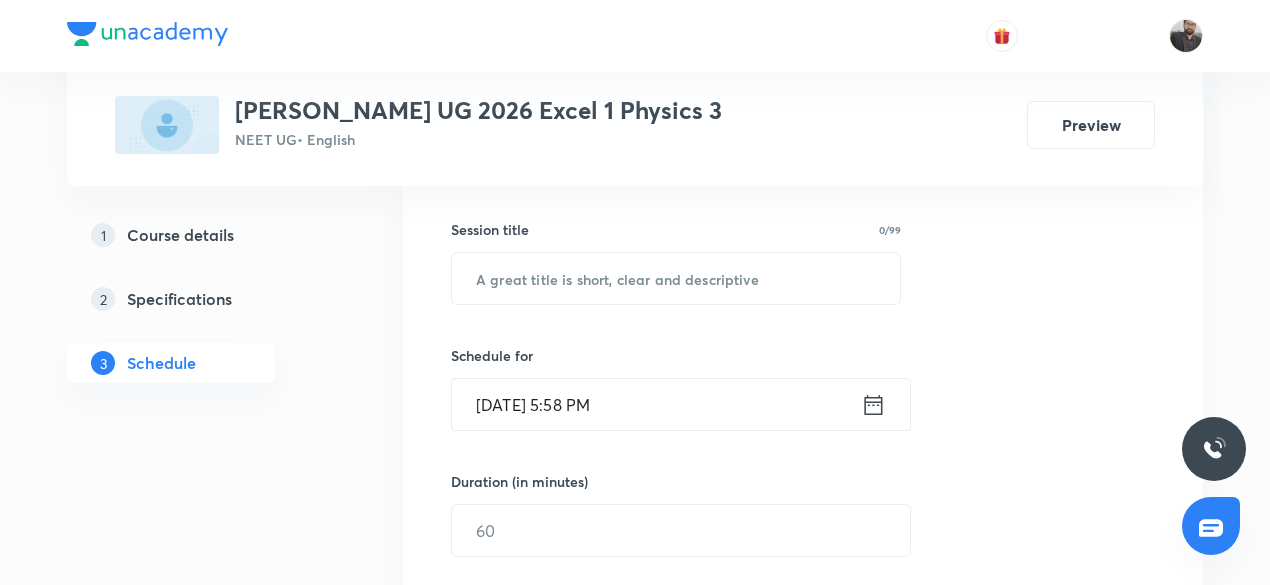 scroll, scrollTop: 347, scrollLeft: 0, axis: vertical 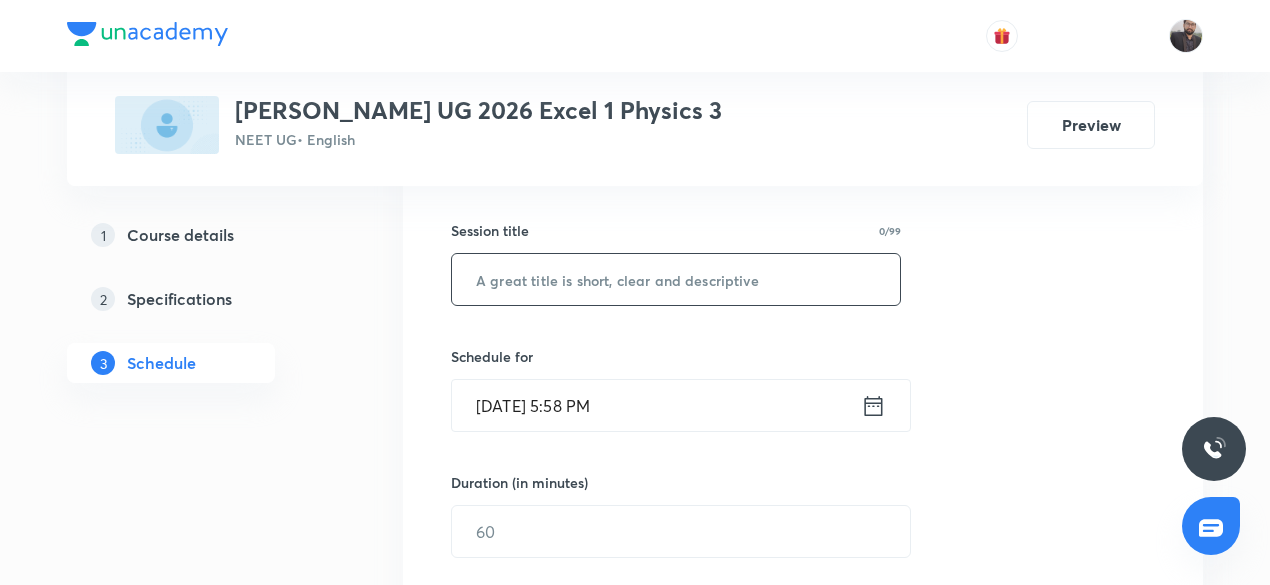 click at bounding box center (676, 279) 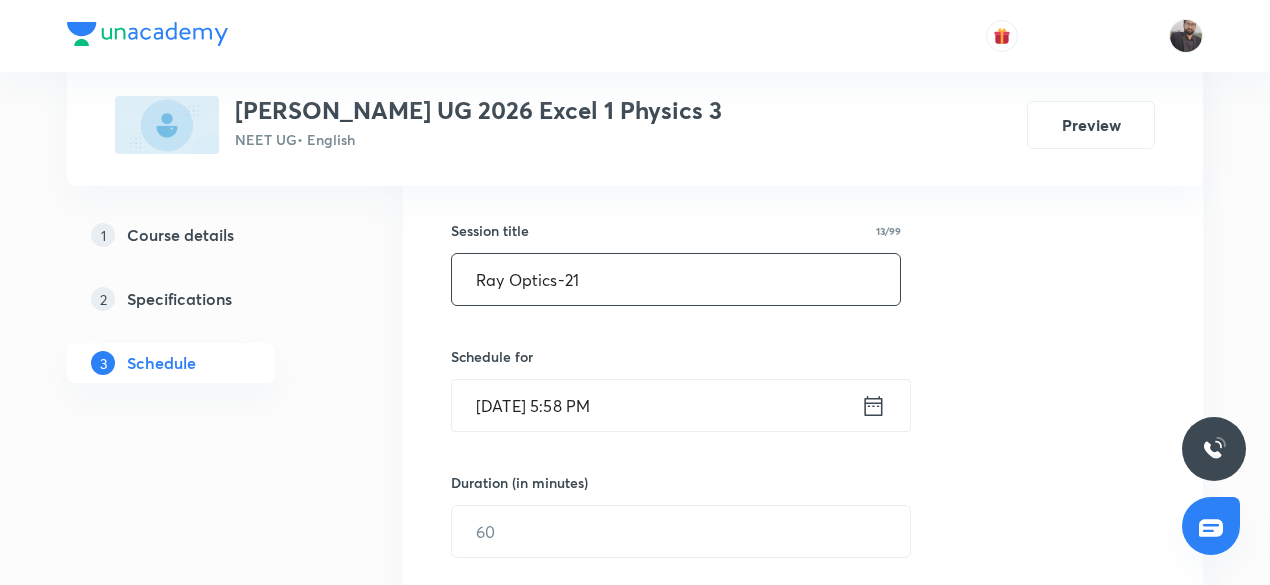 scroll, scrollTop: 404, scrollLeft: 0, axis: vertical 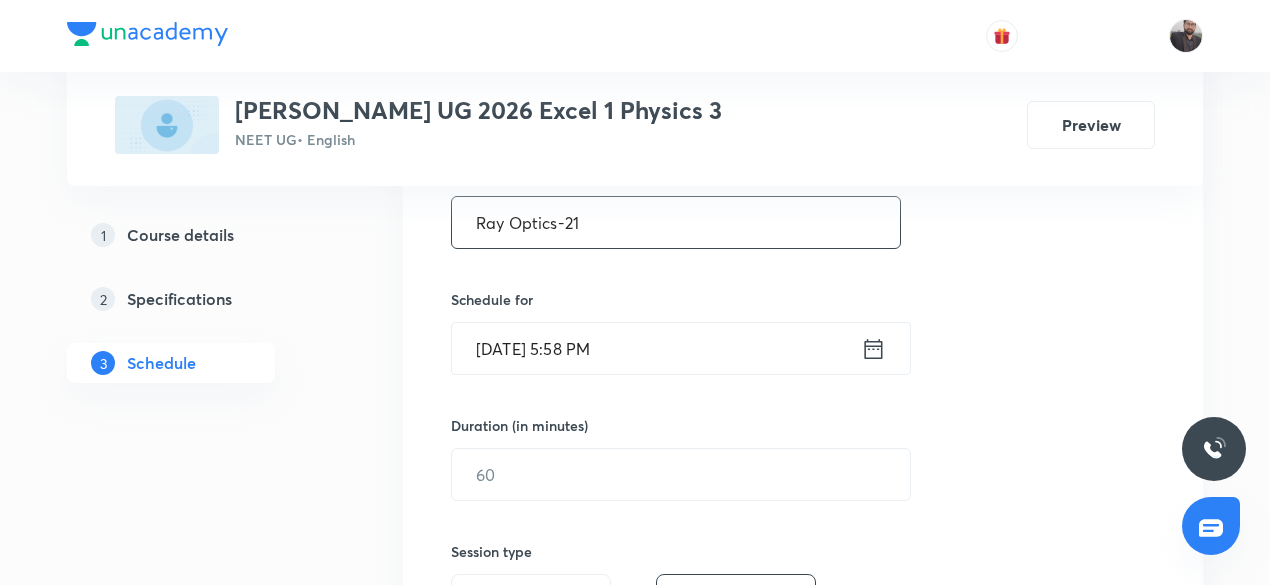 type on "Ray Optics-21" 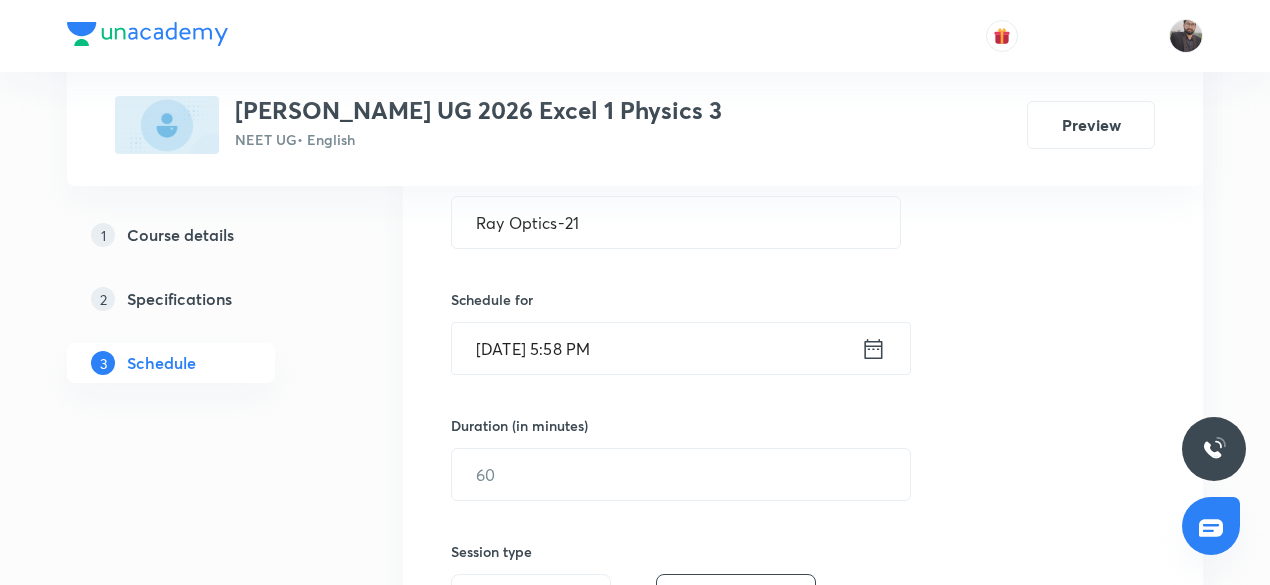 click on "[DATE] 5:58 PM" at bounding box center [656, 348] 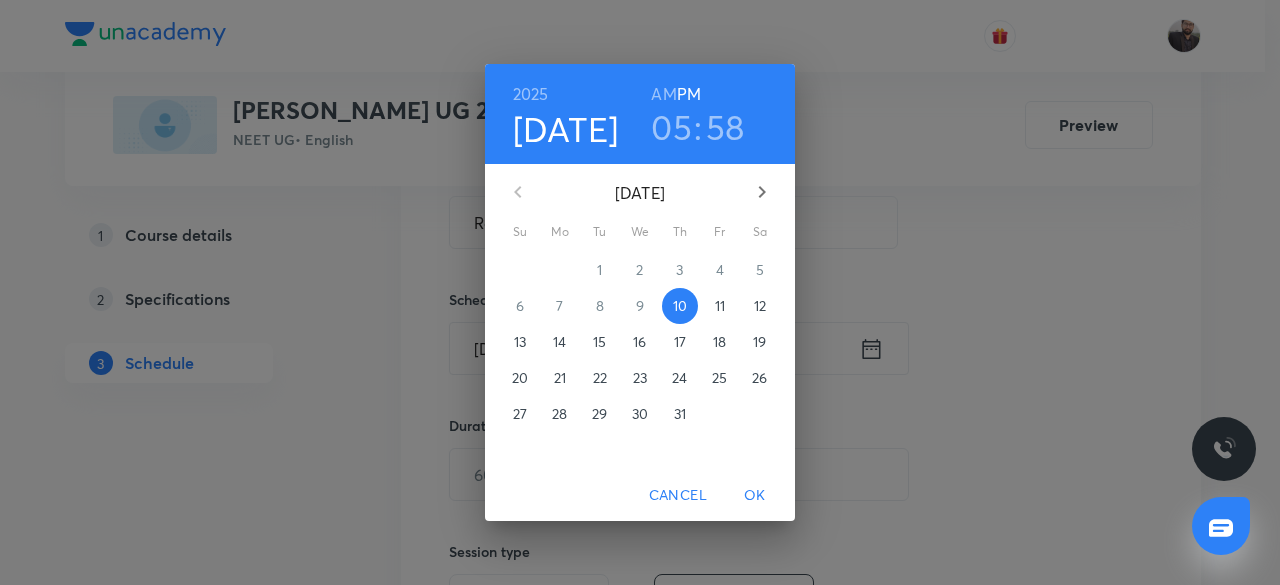 click on "11" at bounding box center [720, 306] 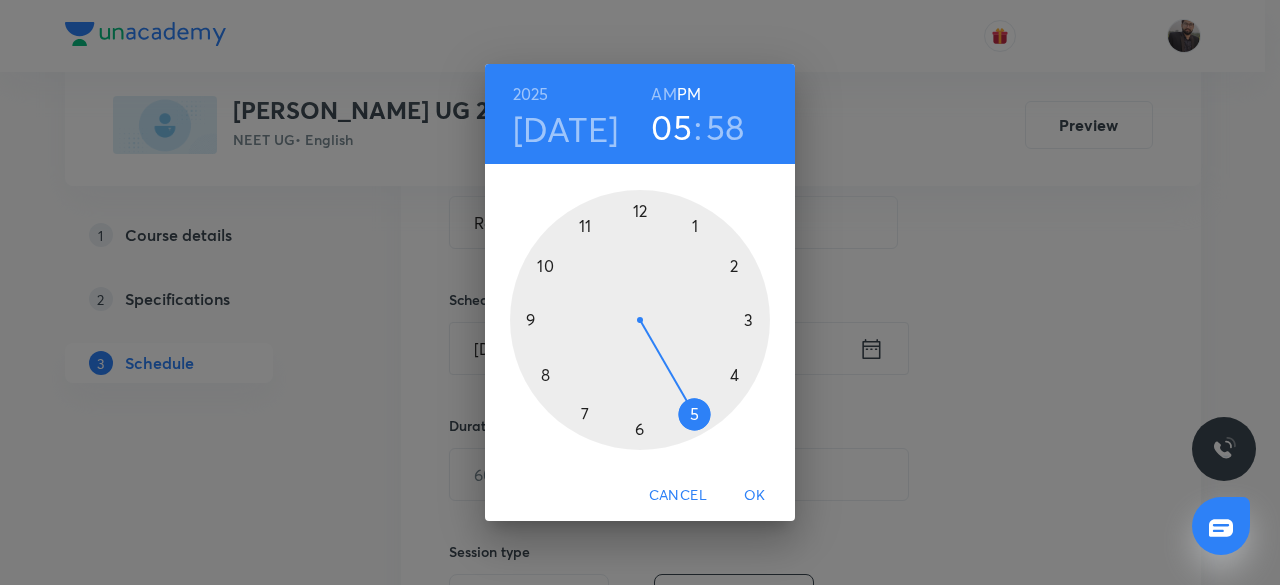 click on "AM" at bounding box center [663, 94] 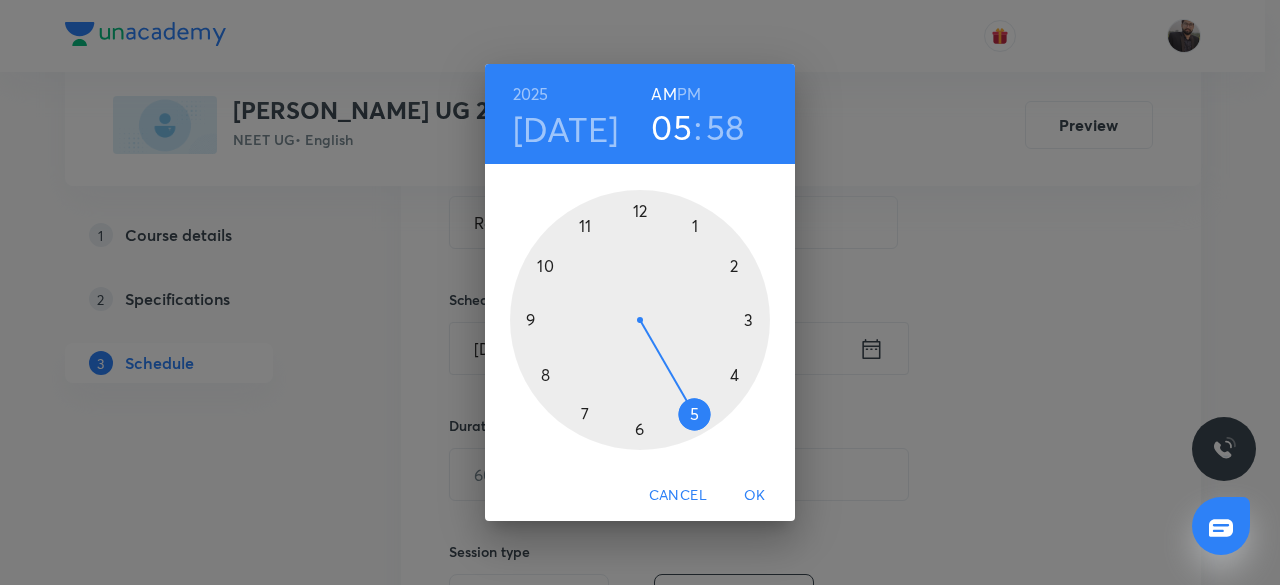click at bounding box center [640, 320] 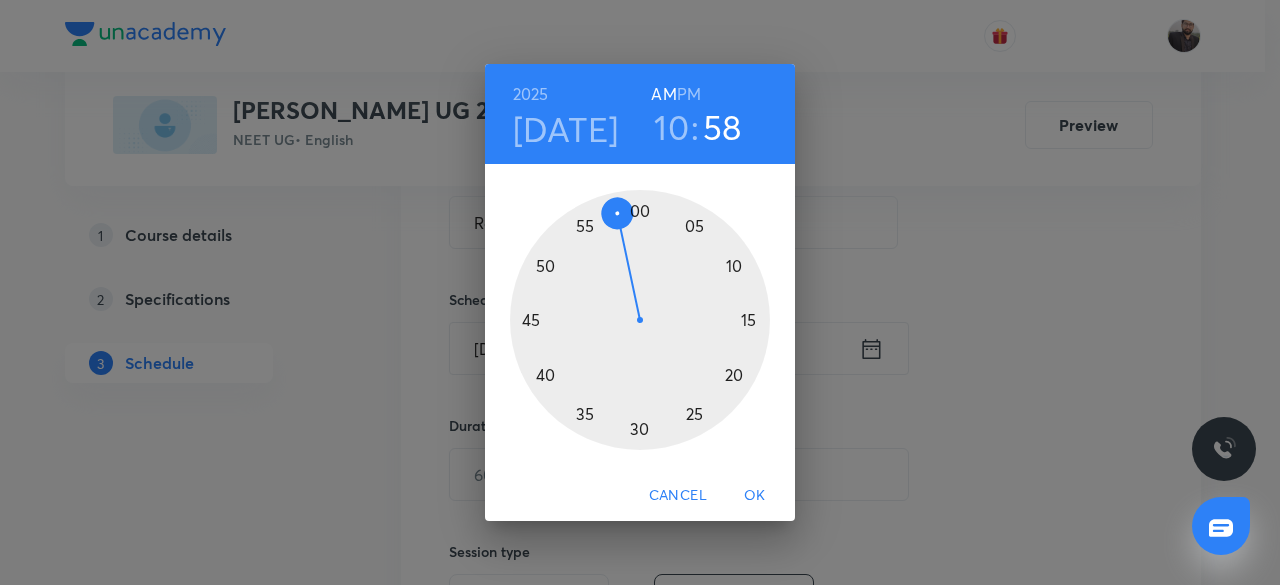 click at bounding box center [640, 320] 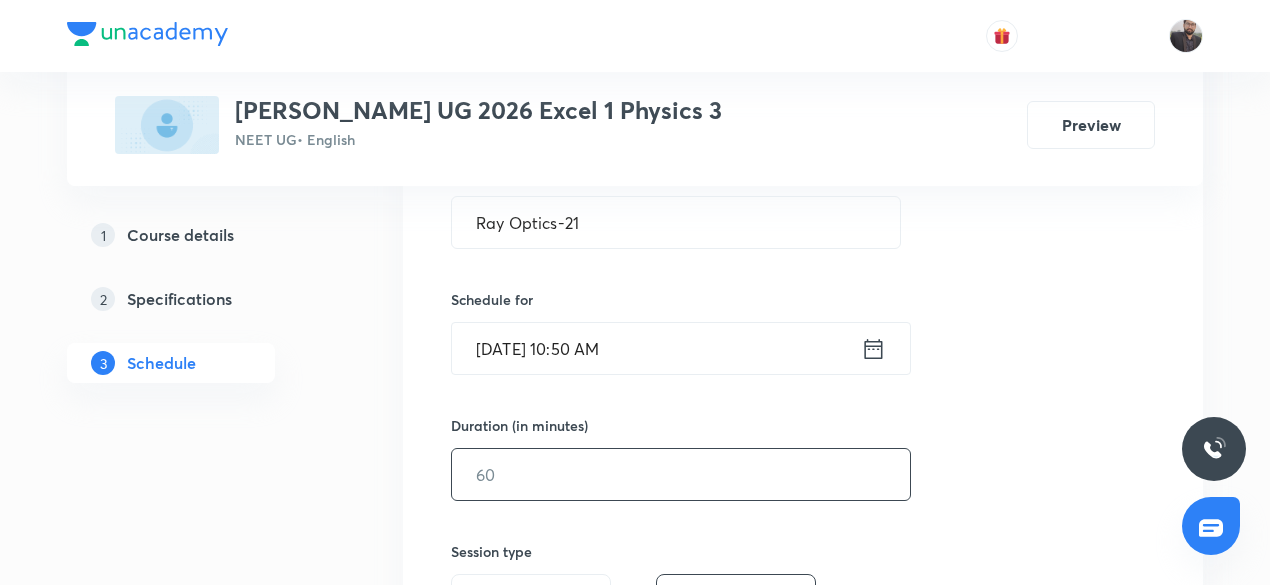 click at bounding box center [681, 474] 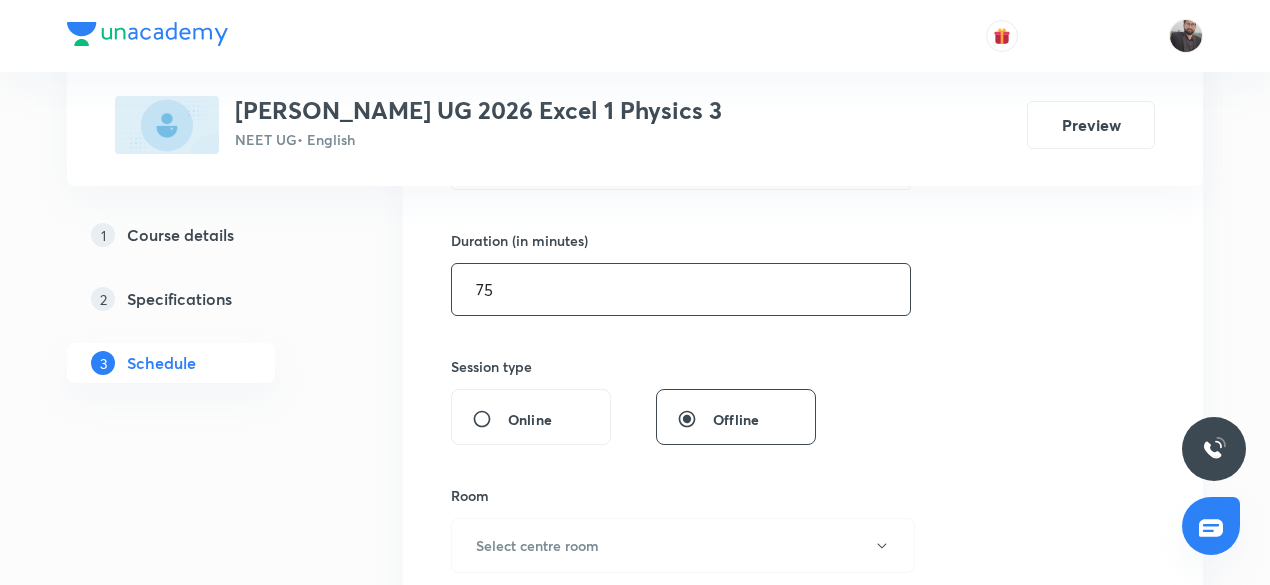 scroll, scrollTop: 627, scrollLeft: 0, axis: vertical 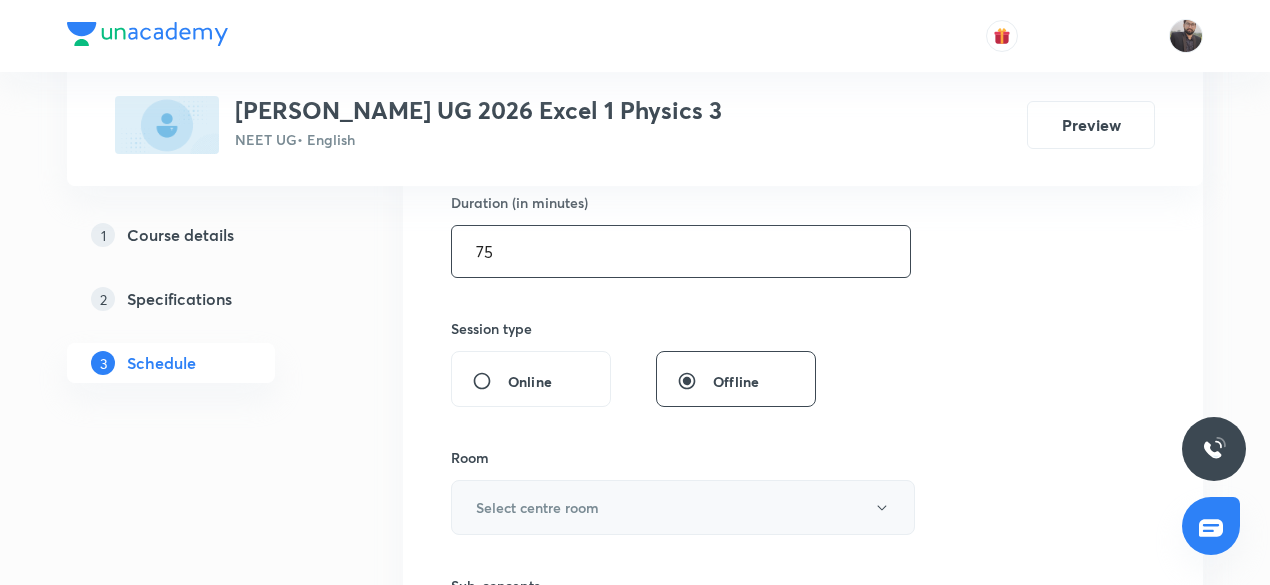 type on "75" 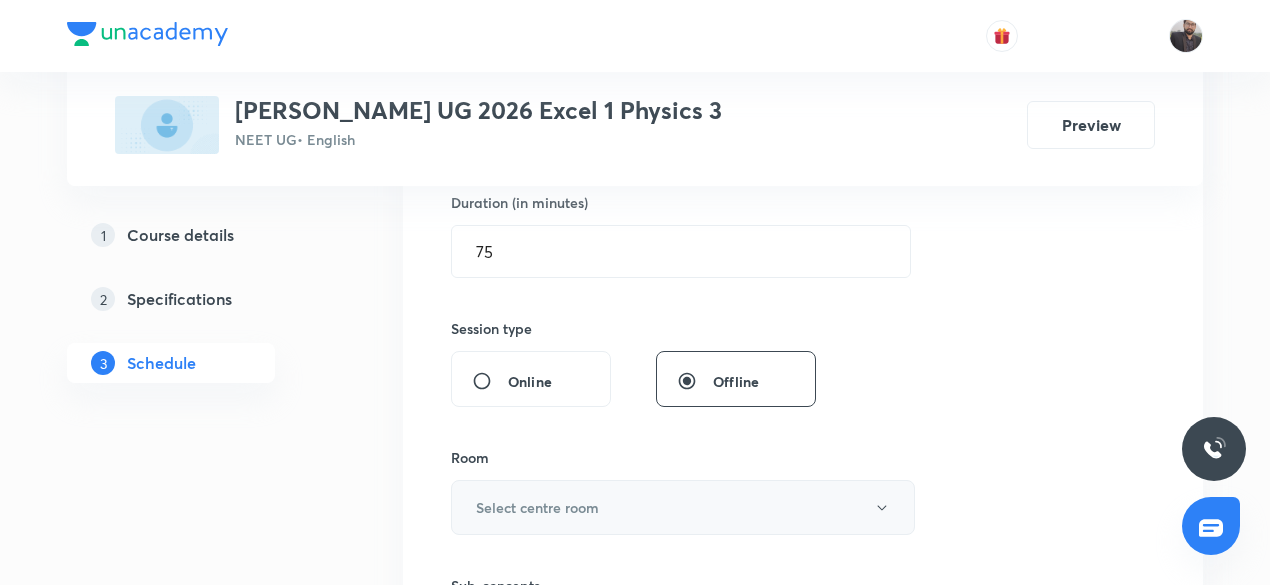 click on "Select centre room" at bounding box center (683, 507) 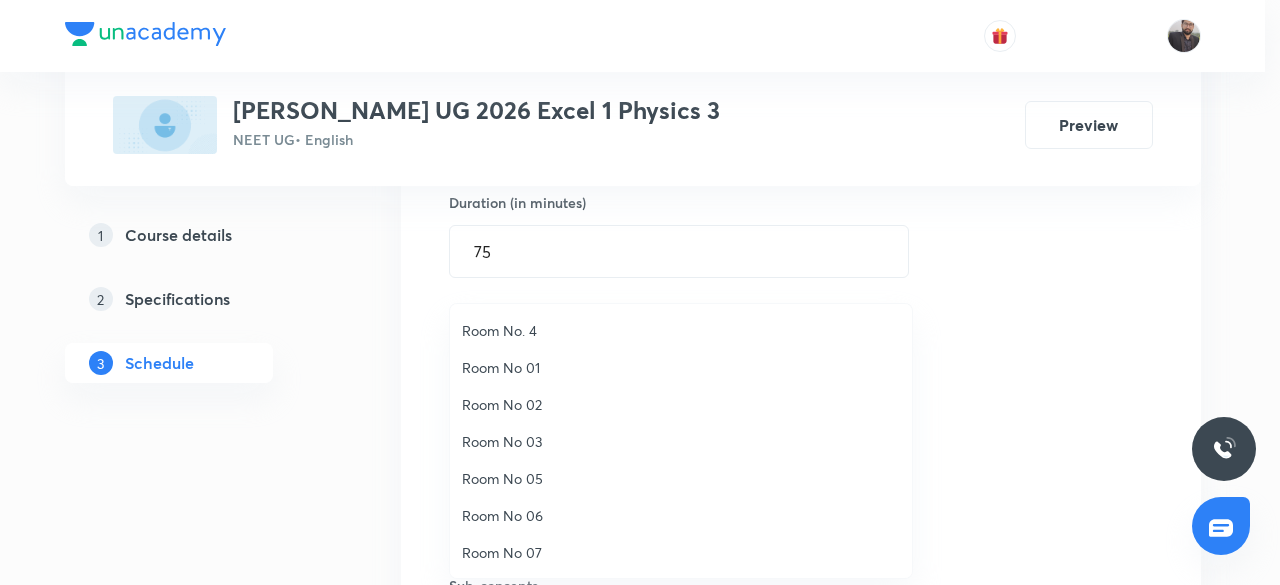 click on "Room No 07" at bounding box center [681, 552] 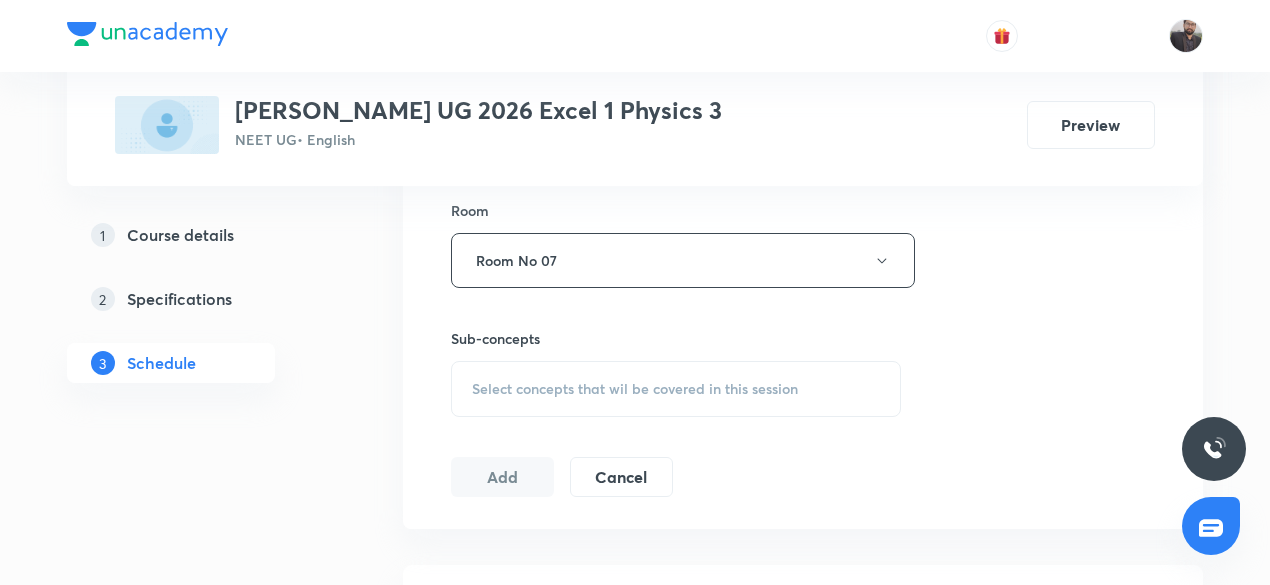 scroll, scrollTop: 970, scrollLeft: 0, axis: vertical 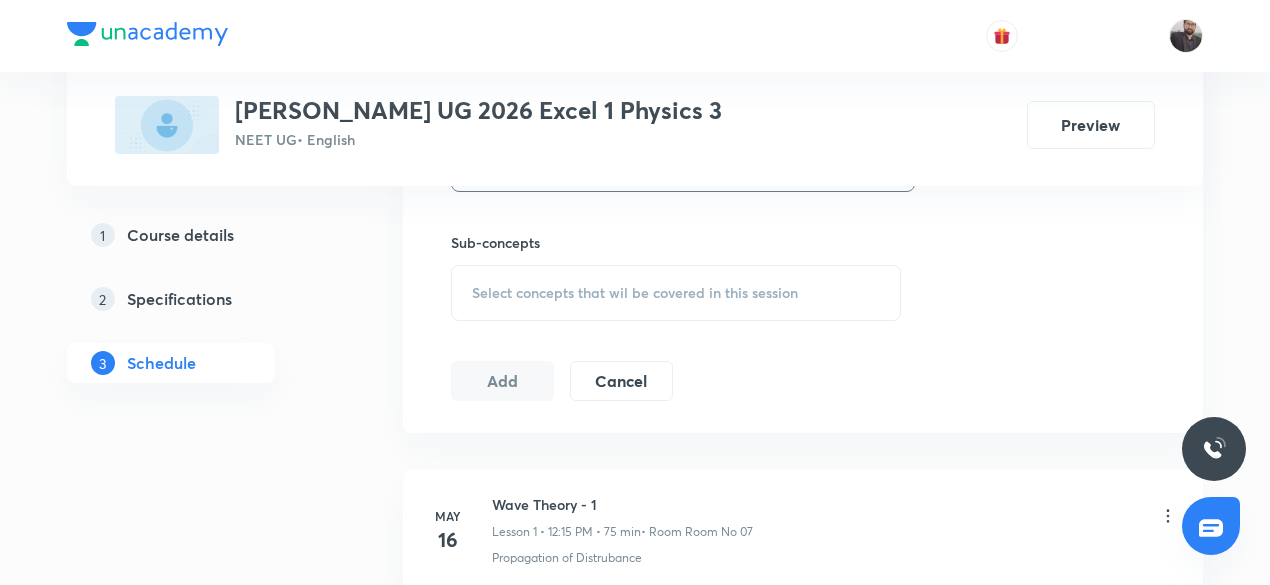 click on "Select concepts that wil be covered in this session" at bounding box center (676, 293) 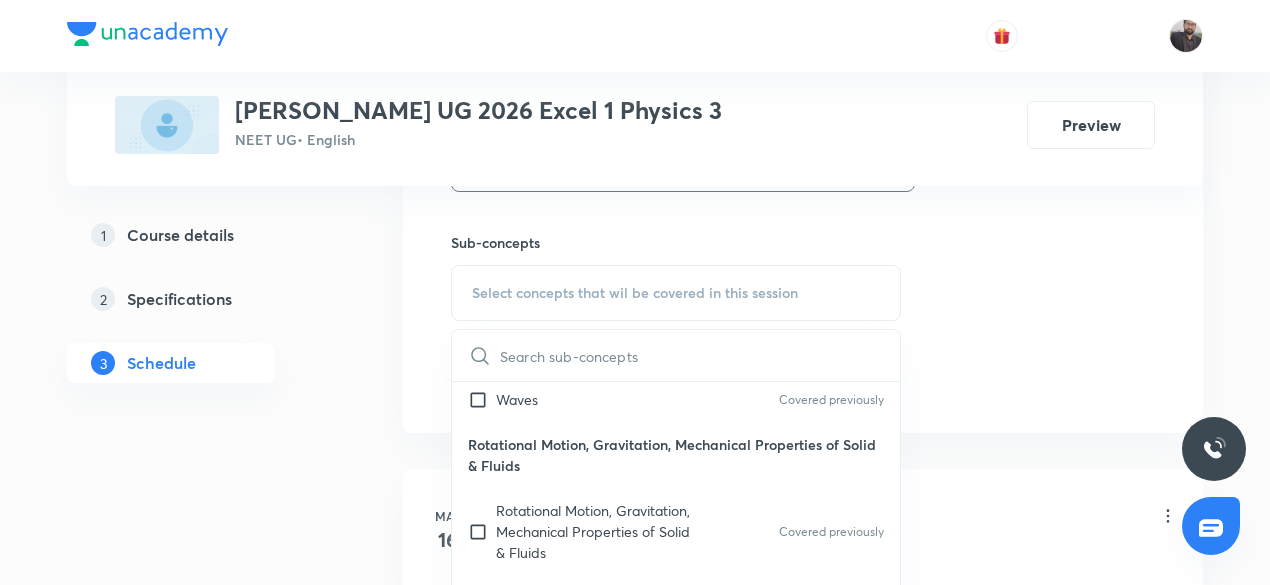 scroll, scrollTop: 2449, scrollLeft: 0, axis: vertical 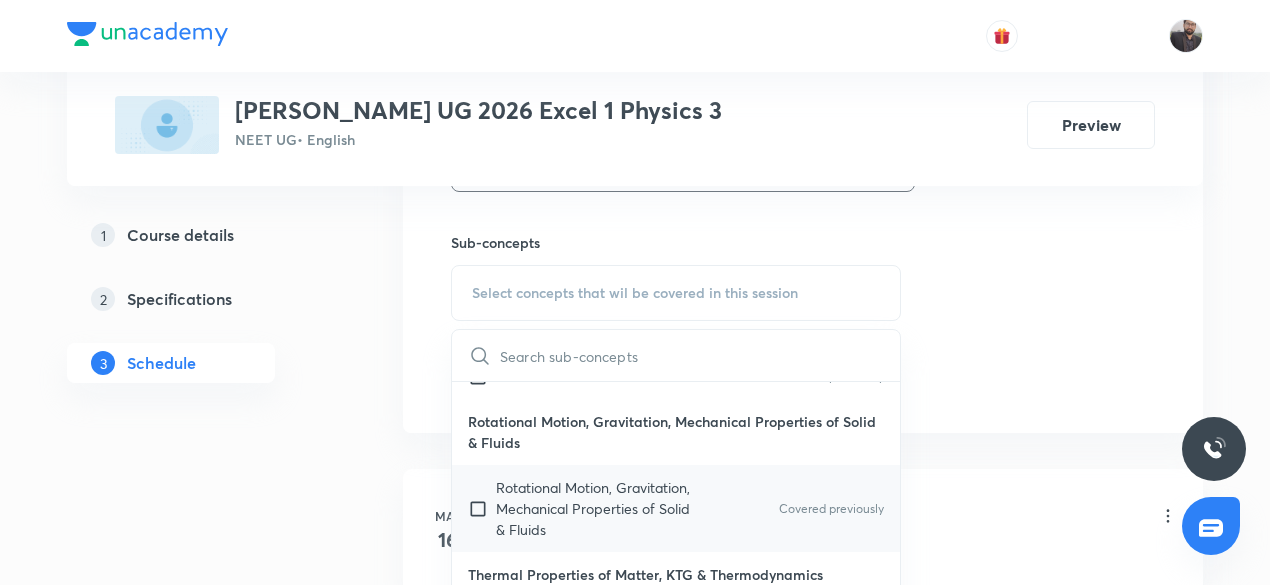 click at bounding box center [482, 508] 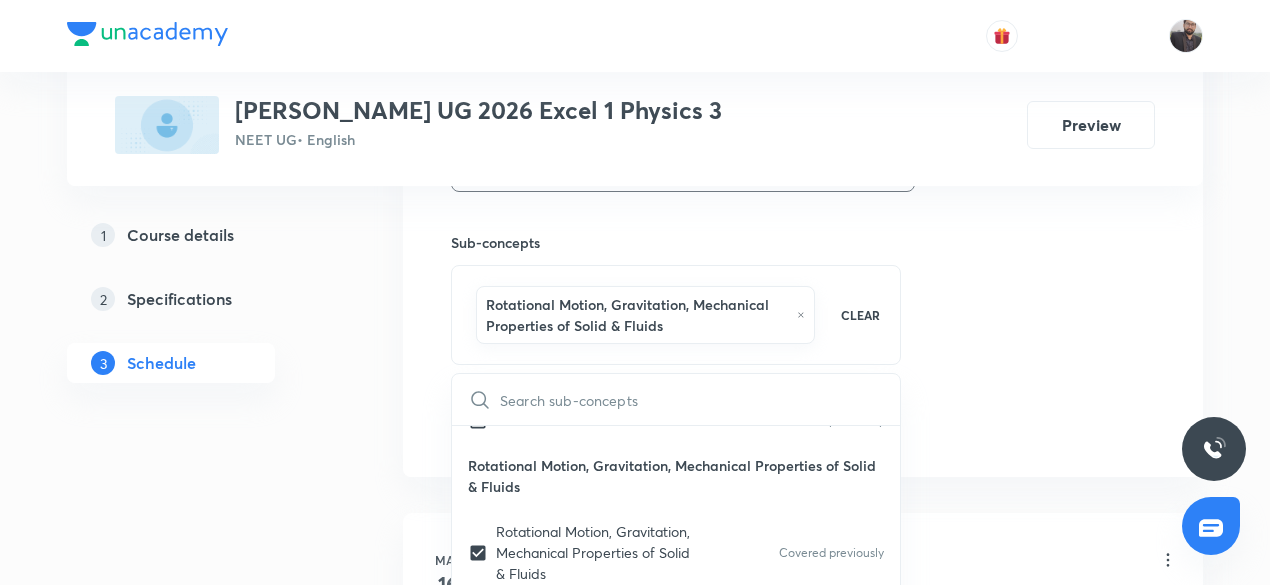 click on "Session  46 Live class Session title 13/99 Ray Optics-21 ​ Schedule for [DATE] 10:50 AM ​ Duration (in minutes) 75 ​   Session type Online Offline Room Room No 07 Sub-concepts Rotational Motion, Gravitation, Mechanical Properties of Solid & Fluids CLEAR ​ Travelling Waves Propagation of Distrubance Covered previously Wave Function  Covered previously Equation of a Plane Progressive Wave (Travelling Wave) Covered previously Travelling Wave Model Covered previously Sinusoidal Waves on strings  Covered previously Speed of Waves on String  Covered previously Rate of Energy Transfer by sinusoidal waves on String Covered previously Interpretation of dy/dx in Longitudinal Waves and transverse wave  Covered previously Superposition & Reflection Superposition and Interference Superposition of Sinusoidal Waves Interference of the Waves Quinck's Tube Reflection of Waves at Fixed End and Free End Reflection and Refraction of Wave String Vibration & Air Column Standing Waves Covered previously Sonometer Add" at bounding box center (803, -47) 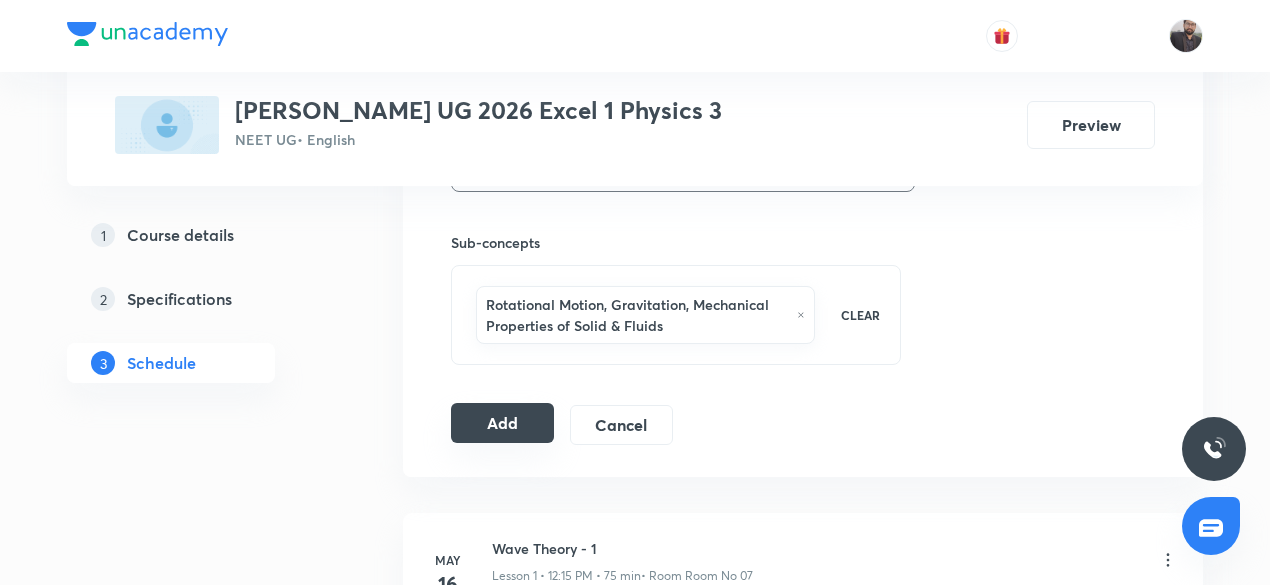 click on "Add" at bounding box center (502, 423) 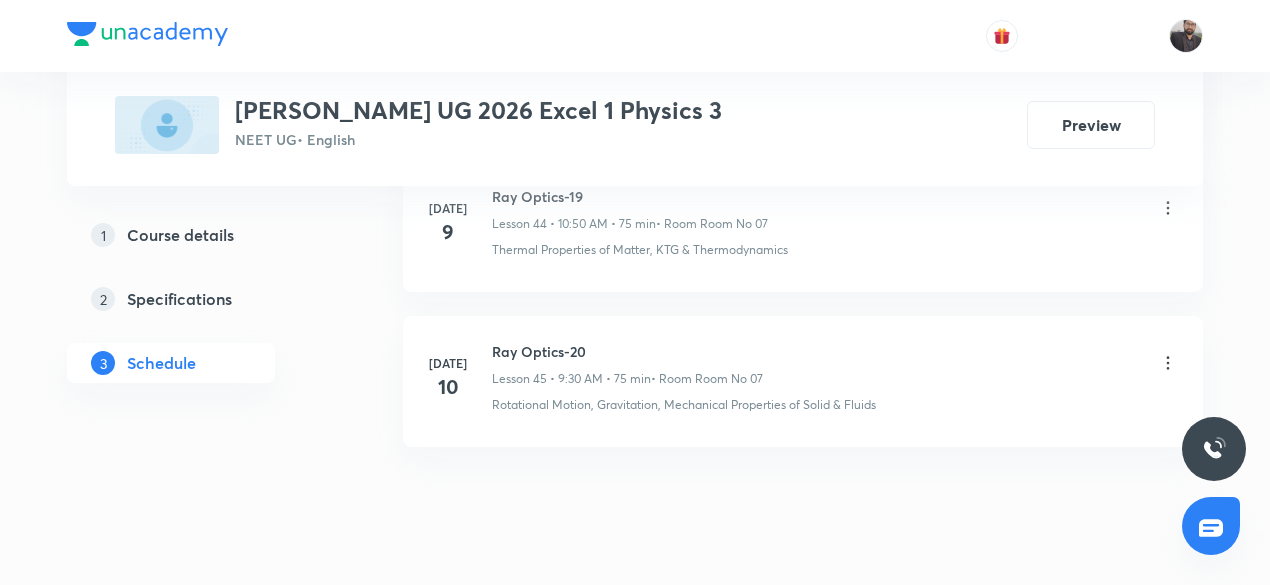 scroll, scrollTop: 8118, scrollLeft: 0, axis: vertical 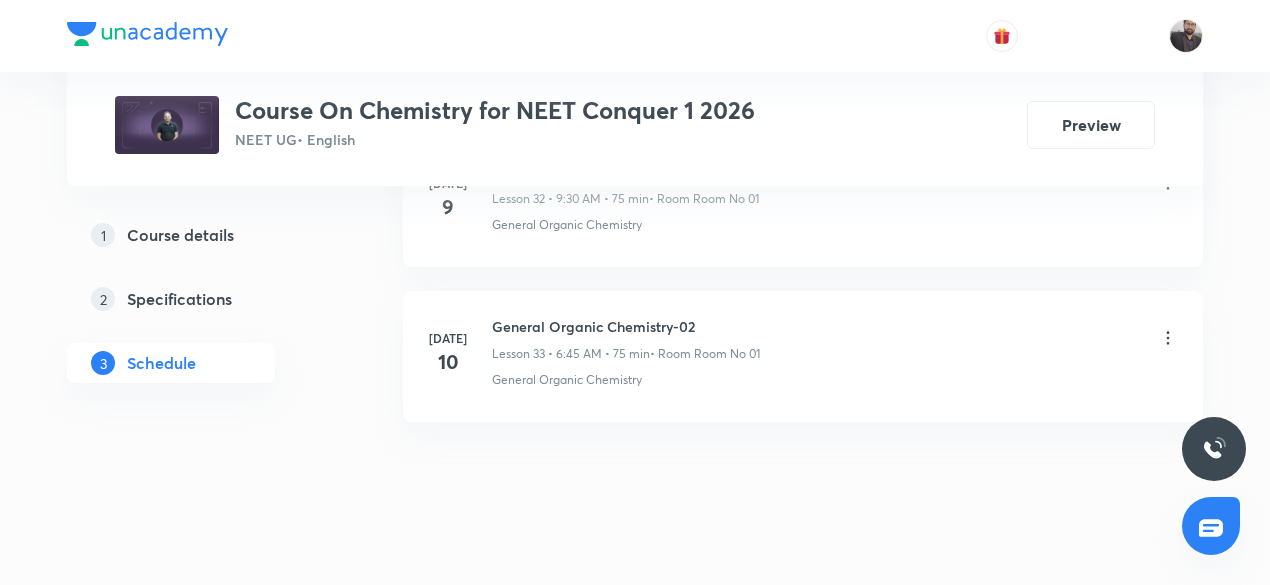 click on "General Organic Chemistry-02" at bounding box center [626, 326] 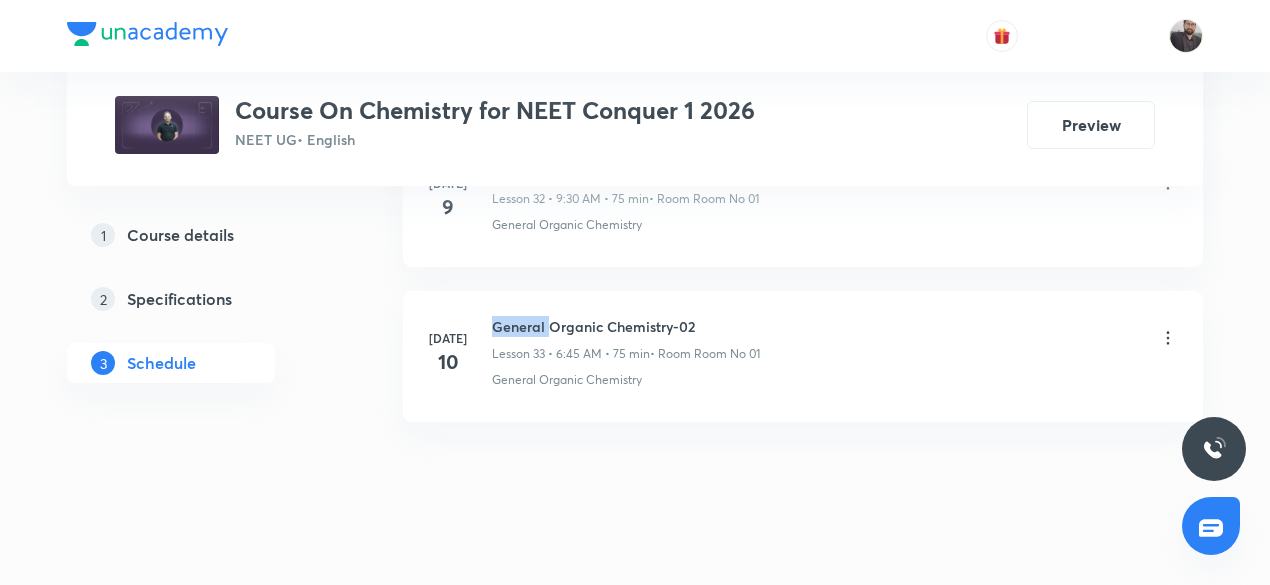 click on "General Organic Chemistry-02" at bounding box center [626, 326] 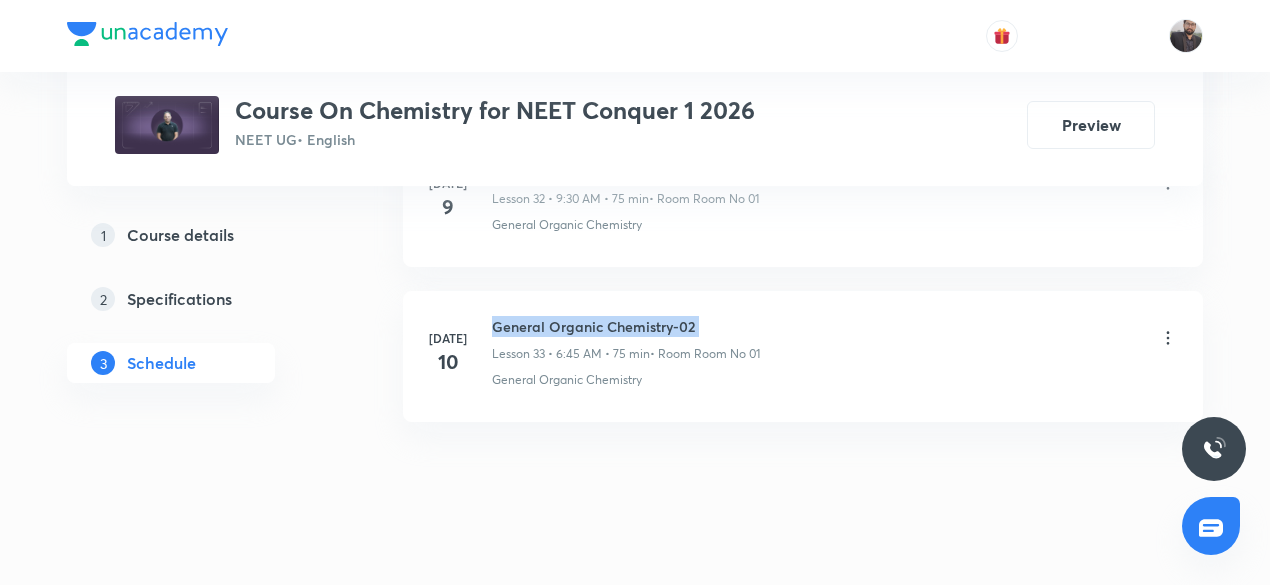 click on "General Organic Chemistry-02" at bounding box center (626, 326) 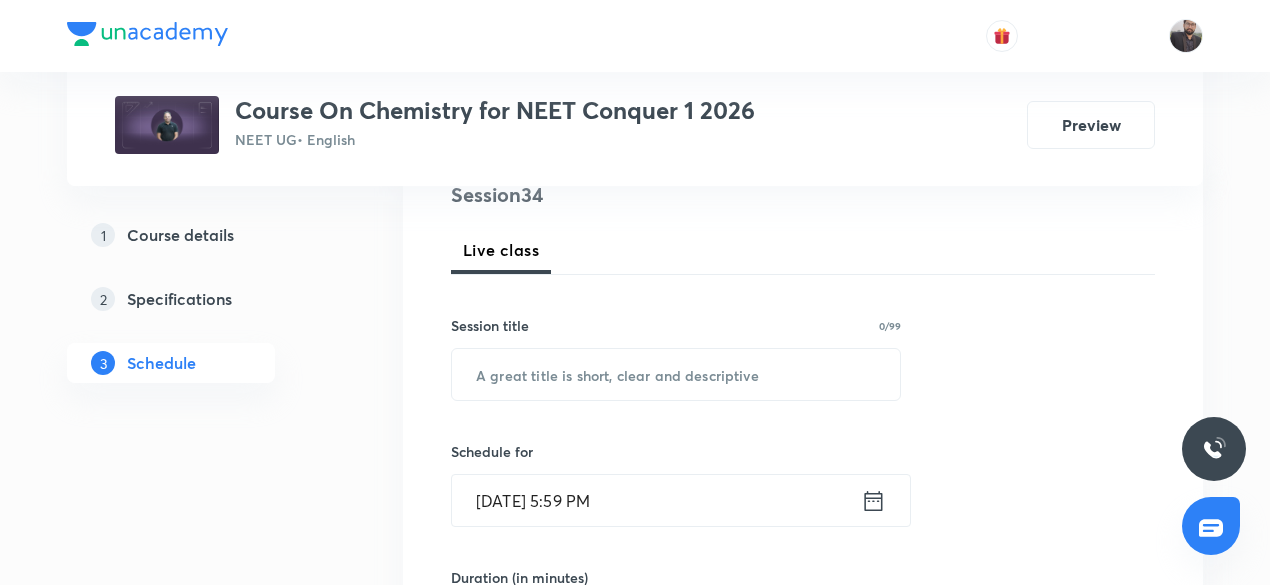 scroll, scrollTop: 254, scrollLeft: 0, axis: vertical 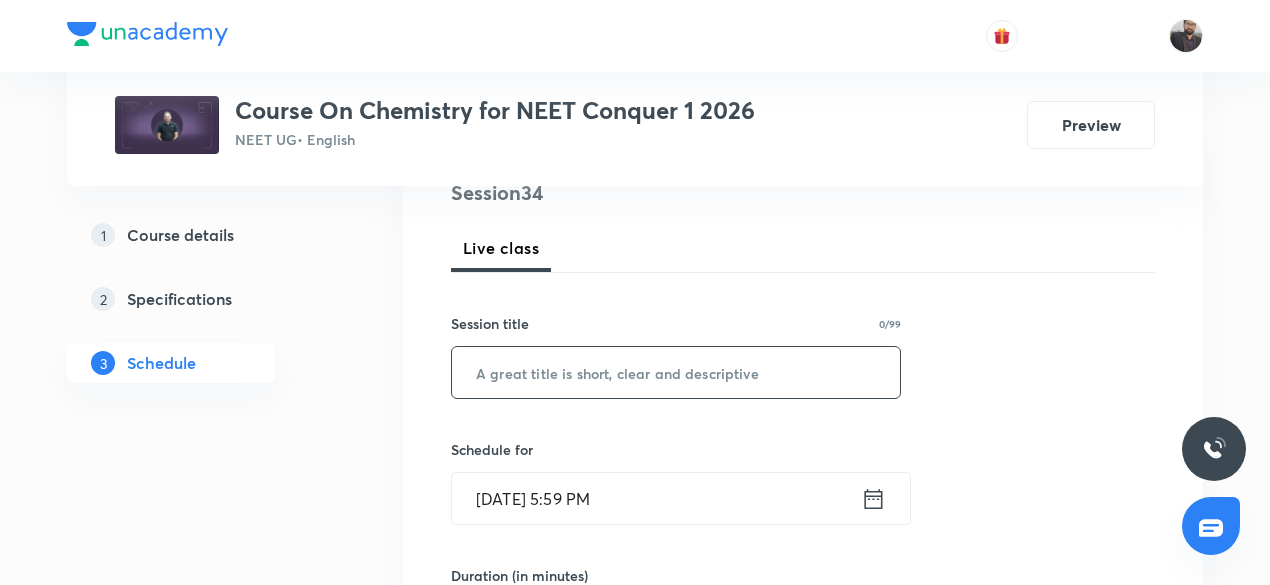 click at bounding box center (676, 372) 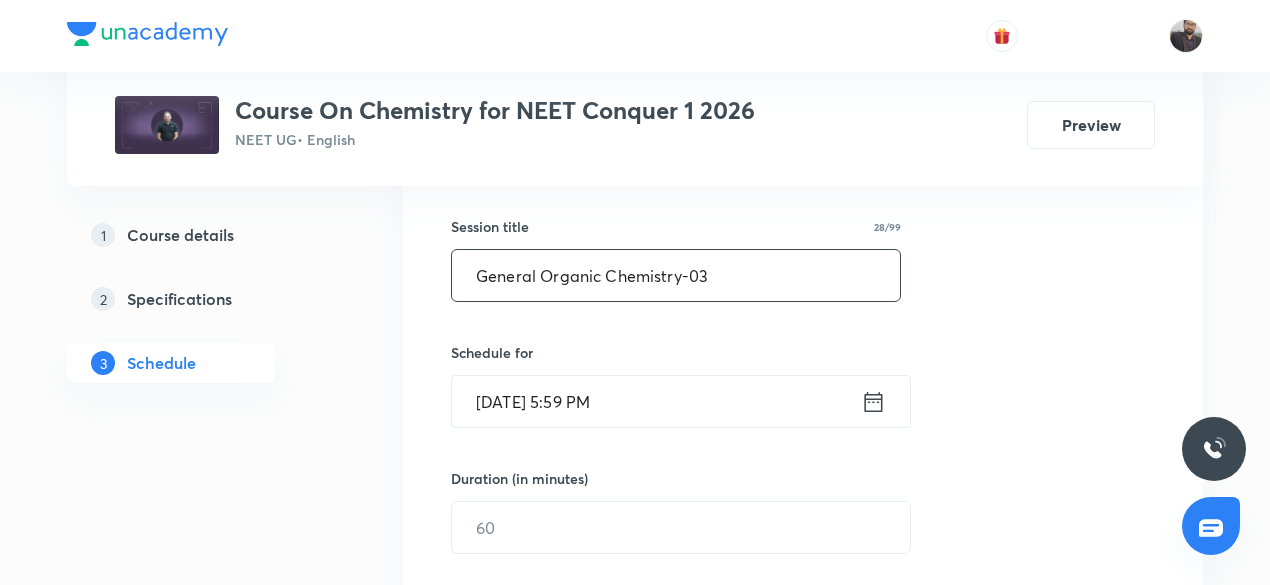 scroll, scrollTop: 362, scrollLeft: 0, axis: vertical 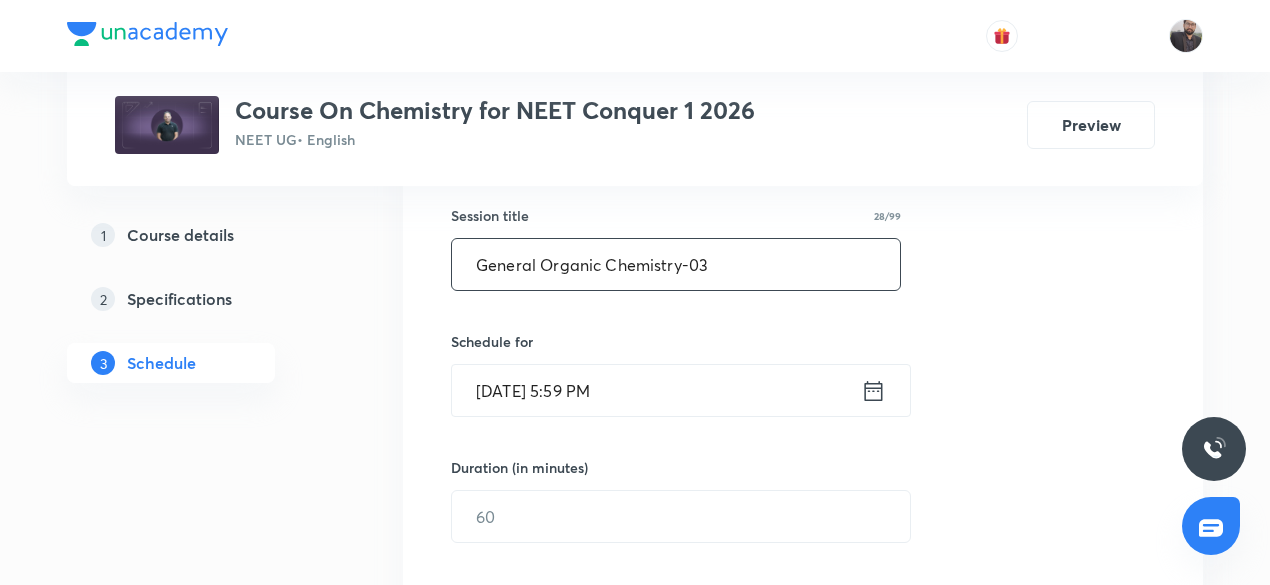 type on "General Organic Chemistry-03" 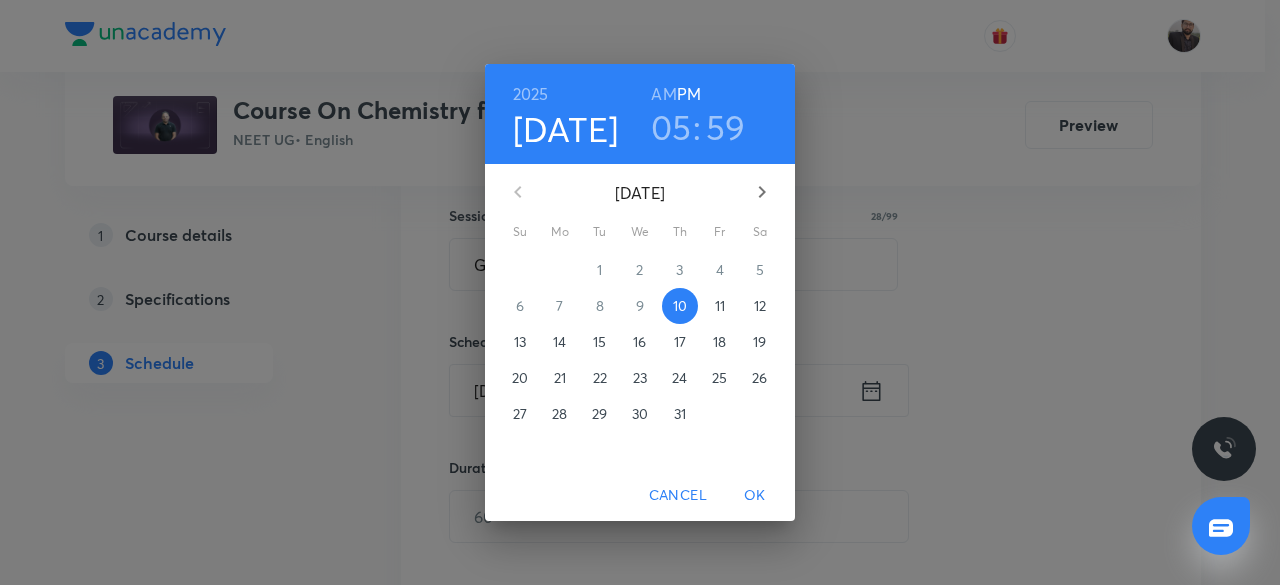 click on "11" at bounding box center [720, 306] 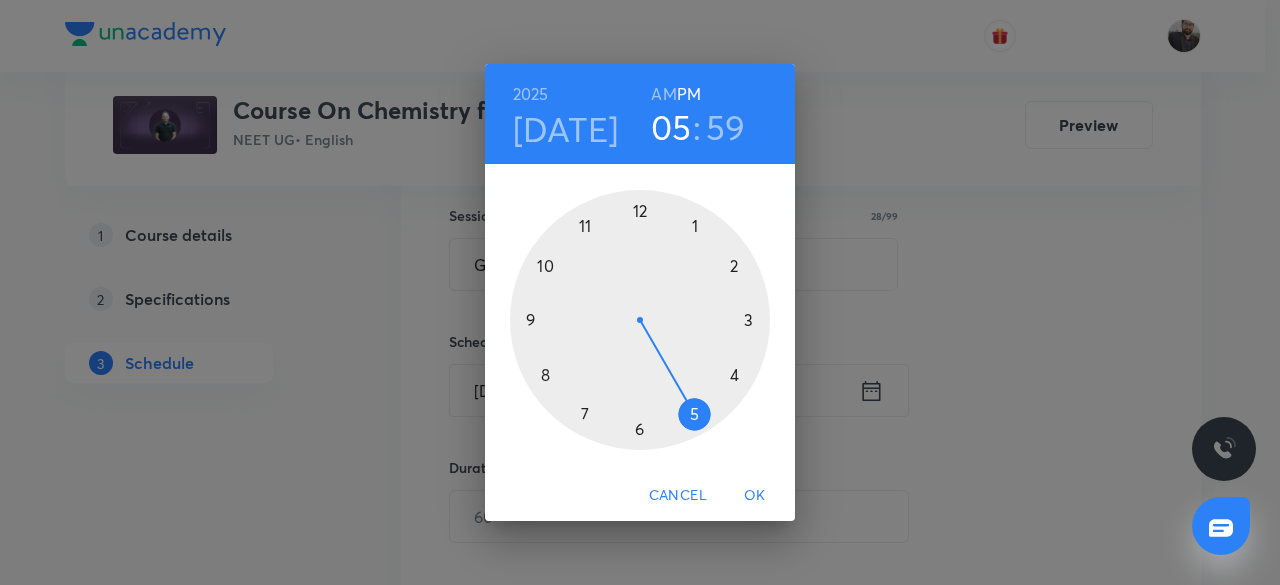 click on "AM" at bounding box center (663, 94) 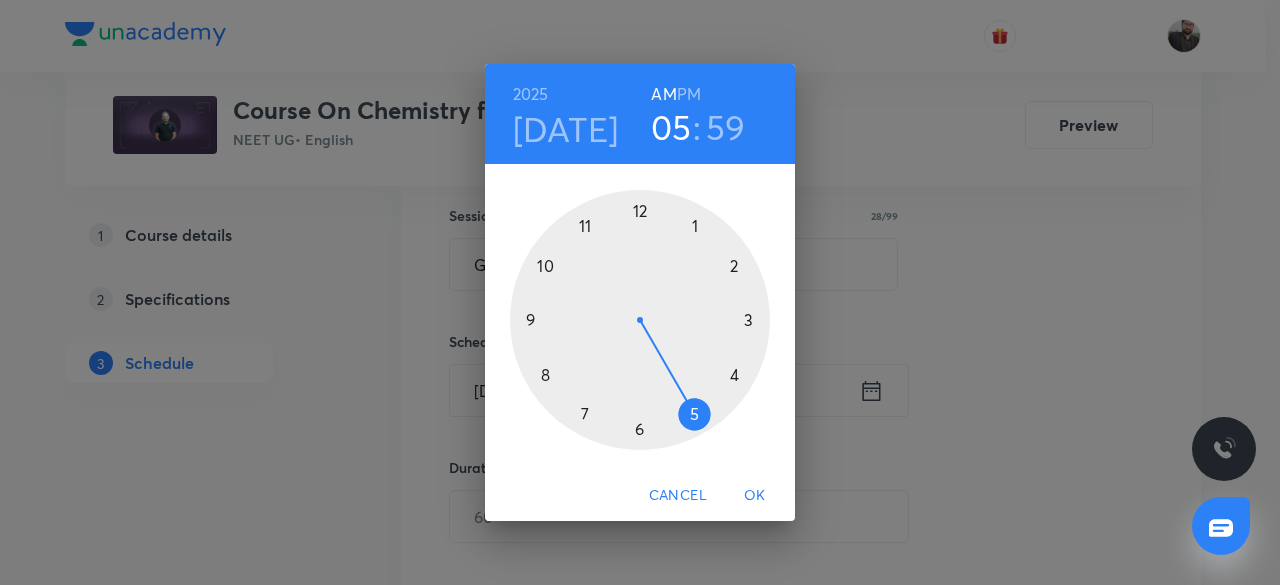 click at bounding box center (640, 320) 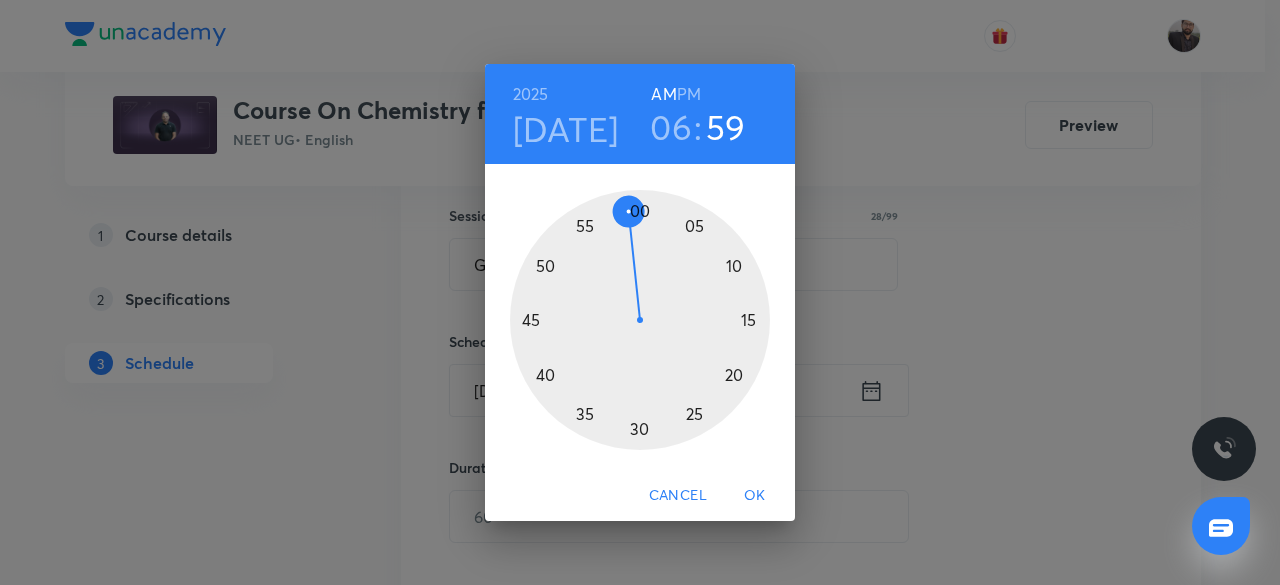 click at bounding box center (640, 320) 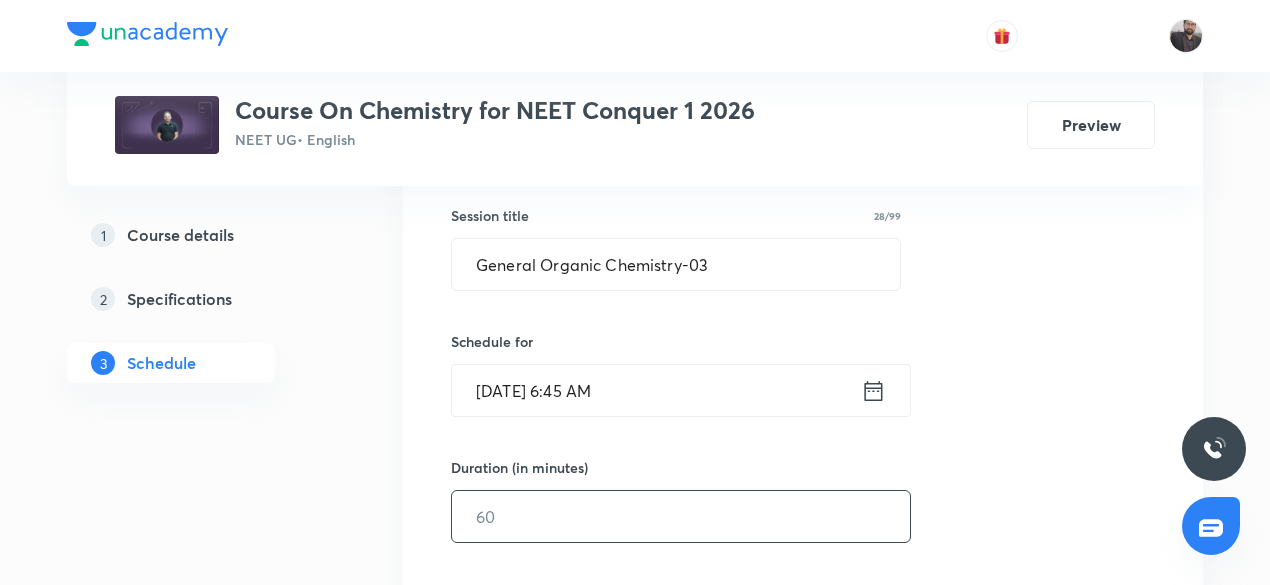 click at bounding box center (681, 516) 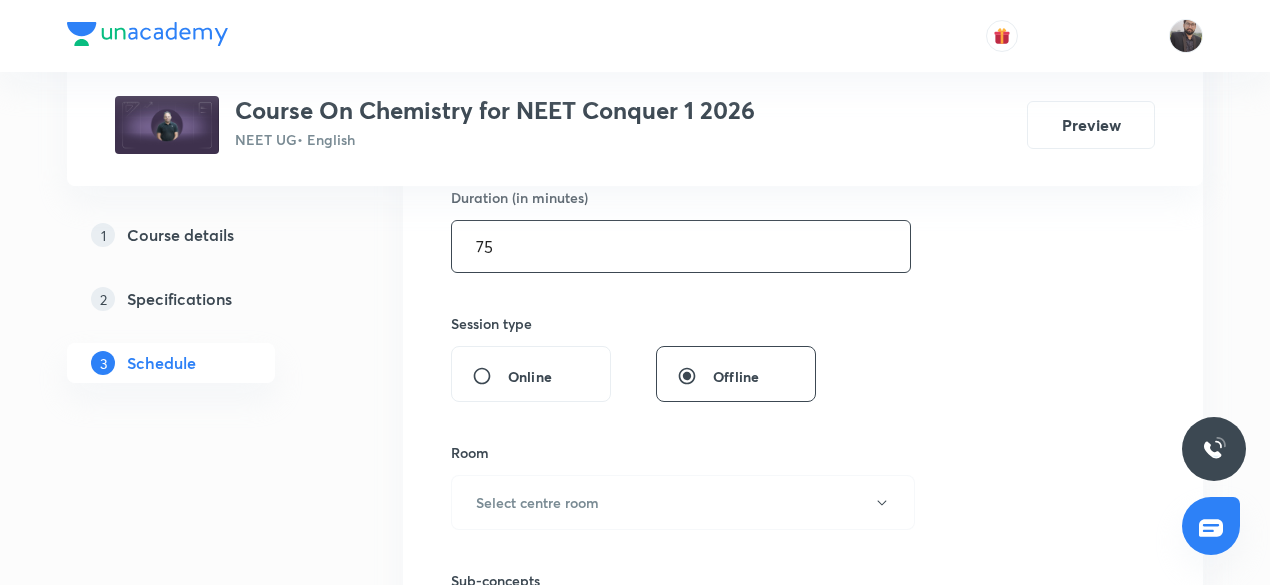 scroll, scrollTop: 634, scrollLeft: 0, axis: vertical 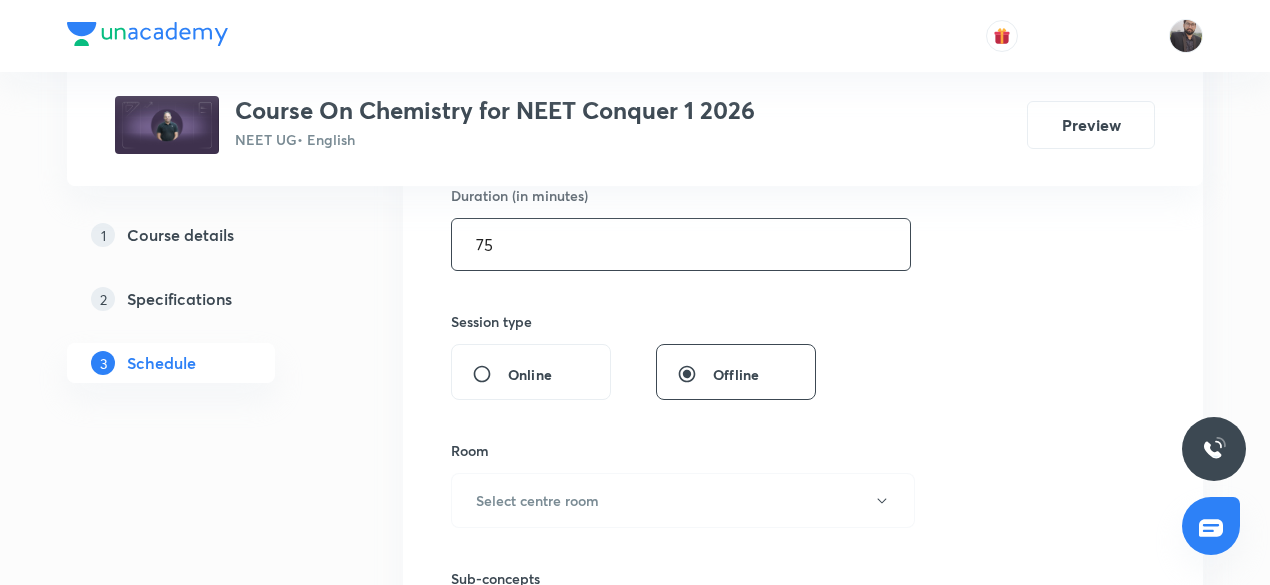 type on "75" 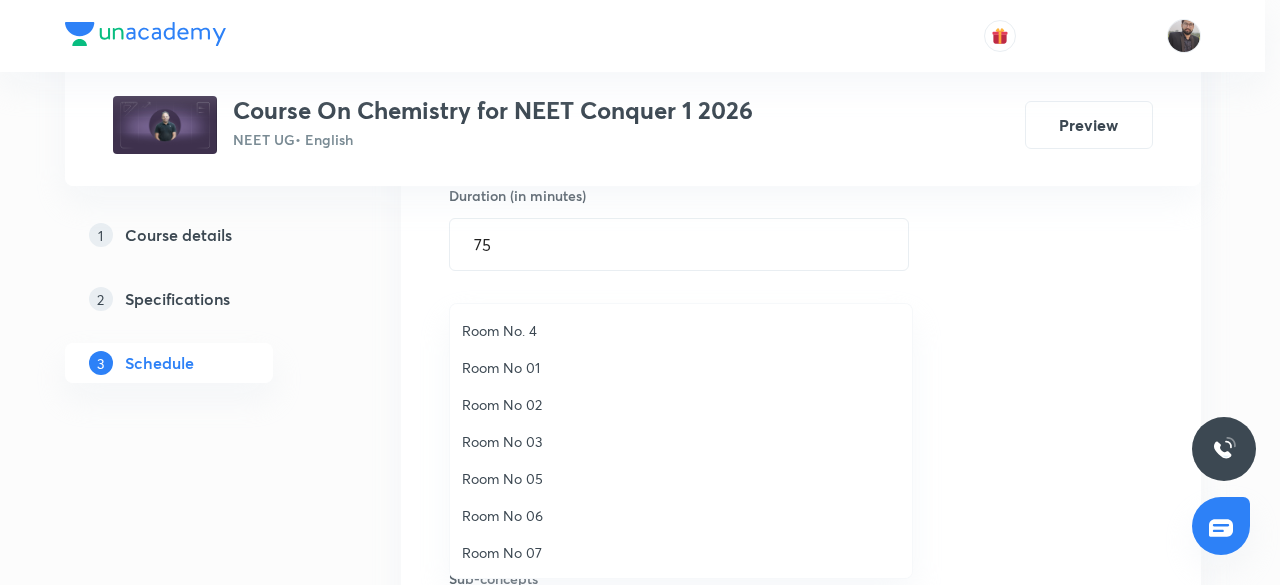 click on "Room No 01" at bounding box center (681, 367) 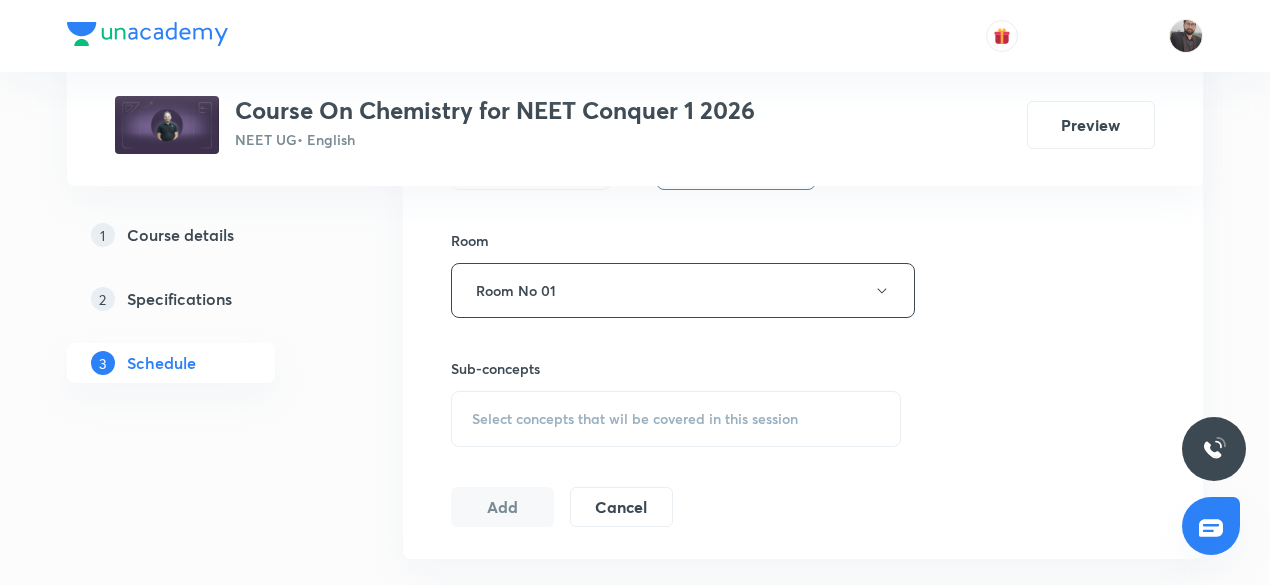 scroll, scrollTop: 872, scrollLeft: 0, axis: vertical 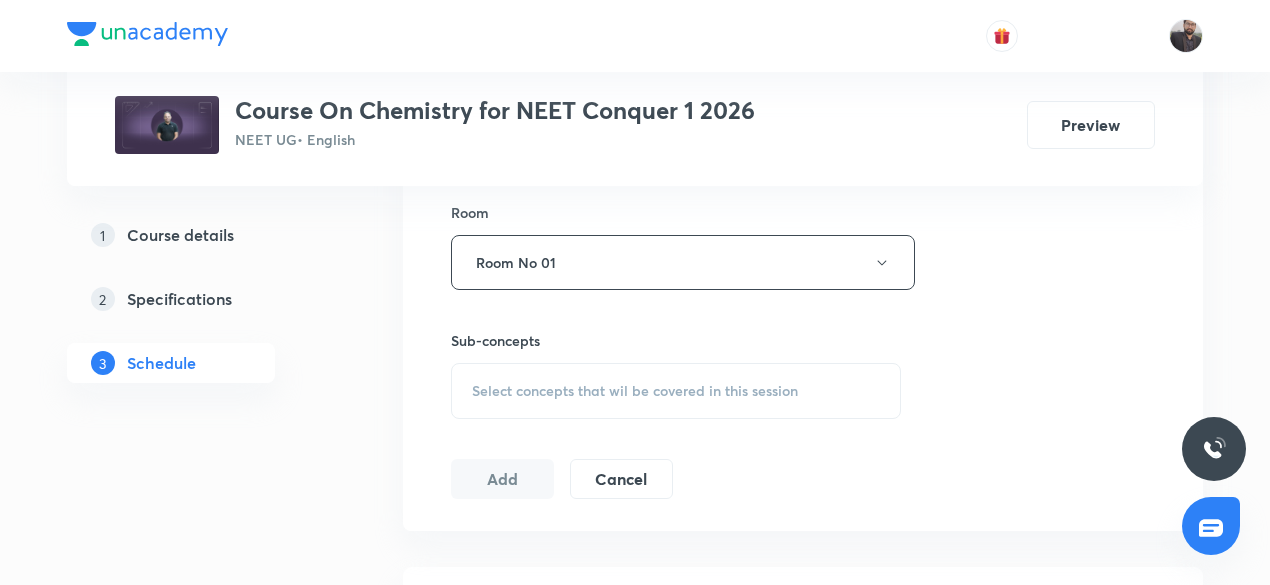 click on "Select concepts that wil be covered in this session" at bounding box center (635, 391) 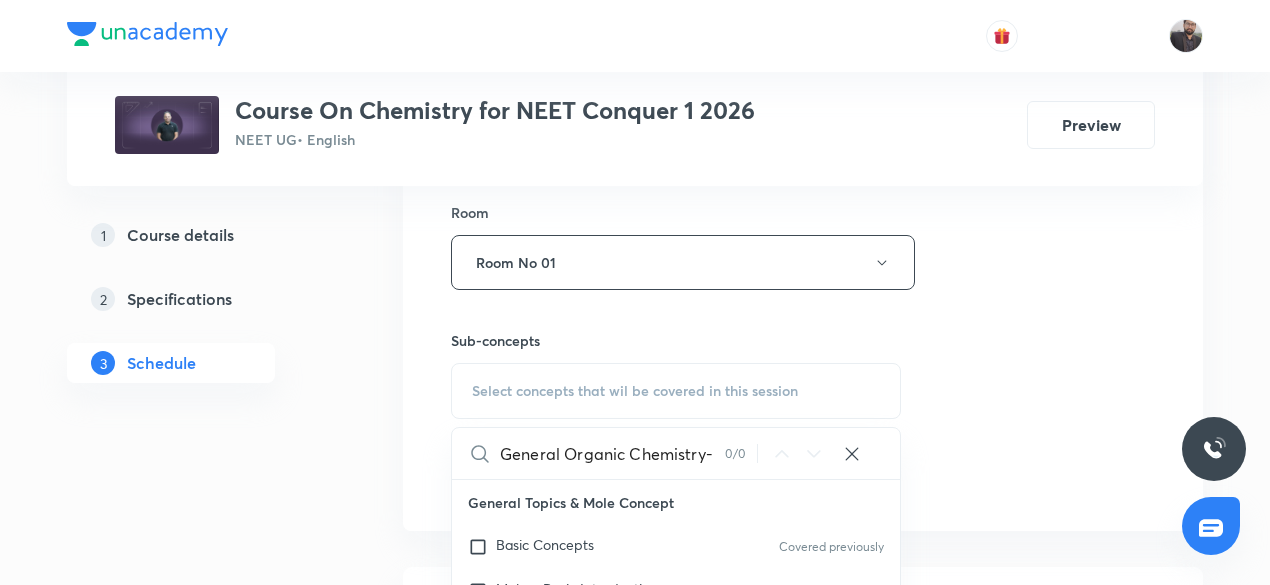 scroll, scrollTop: 0, scrollLeft: 0, axis: both 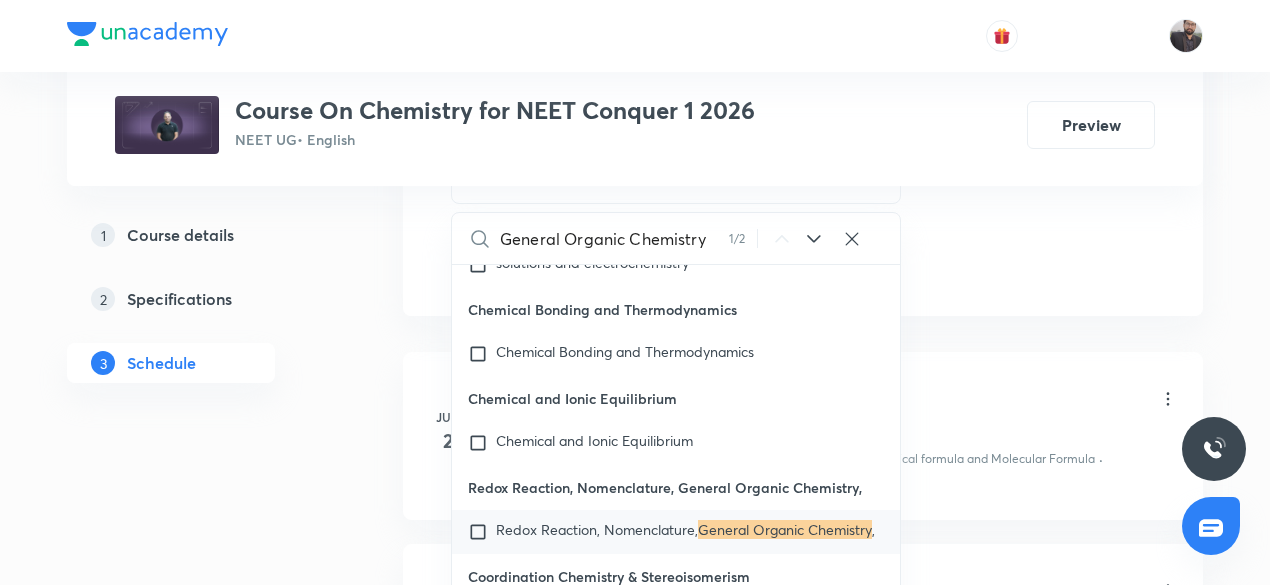type on "General Organic Chemistry" 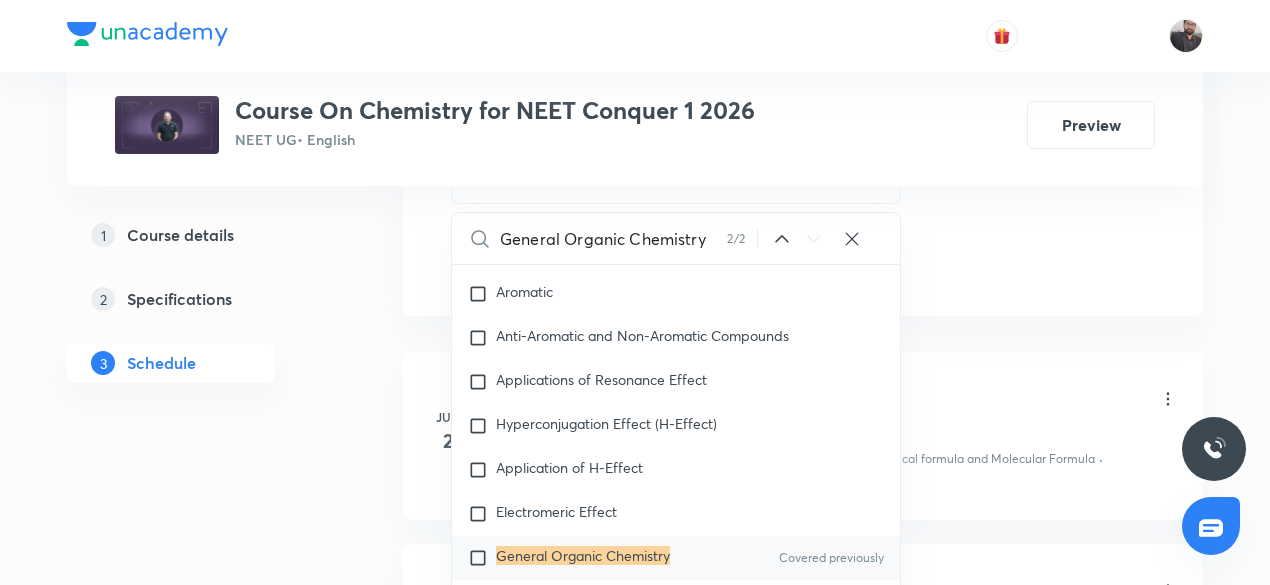 scroll, scrollTop: 53682, scrollLeft: 0, axis: vertical 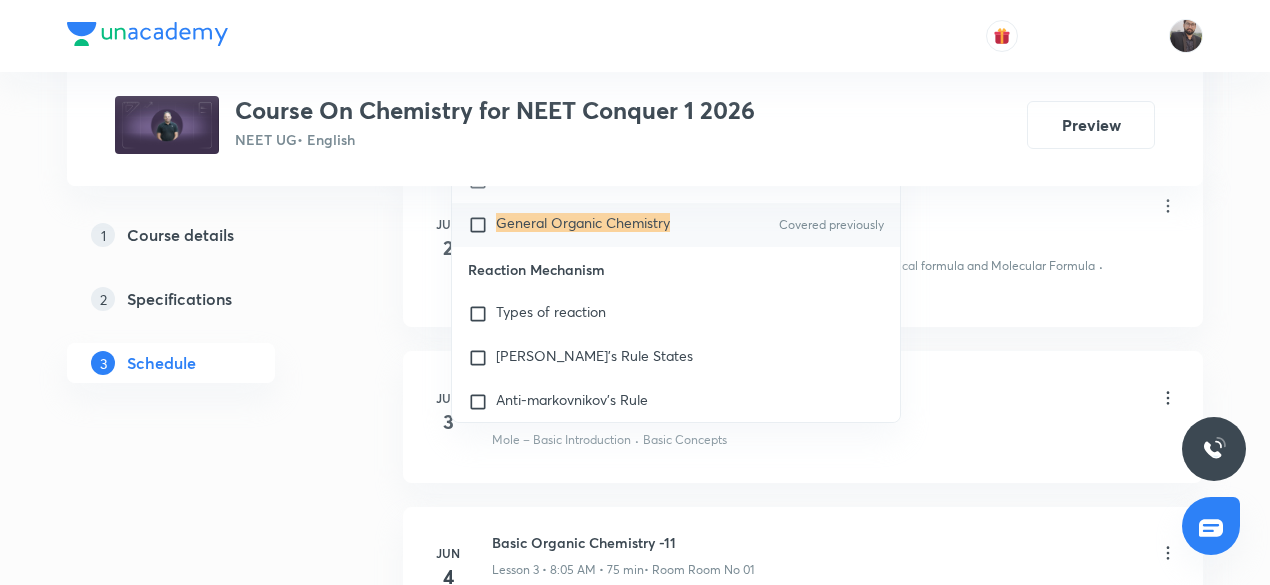 click on "General Organic Chemistry" at bounding box center [583, 222] 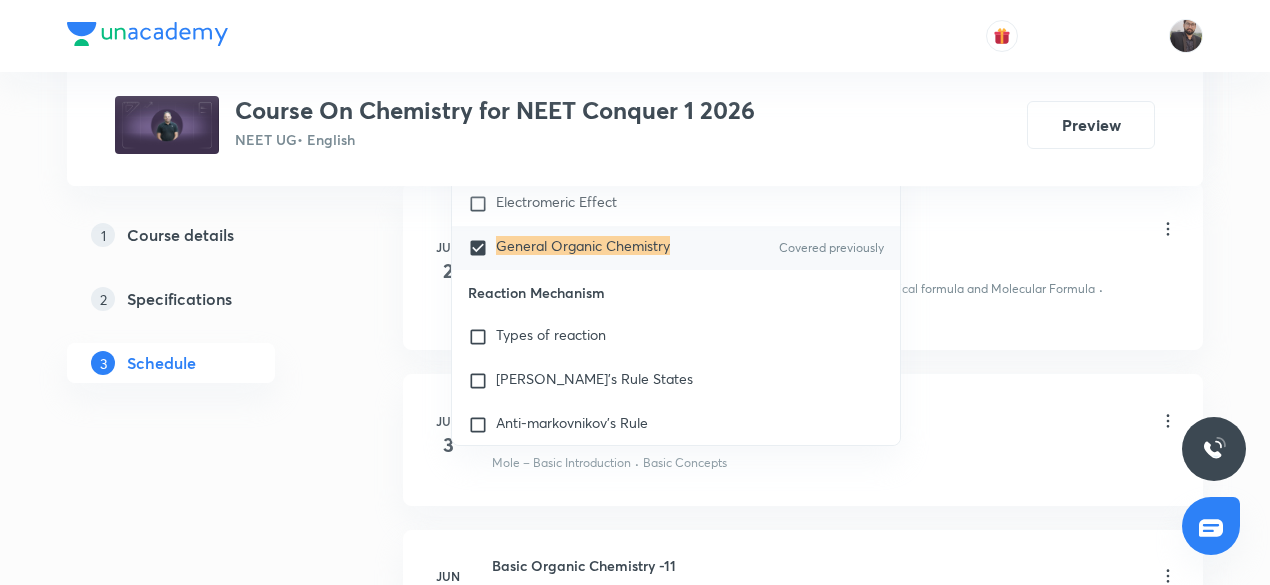 click on "Basic Organic Chemistry -9 Lesson 1 • 7:50 AM • 75 min  • Room Room No 01" at bounding box center [835, 230] 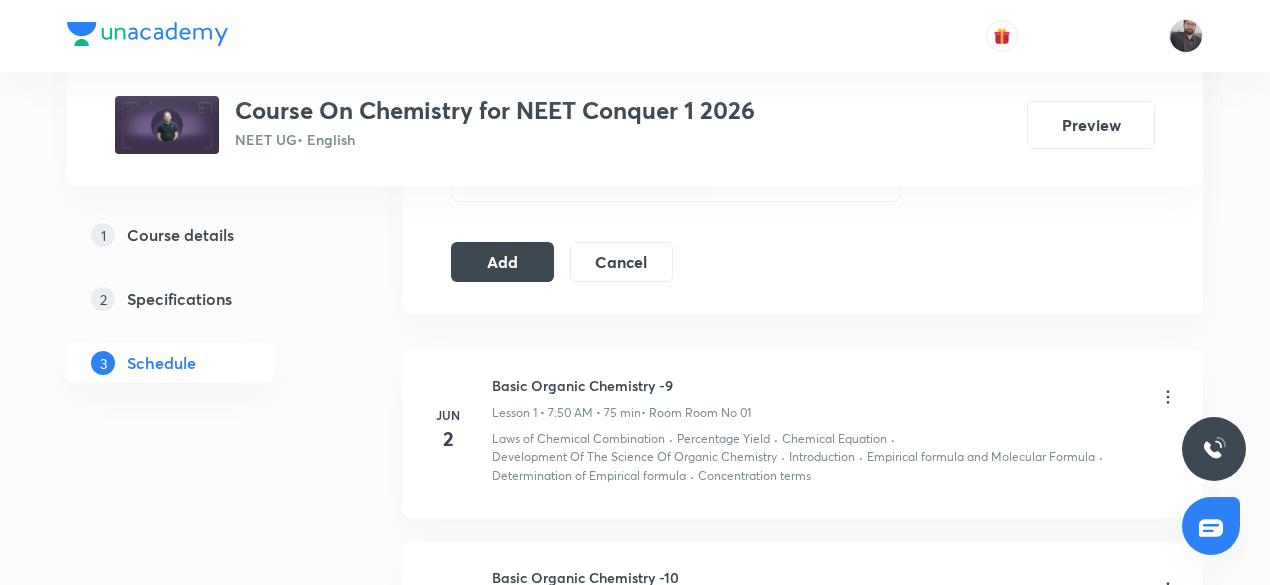 scroll, scrollTop: 1110, scrollLeft: 0, axis: vertical 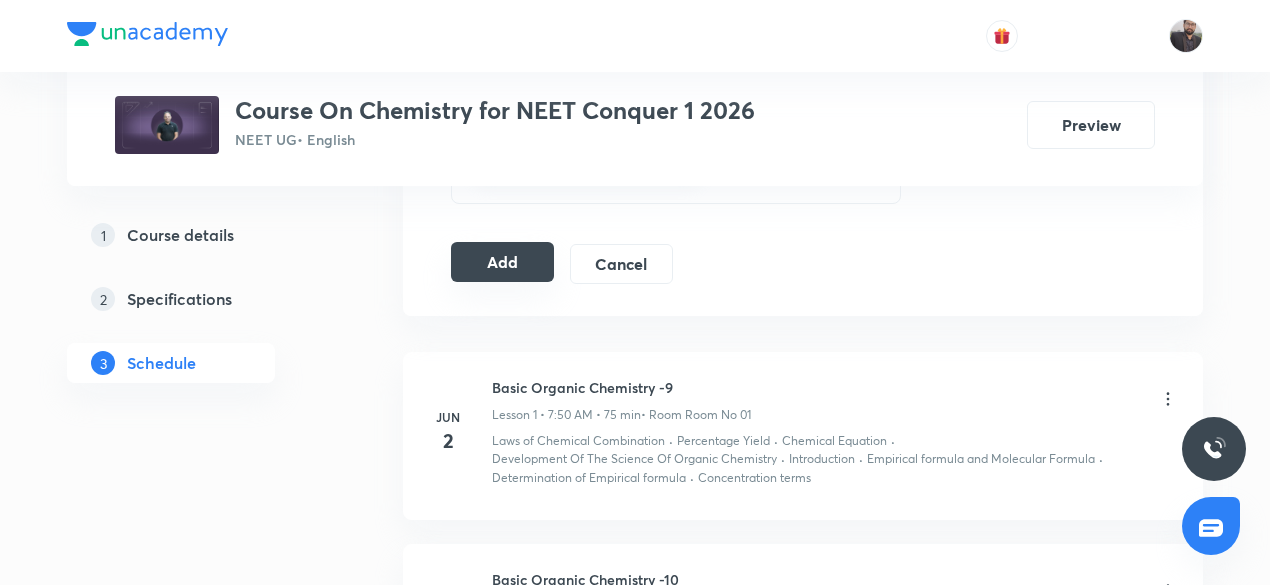 click on "Add" at bounding box center (502, 262) 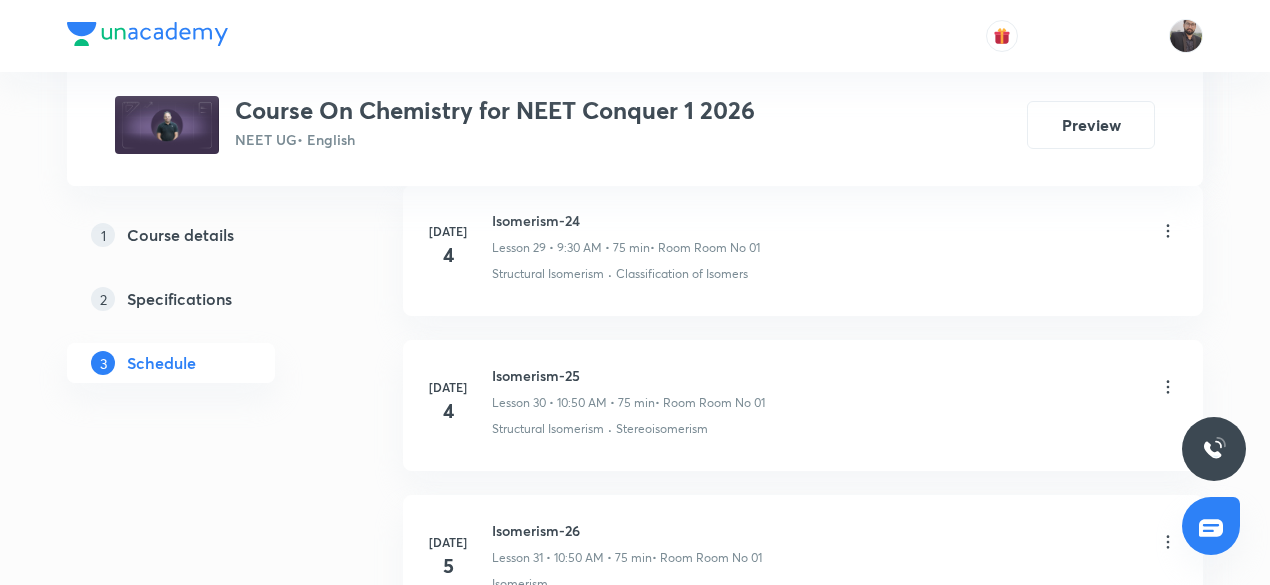 scroll, scrollTop: 5235, scrollLeft: 0, axis: vertical 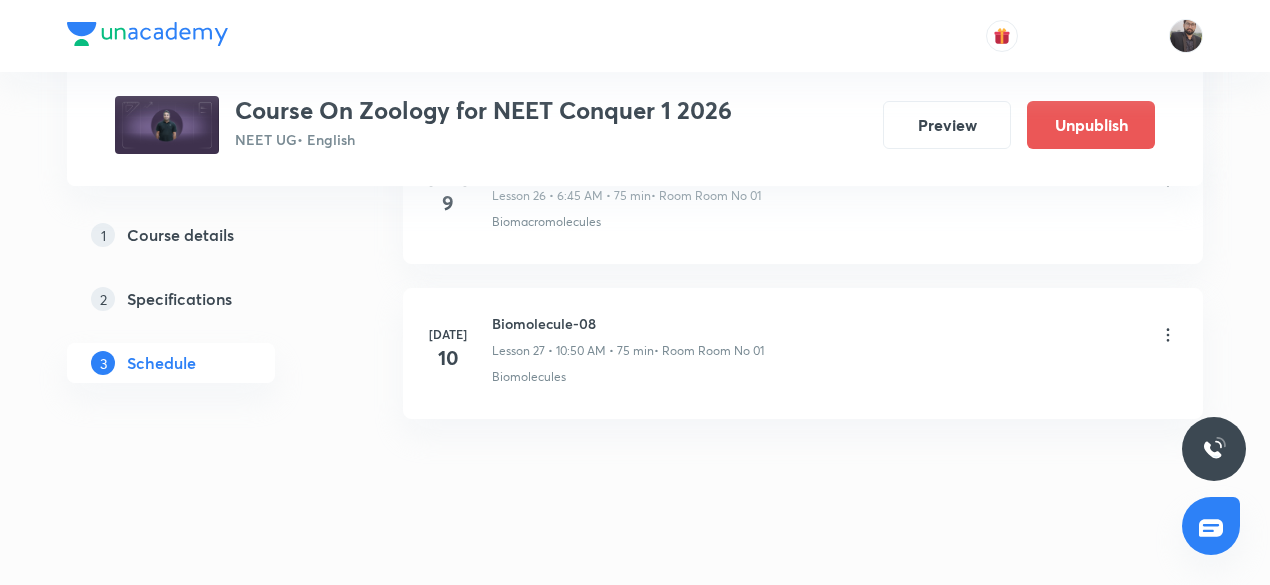 click on "Biomolecule-08" at bounding box center (628, 323) 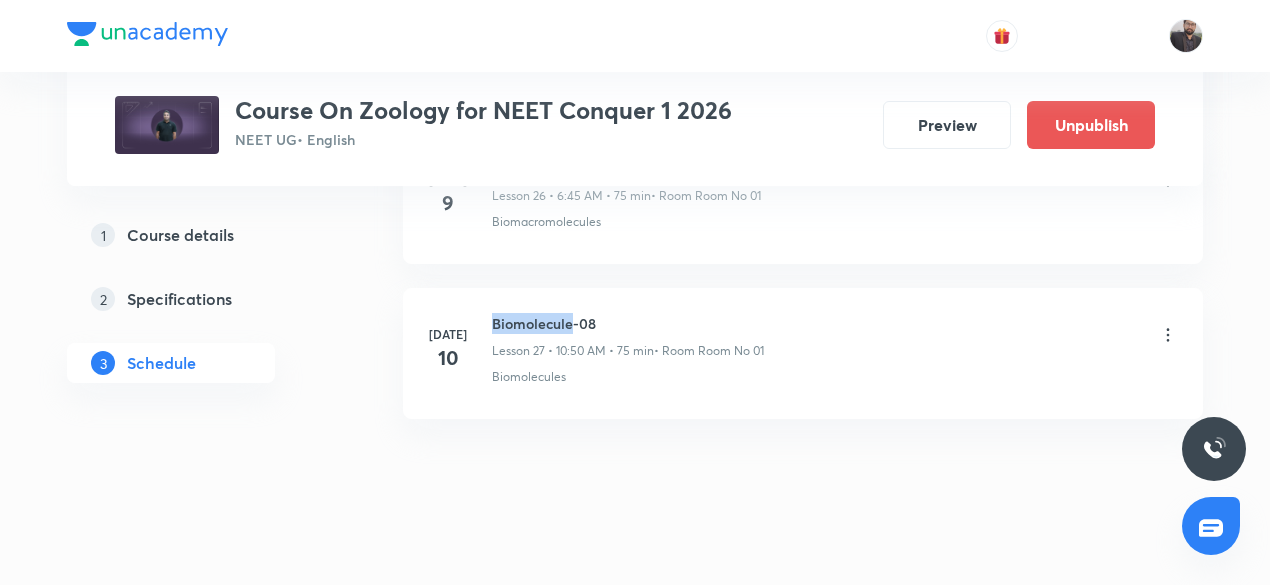 click on "Biomolecule-08" at bounding box center [628, 323] 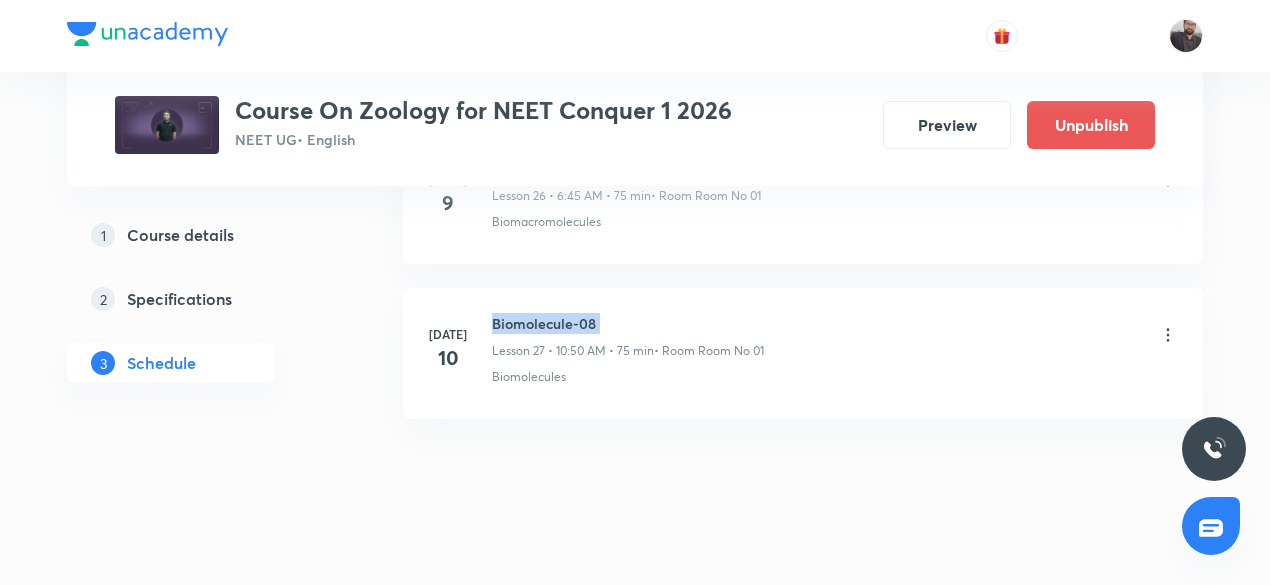 click on "Biomolecule-08" at bounding box center [628, 323] 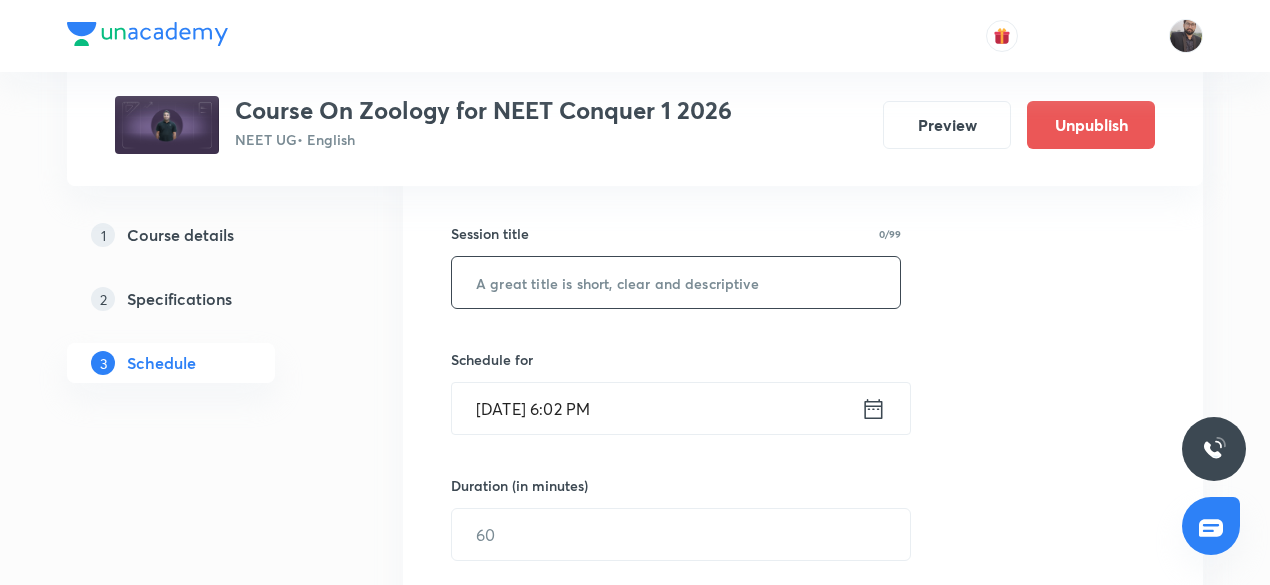 scroll, scrollTop: 343, scrollLeft: 0, axis: vertical 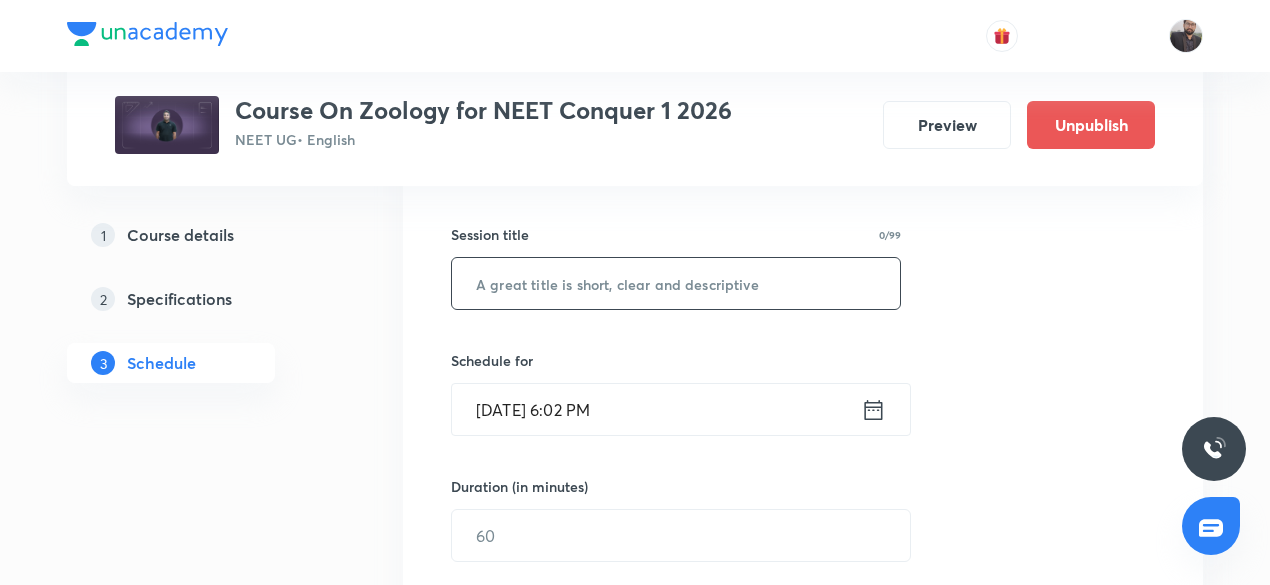 click at bounding box center [676, 283] 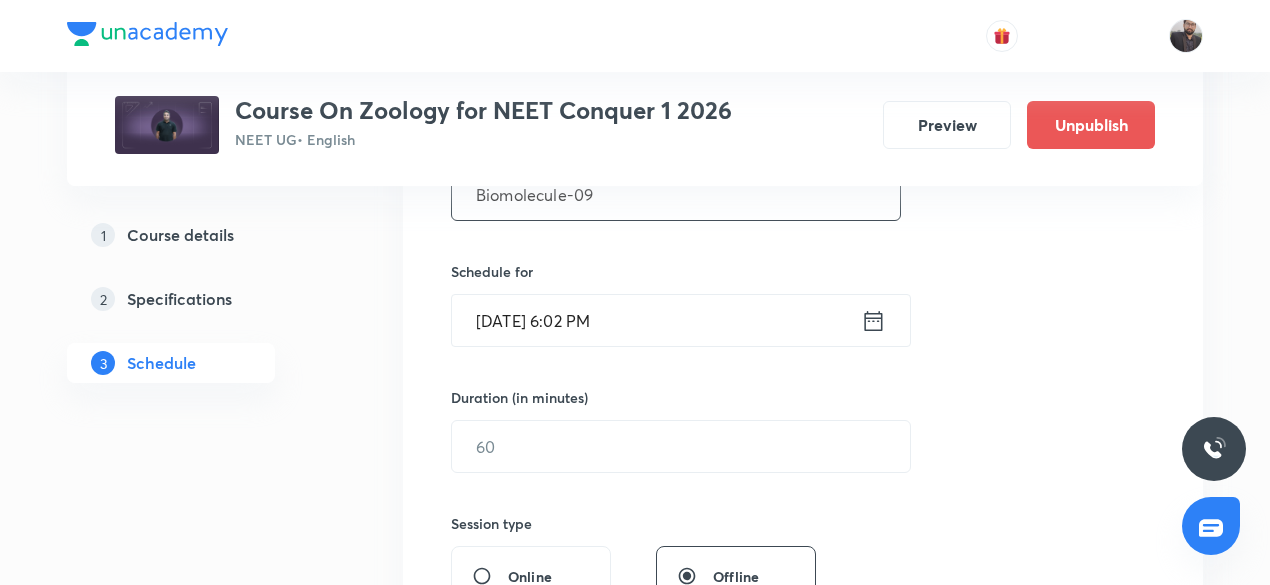 scroll, scrollTop: 433, scrollLeft: 0, axis: vertical 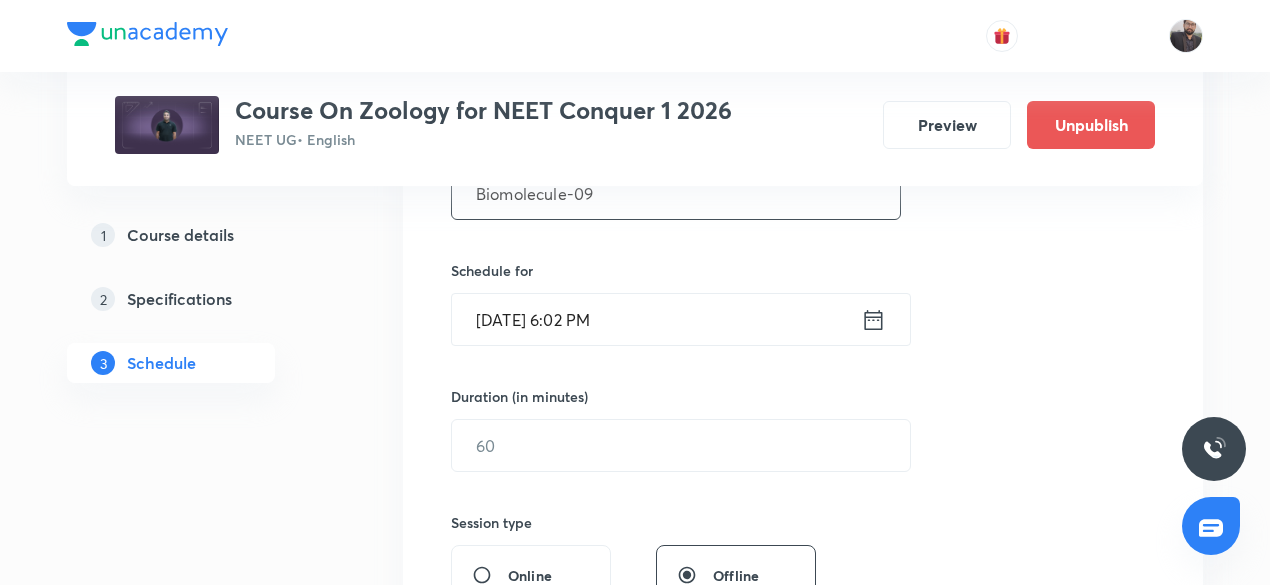 type on "Biomolecule-09" 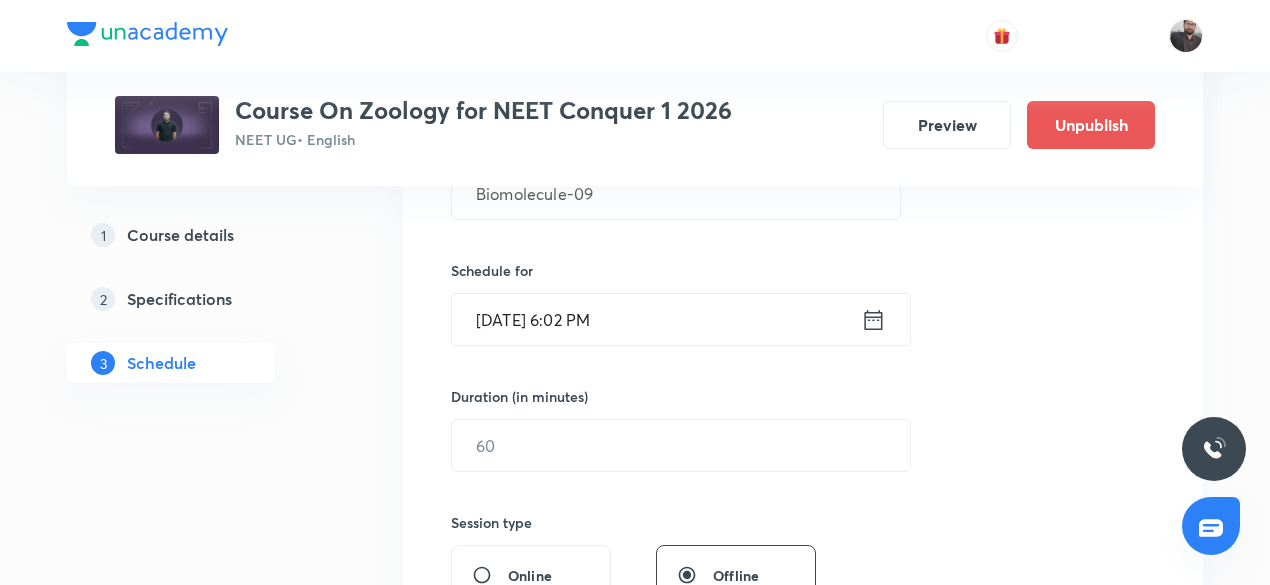 click on "[DATE] 6:02 PM" at bounding box center [656, 319] 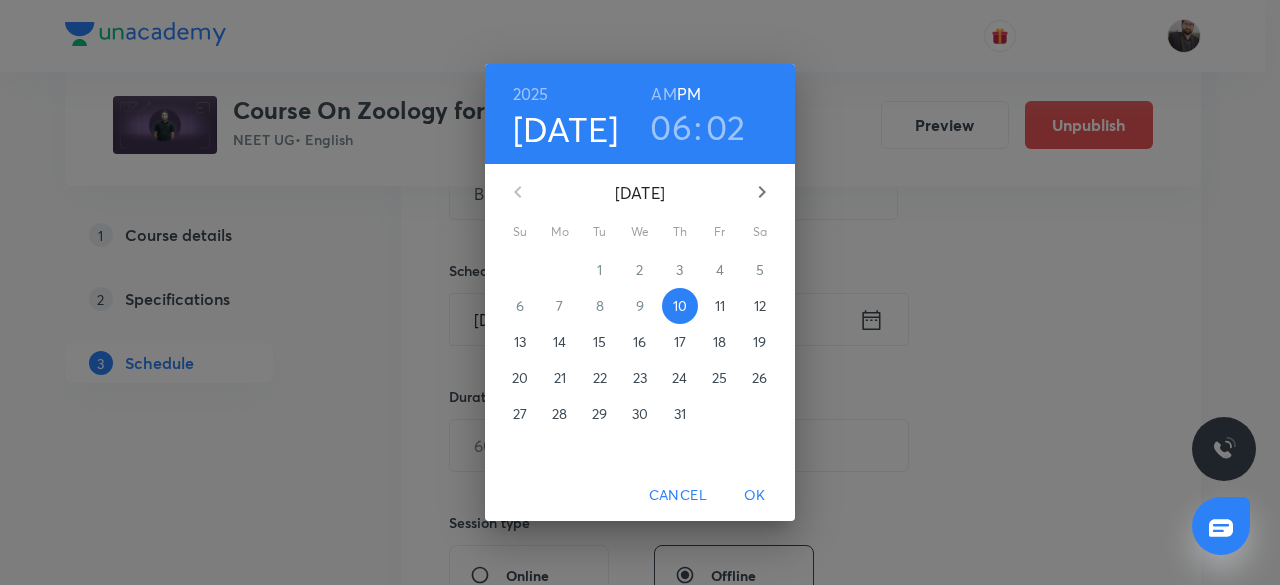 click on "11" at bounding box center (720, 306) 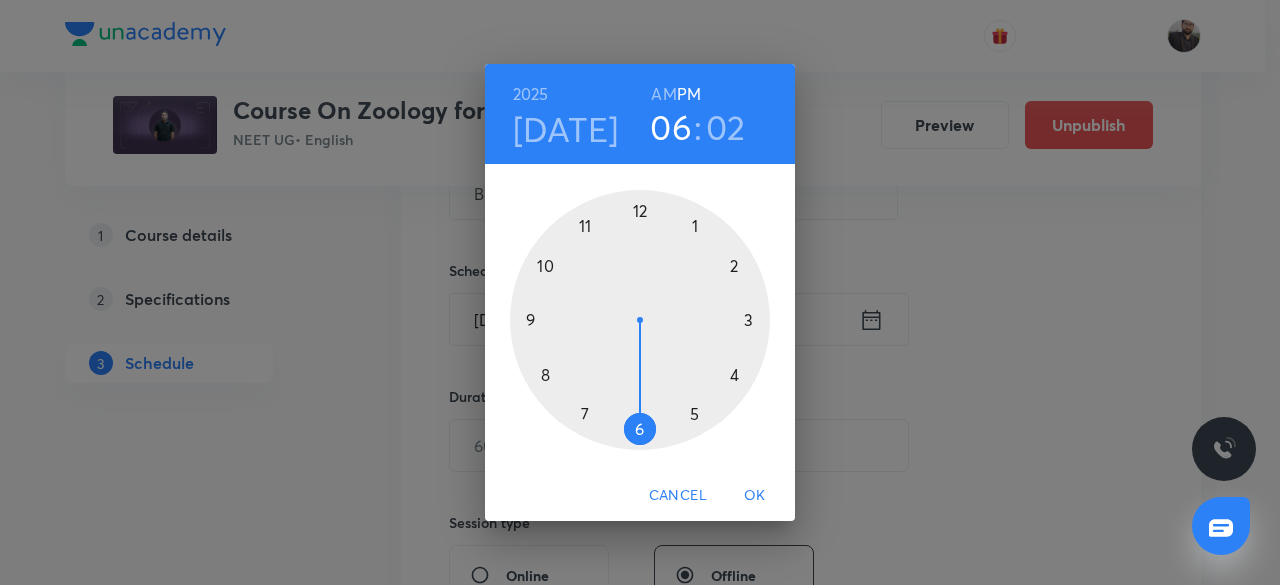 click on "AM" at bounding box center (663, 94) 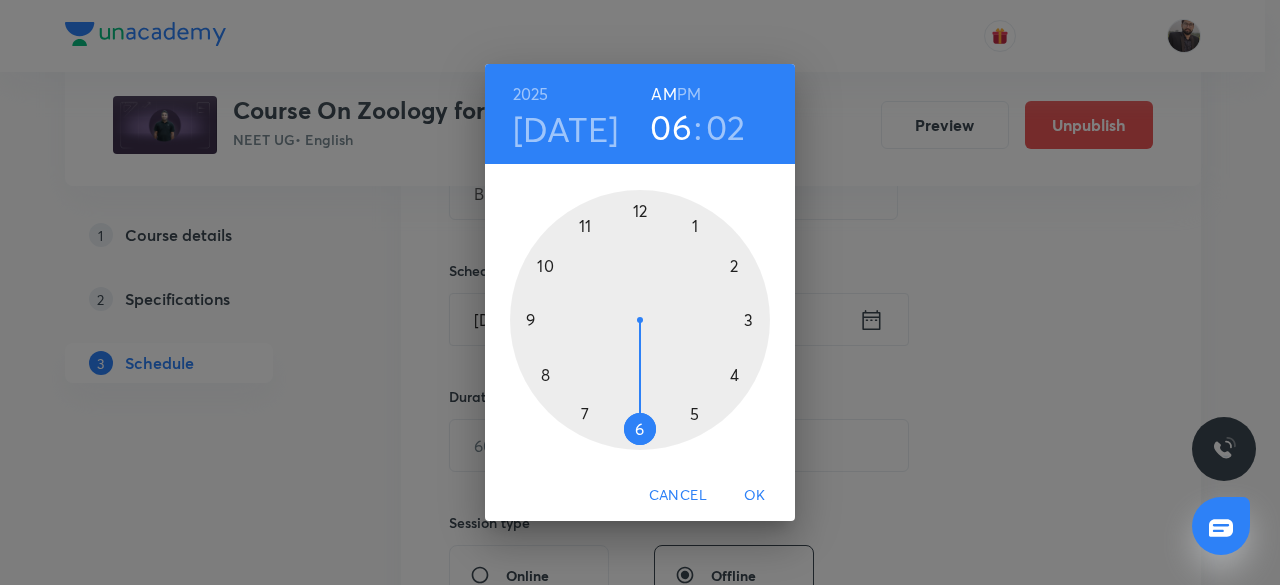 click at bounding box center (640, 320) 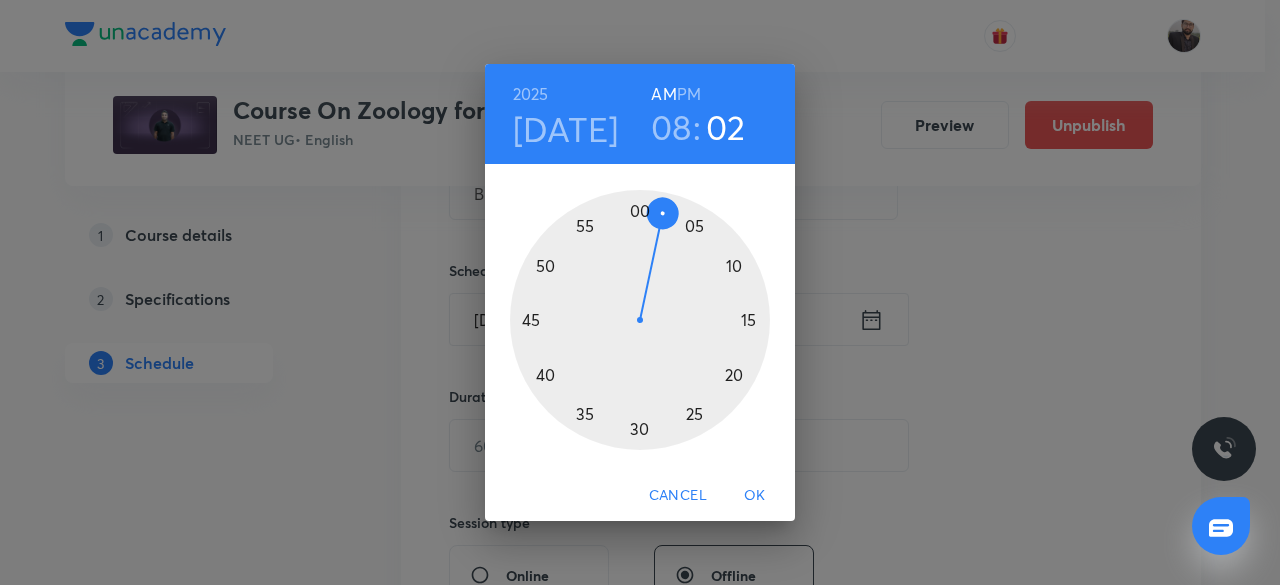 click at bounding box center [640, 320] 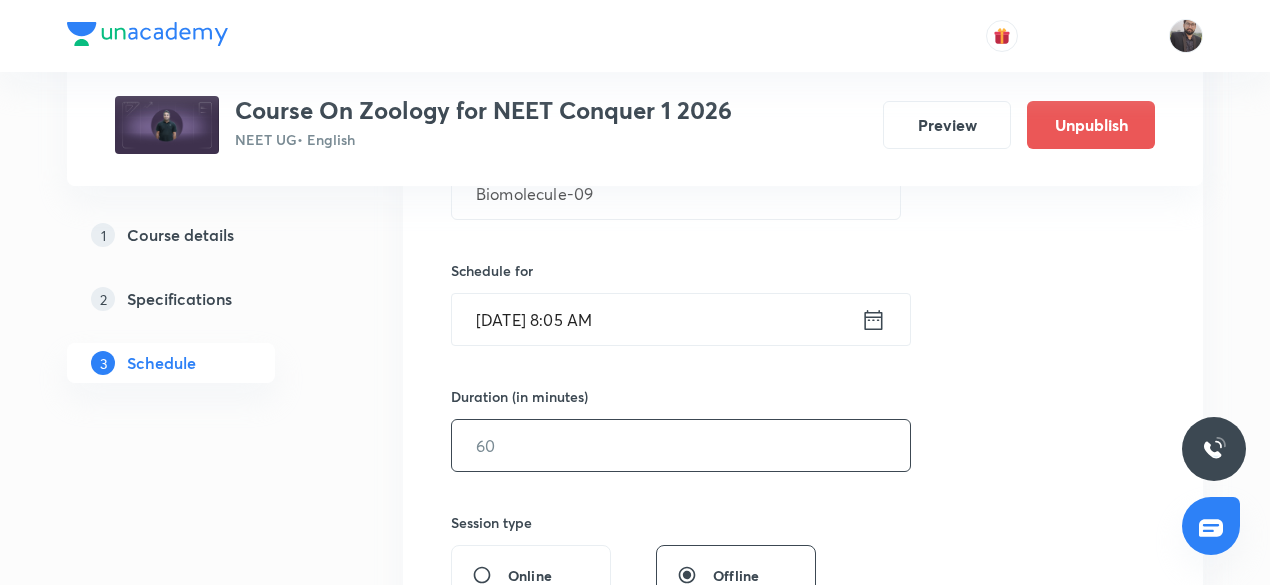 click at bounding box center (681, 445) 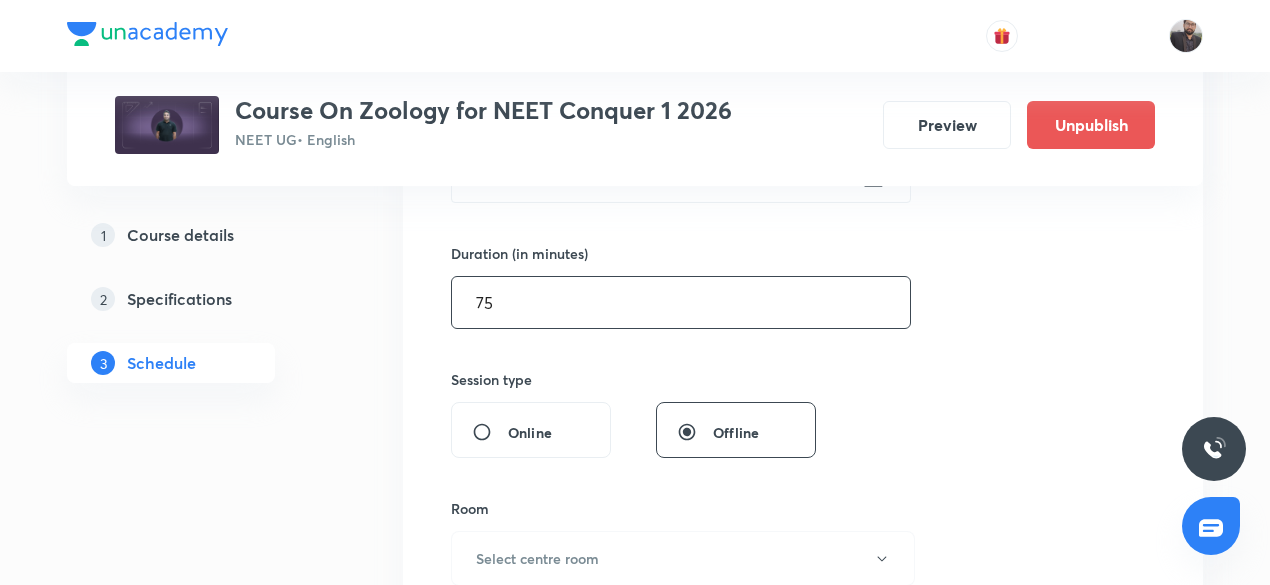 scroll, scrollTop: 613, scrollLeft: 0, axis: vertical 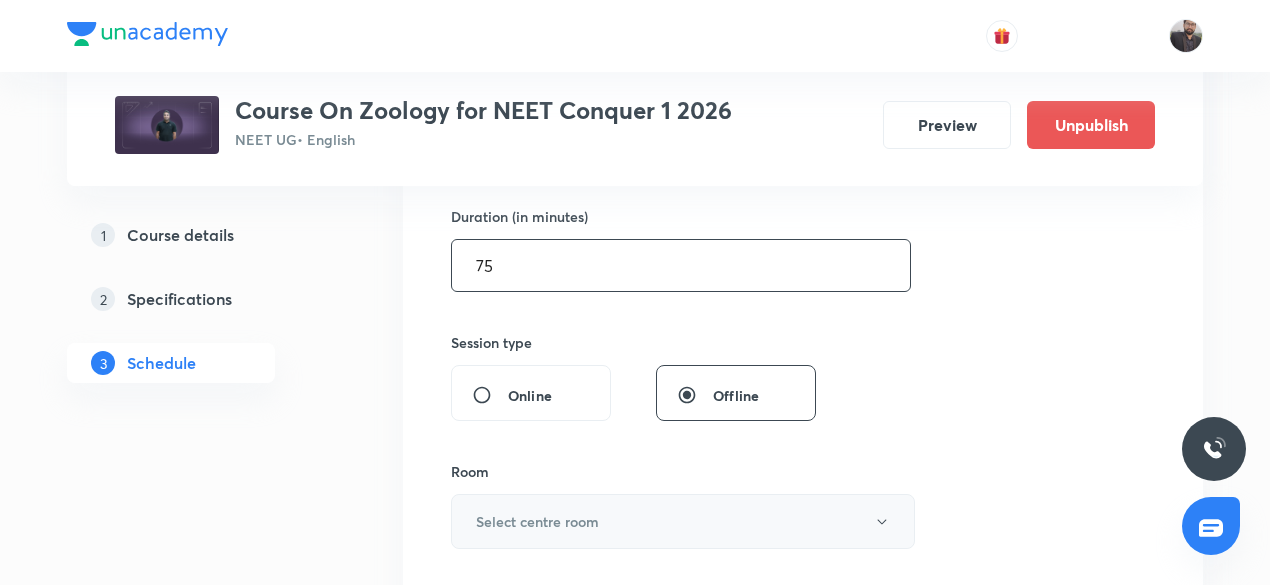 type on "75" 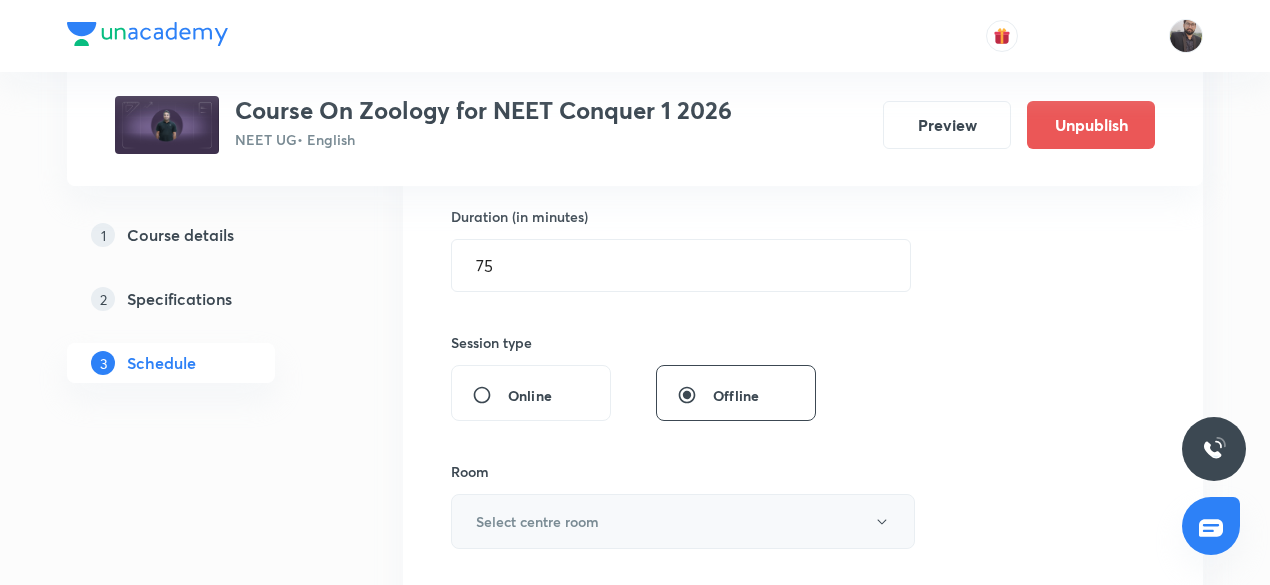 click on "Select centre room" at bounding box center (683, 521) 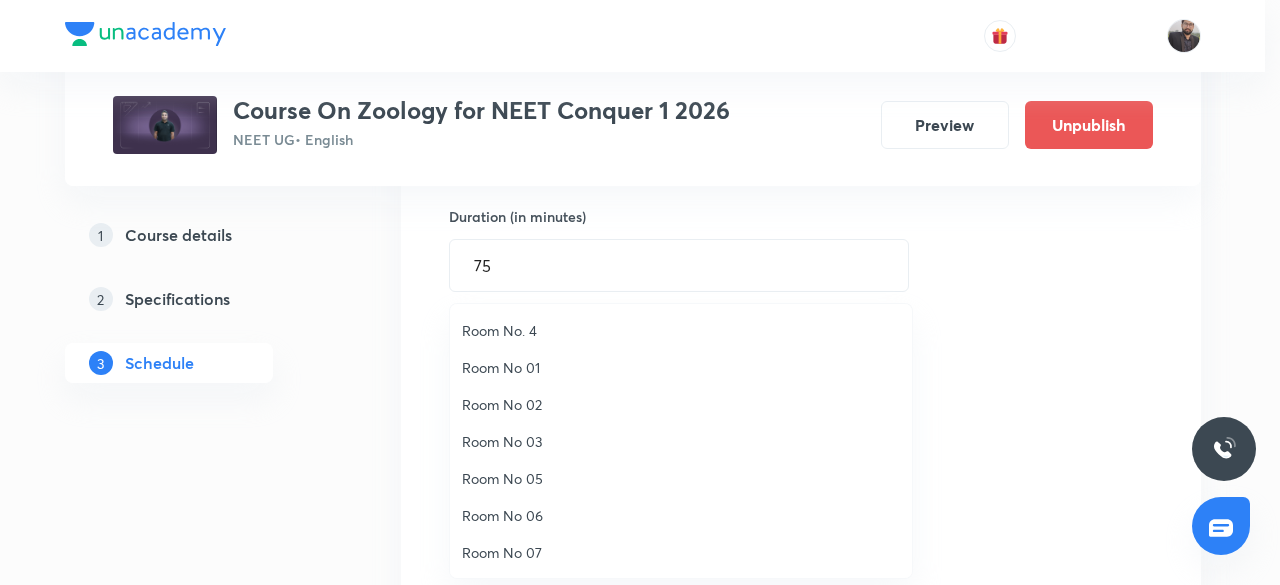 click on "Room No 01" at bounding box center (681, 367) 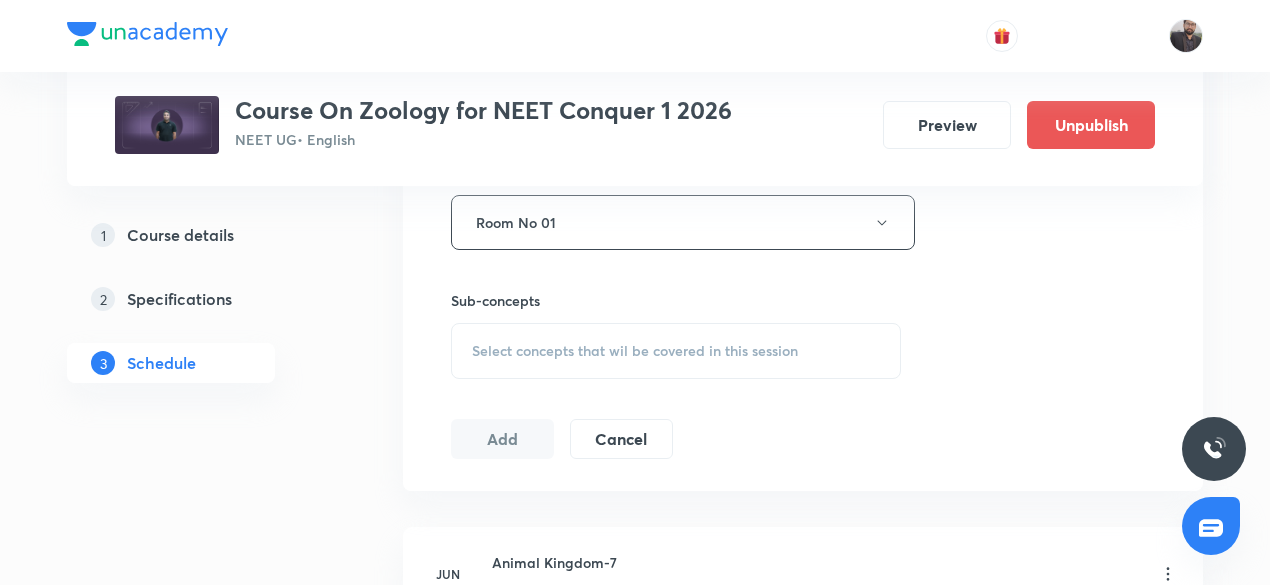 scroll, scrollTop: 916, scrollLeft: 0, axis: vertical 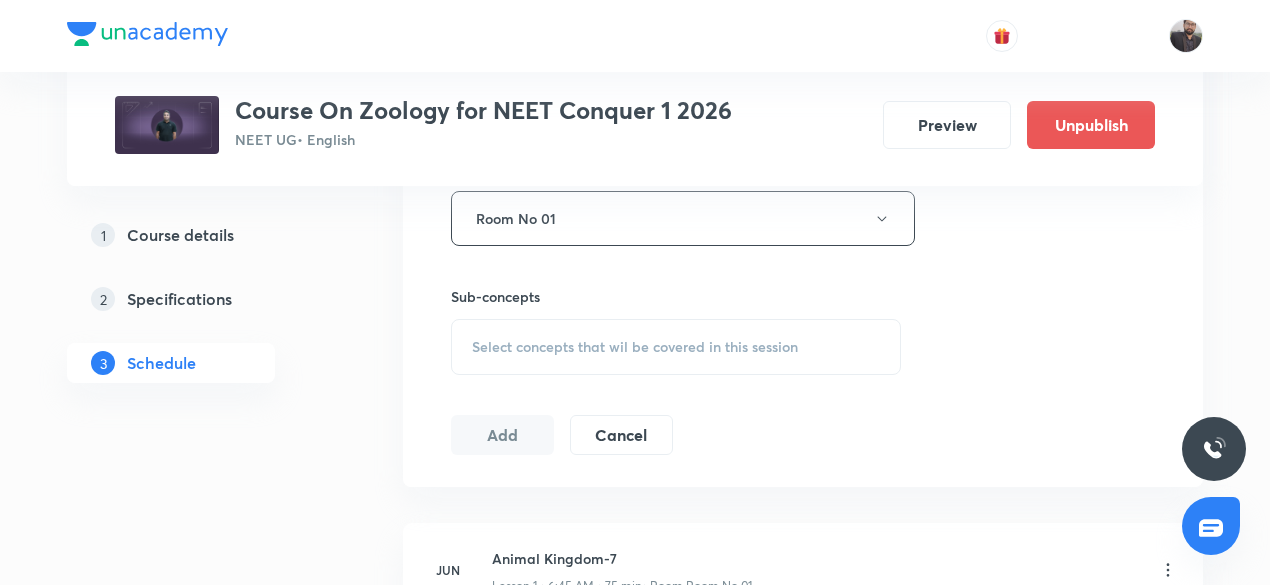 click on "Select concepts that wil be covered in this session" at bounding box center [635, 347] 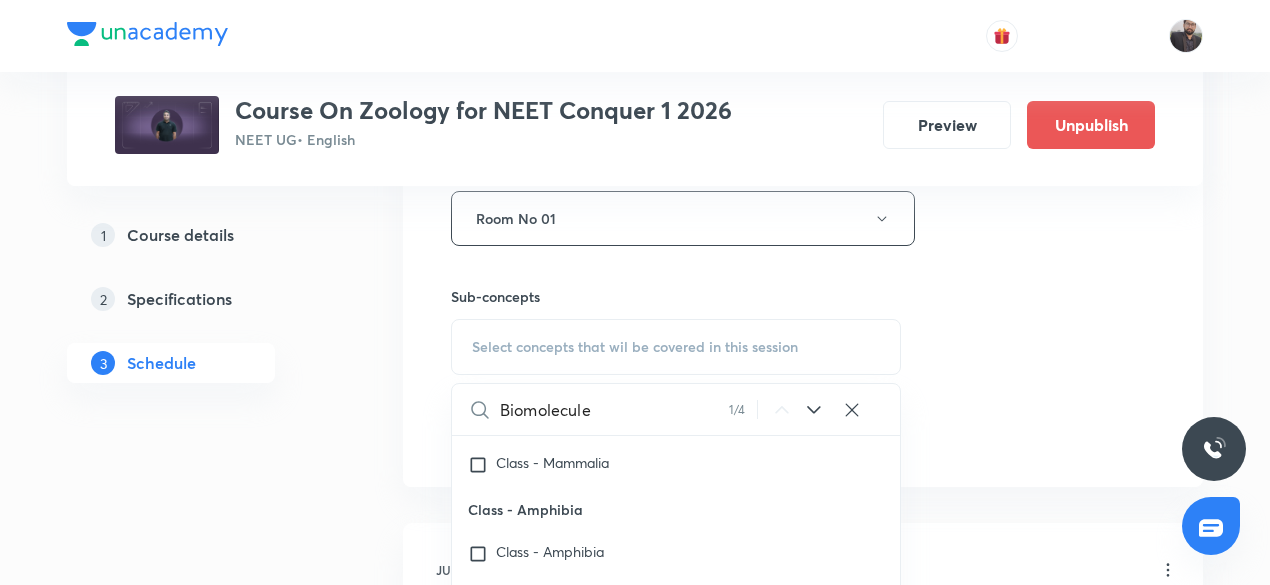 scroll, scrollTop: 81553, scrollLeft: 0, axis: vertical 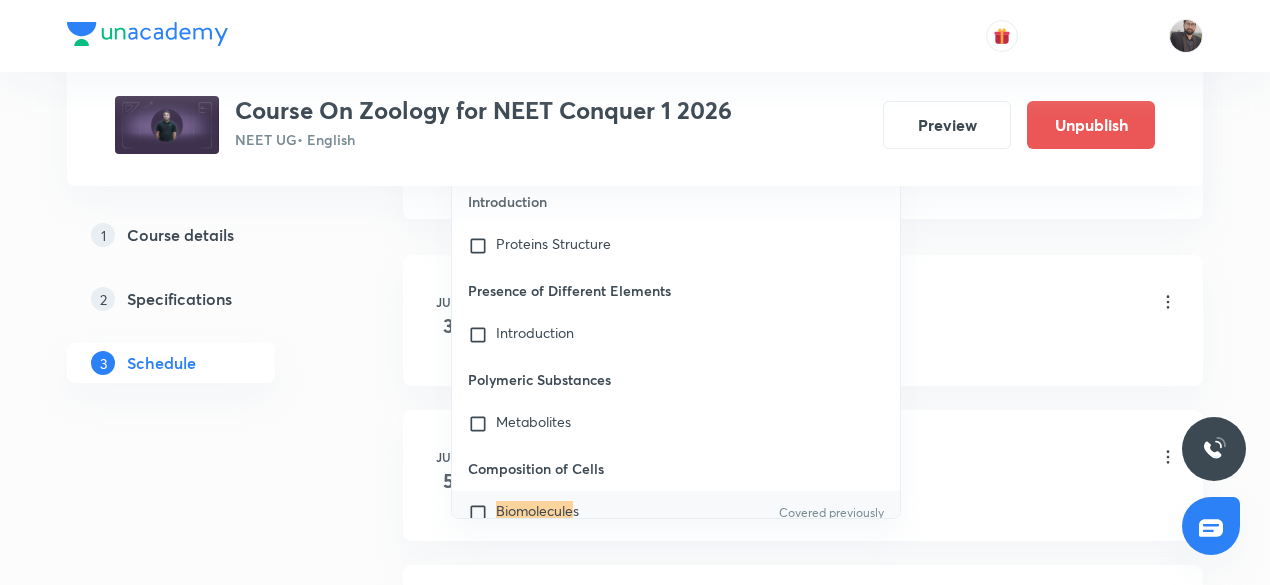 type on "Biomolecule" 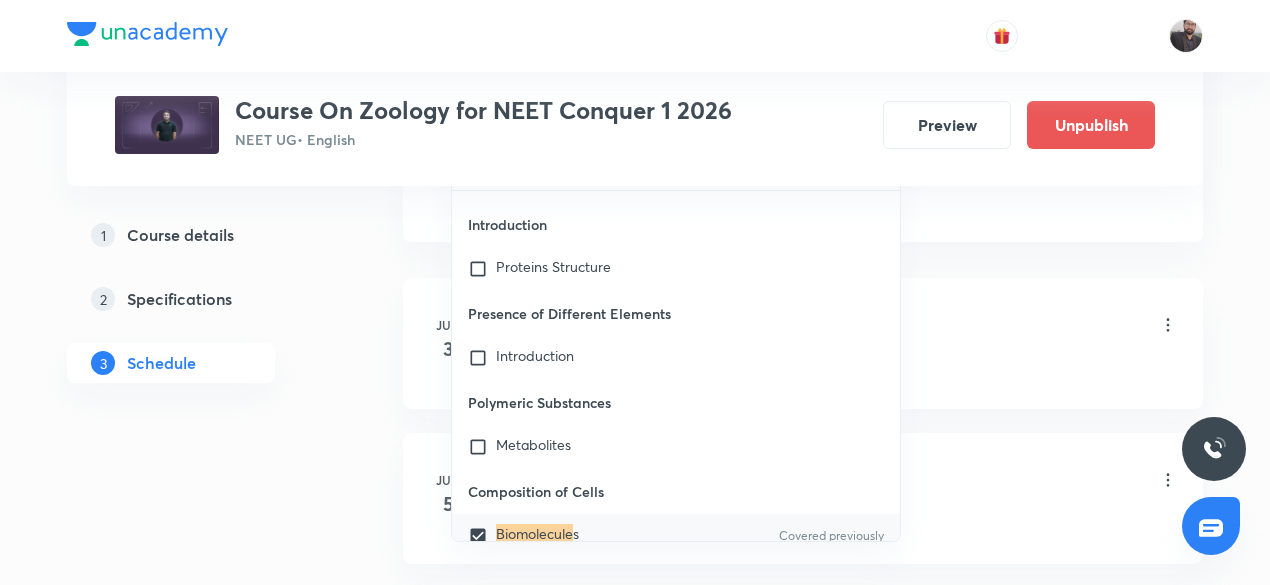 click on "Animal Kingdom-7 Lesson 1 • 6:45 AM • 75 min  • Room Room No 01" at bounding box center [835, 326] 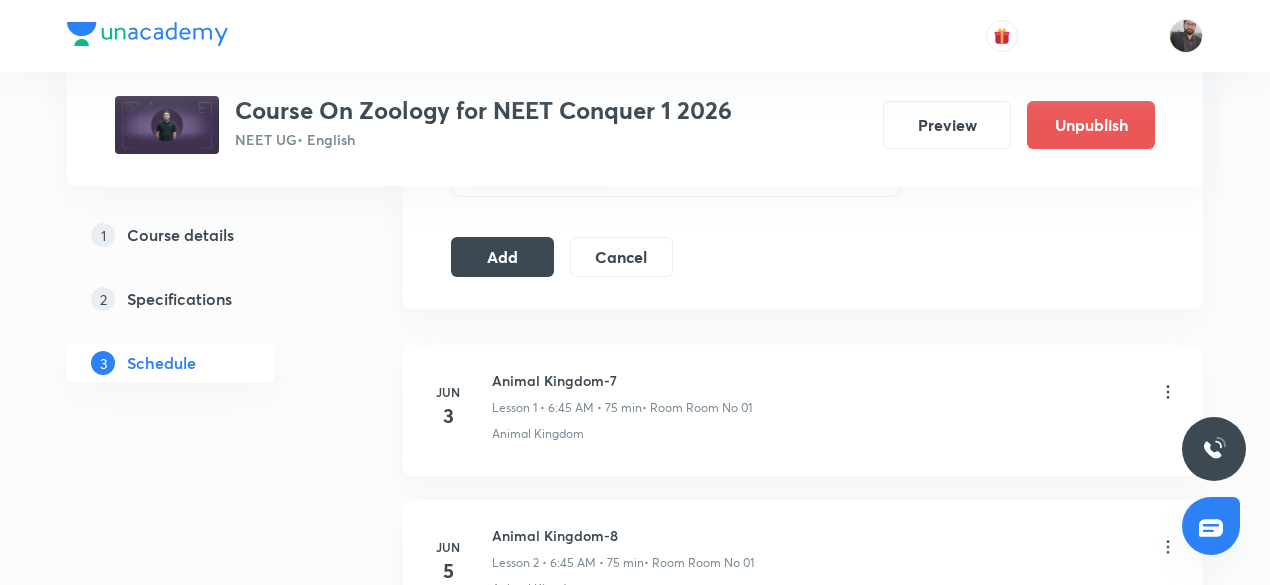 scroll, scrollTop: 1114, scrollLeft: 0, axis: vertical 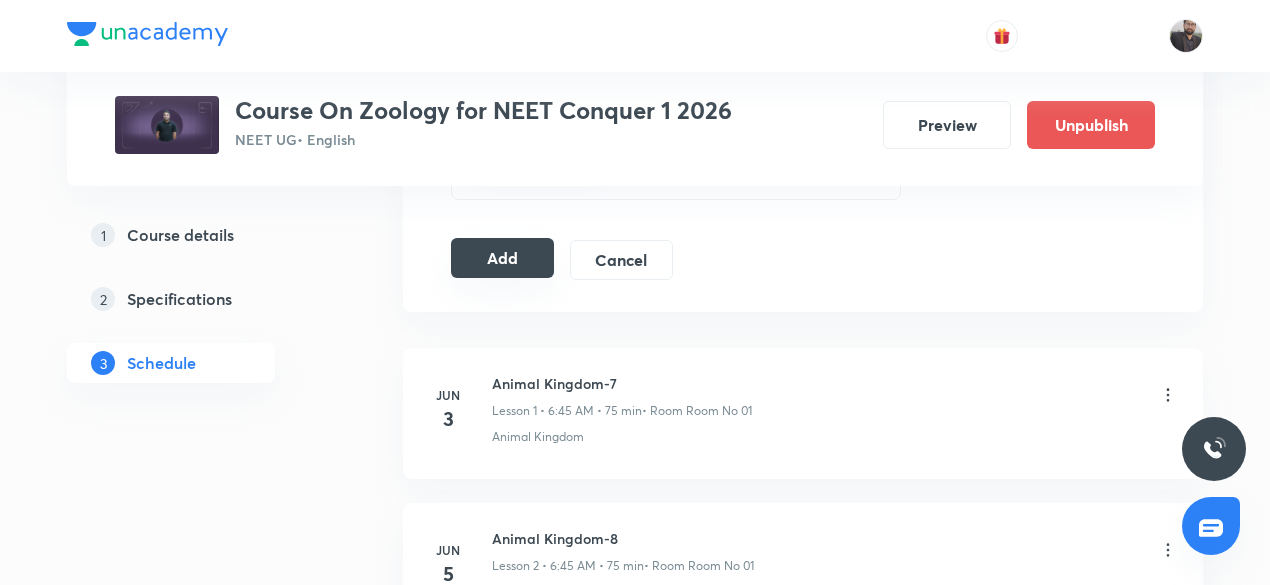 click on "Add" at bounding box center [502, 258] 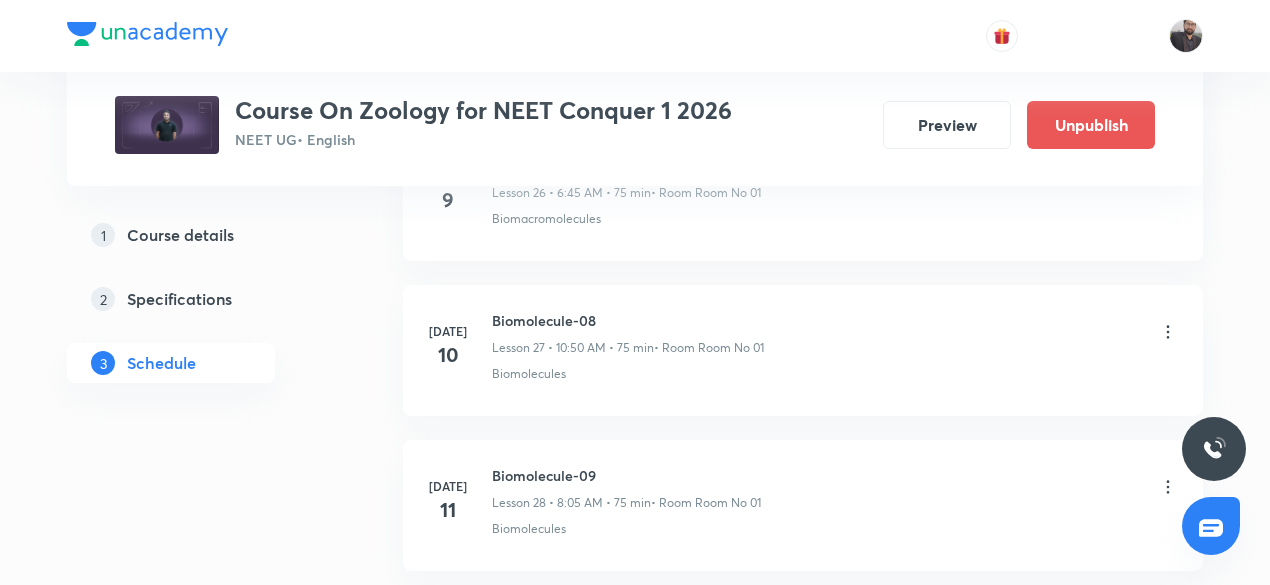 scroll, scrollTop: 4420, scrollLeft: 0, axis: vertical 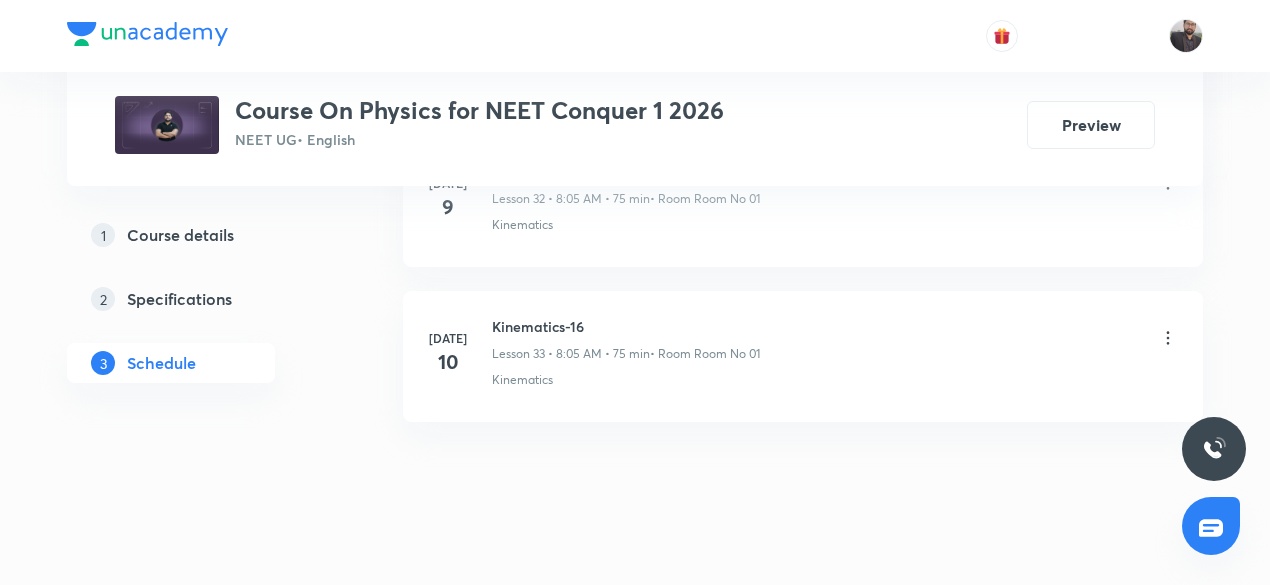 click on "Kinematics-16" at bounding box center (626, 326) 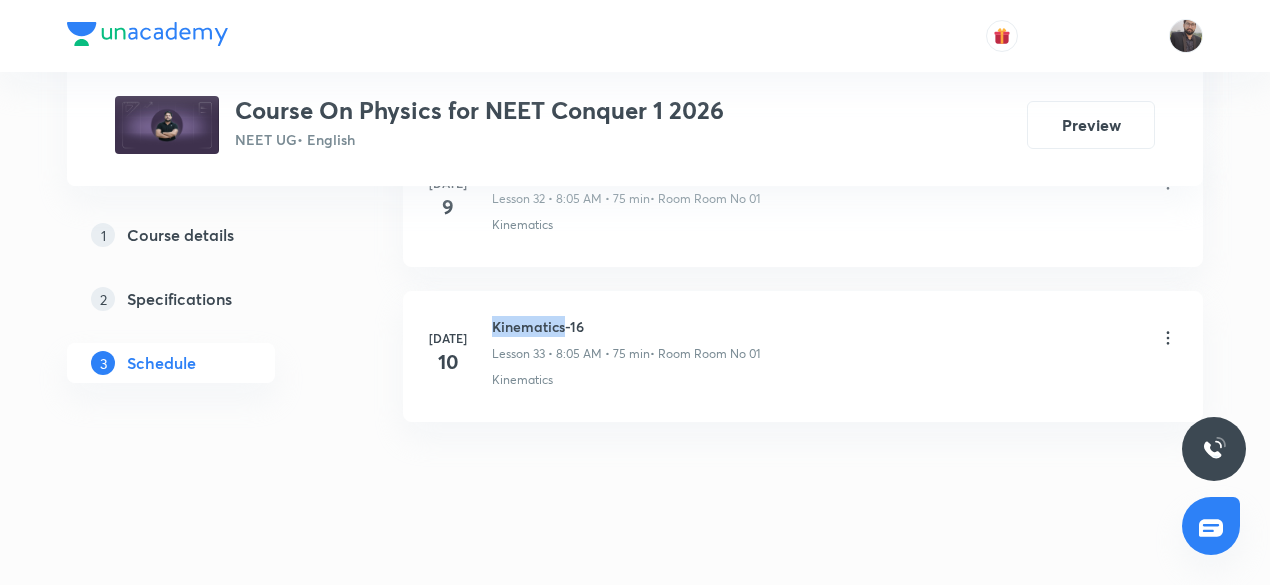 click on "Kinematics-16" at bounding box center (626, 326) 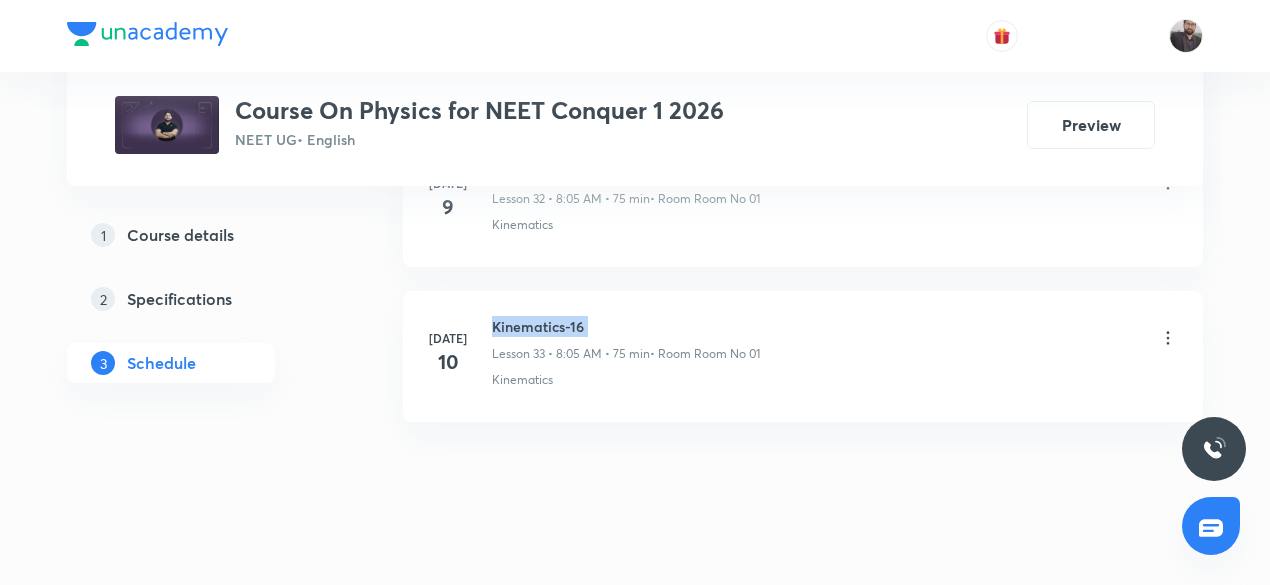 click on "Kinematics-16" at bounding box center (626, 326) 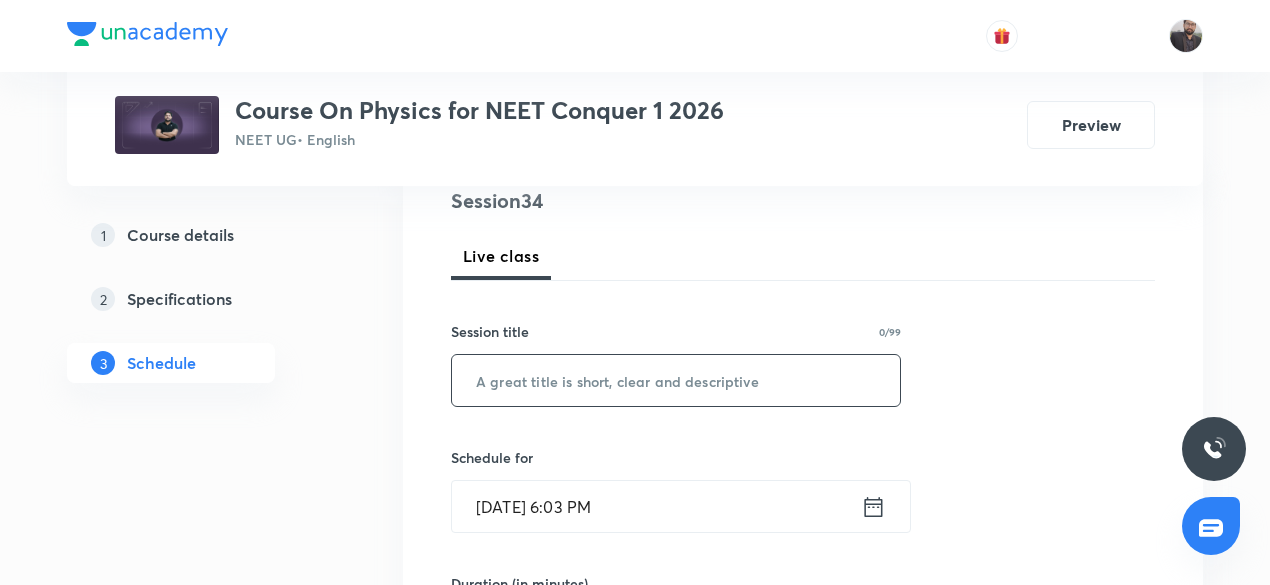 scroll, scrollTop: 247, scrollLeft: 0, axis: vertical 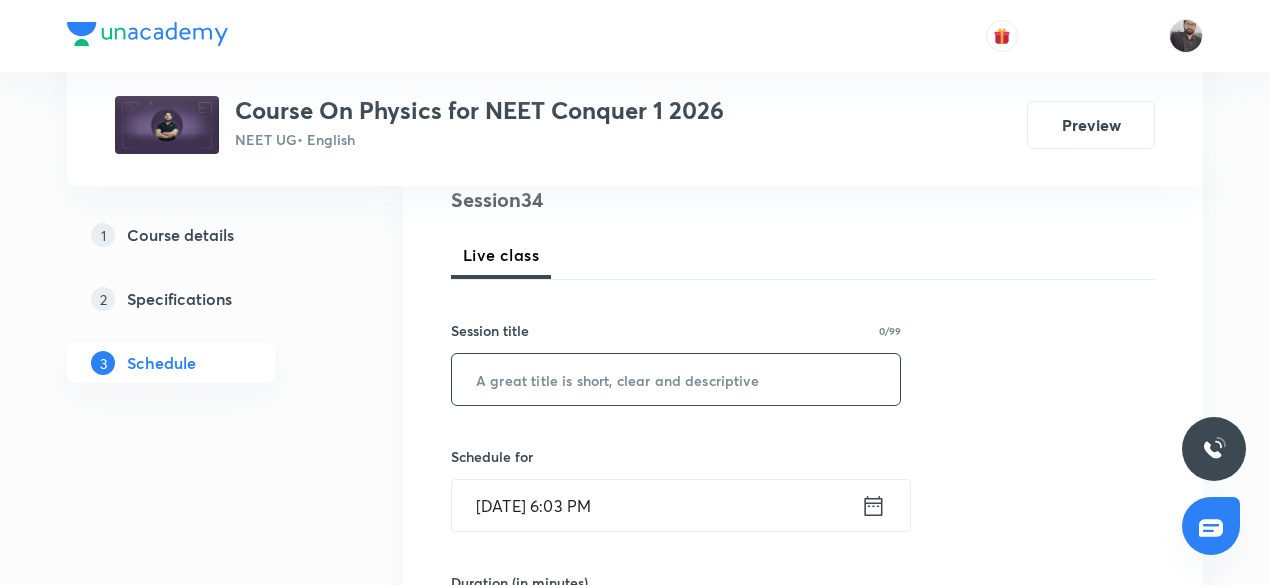 click at bounding box center (676, 379) 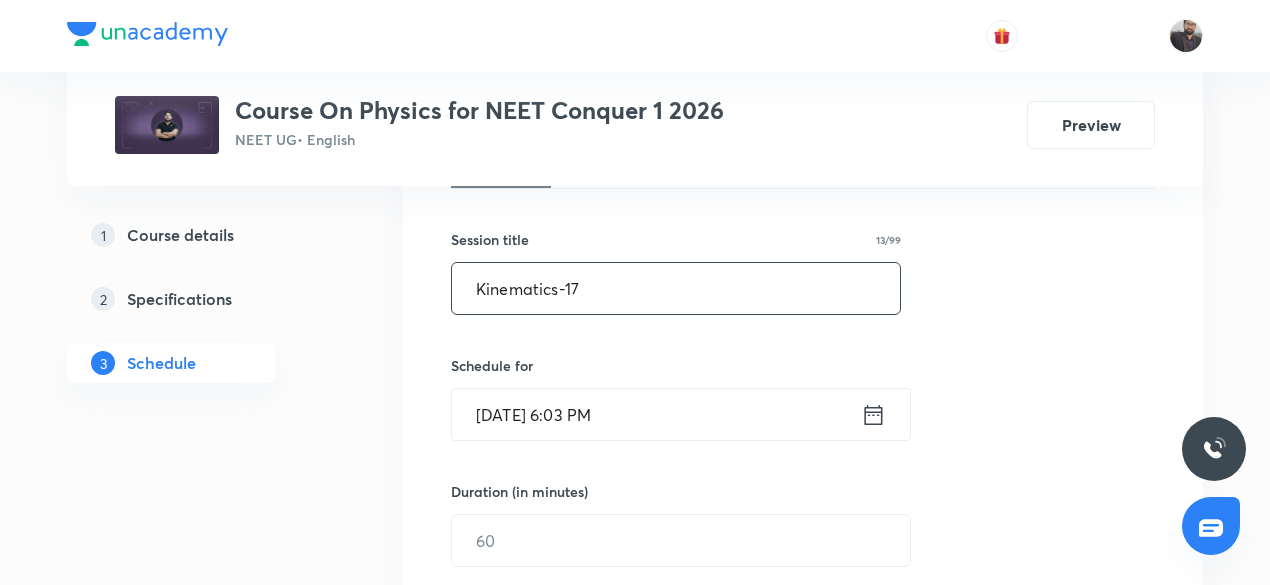 scroll, scrollTop: 348, scrollLeft: 0, axis: vertical 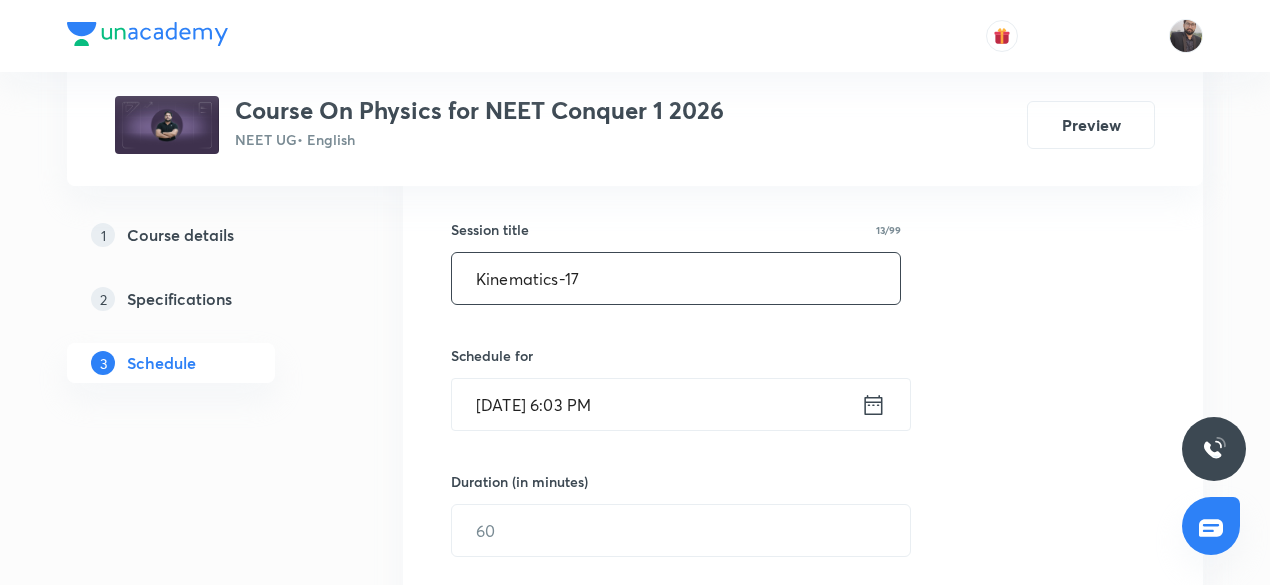 type on "Kinematics-17" 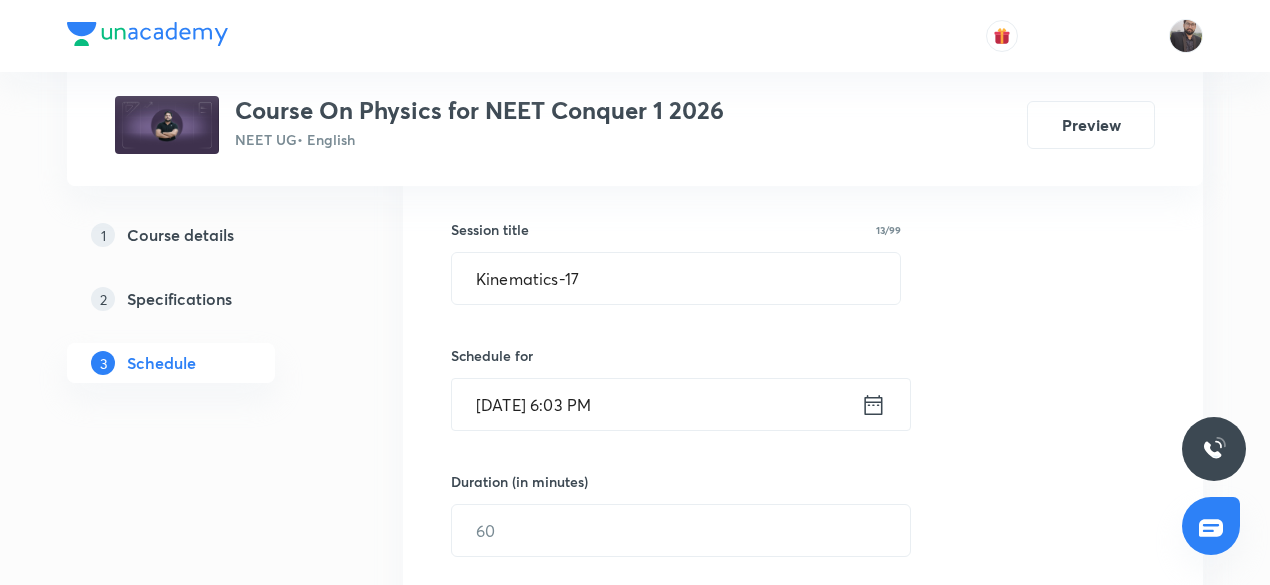 click on "[DATE] 6:03 PM" at bounding box center [656, 404] 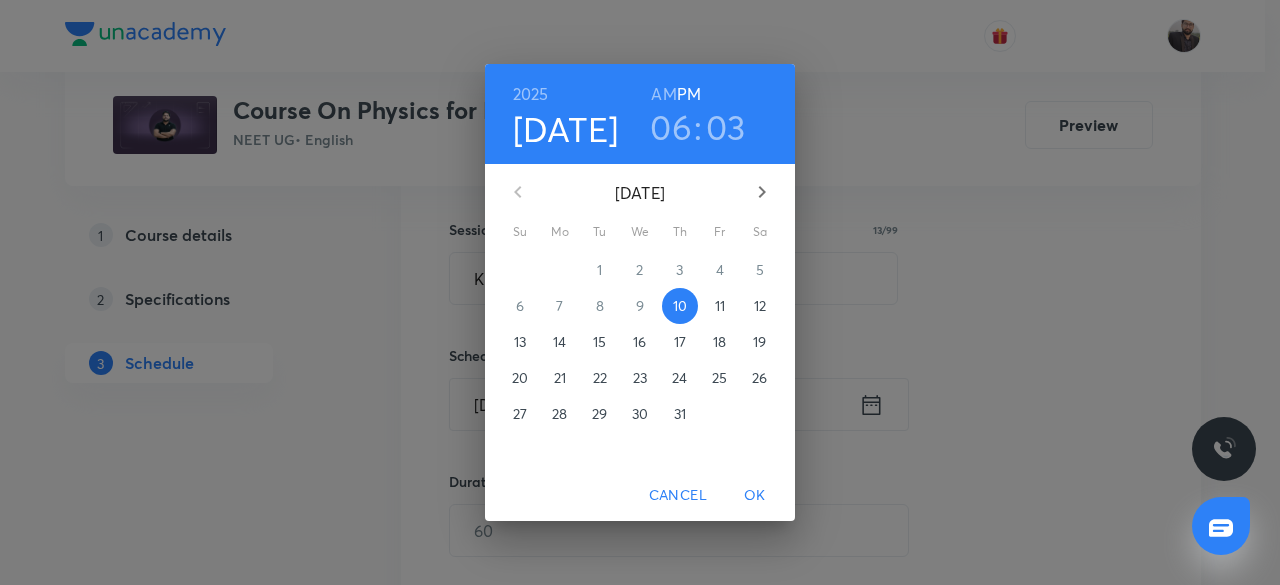 click on "11" at bounding box center [720, 306] 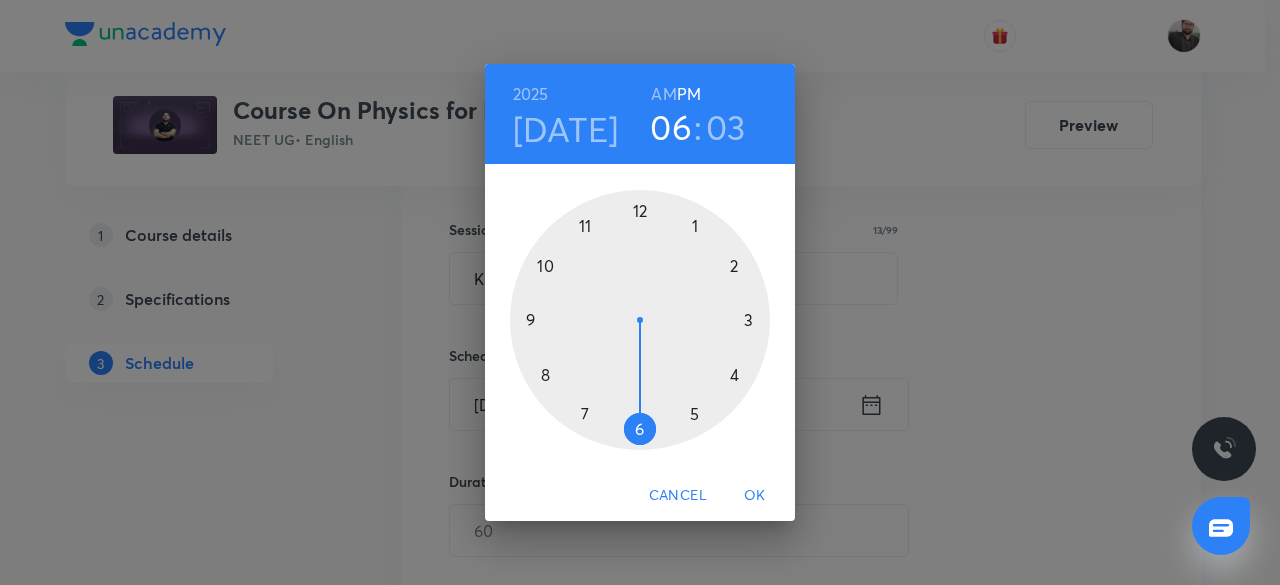 click on "AM" at bounding box center [663, 94] 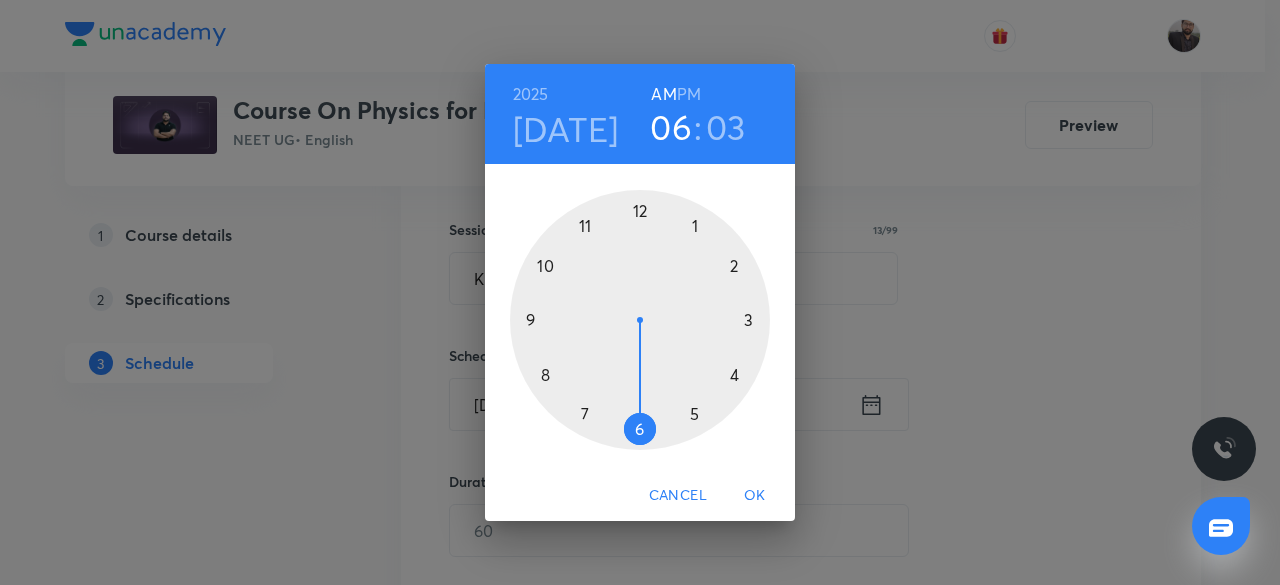 click at bounding box center [640, 320] 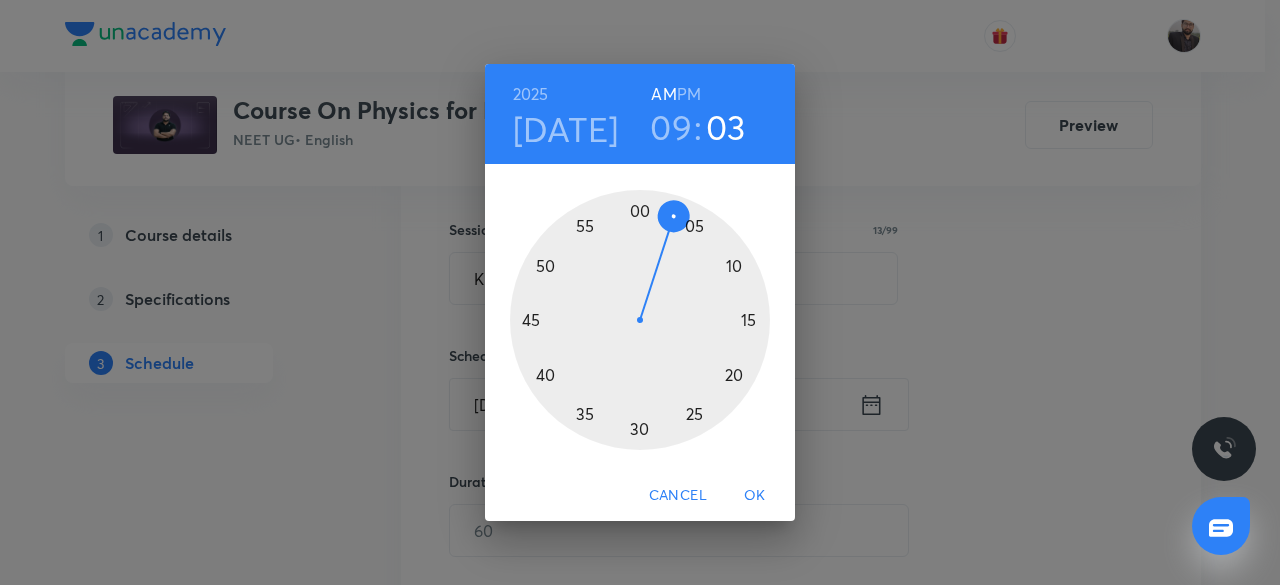 click at bounding box center [640, 320] 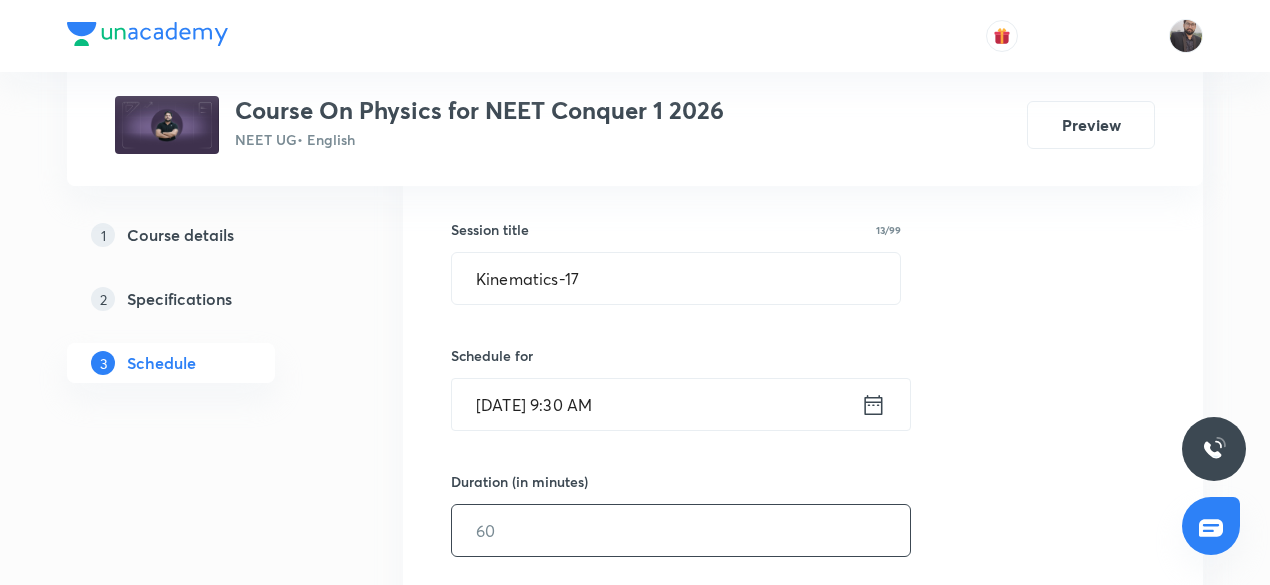 click at bounding box center (681, 530) 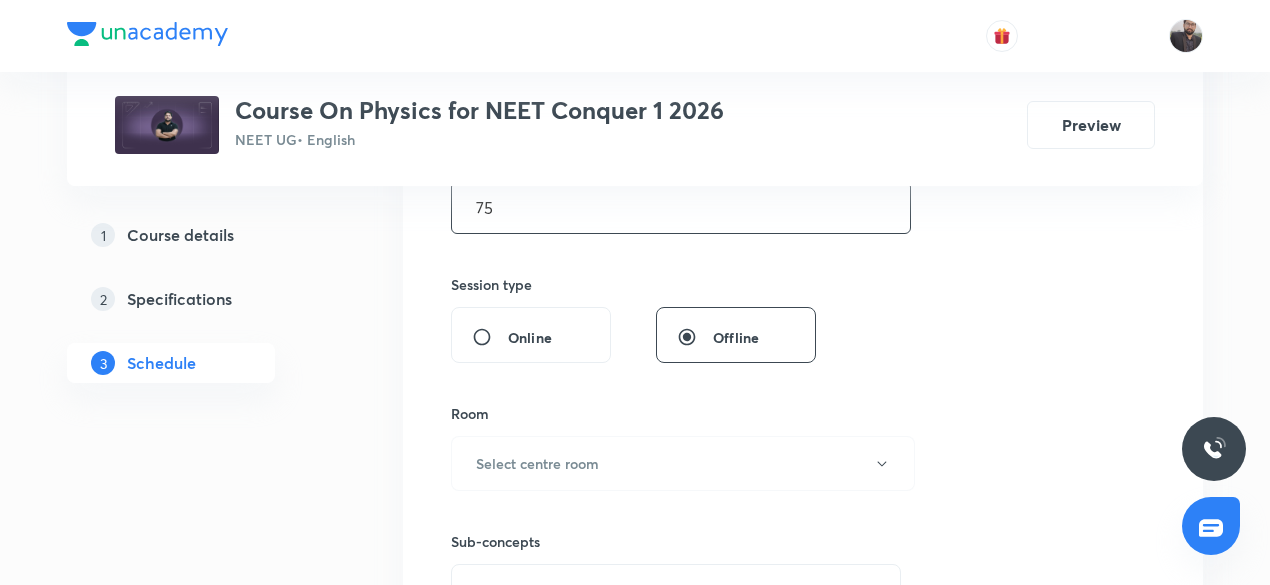 scroll, scrollTop: 672, scrollLeft: 0, axis: vertical 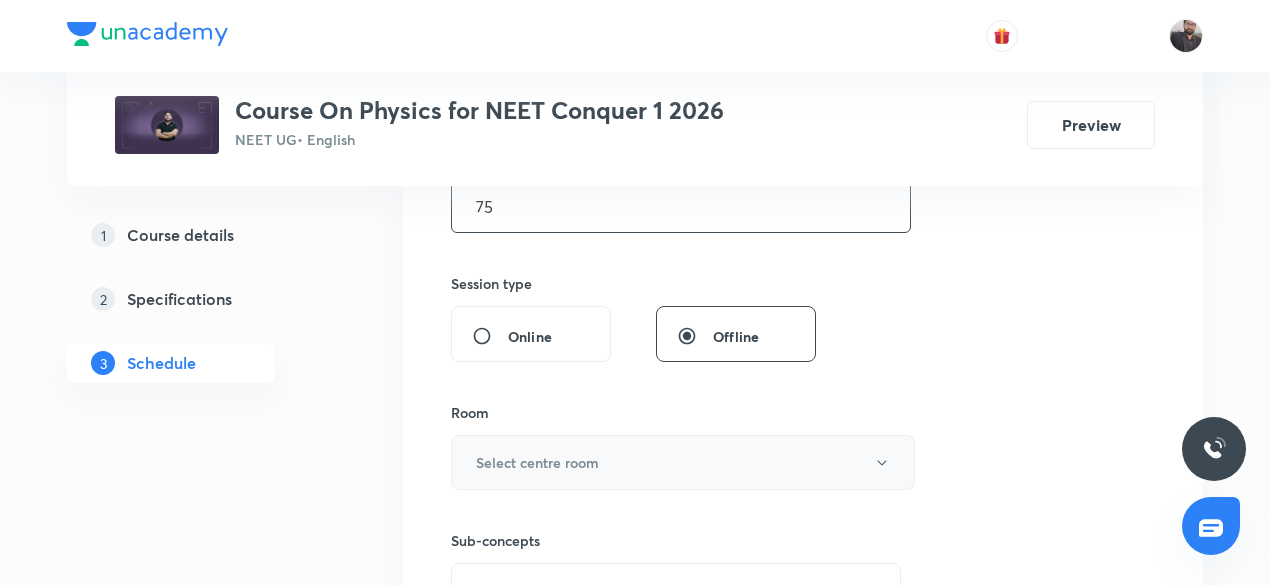 type on "75" 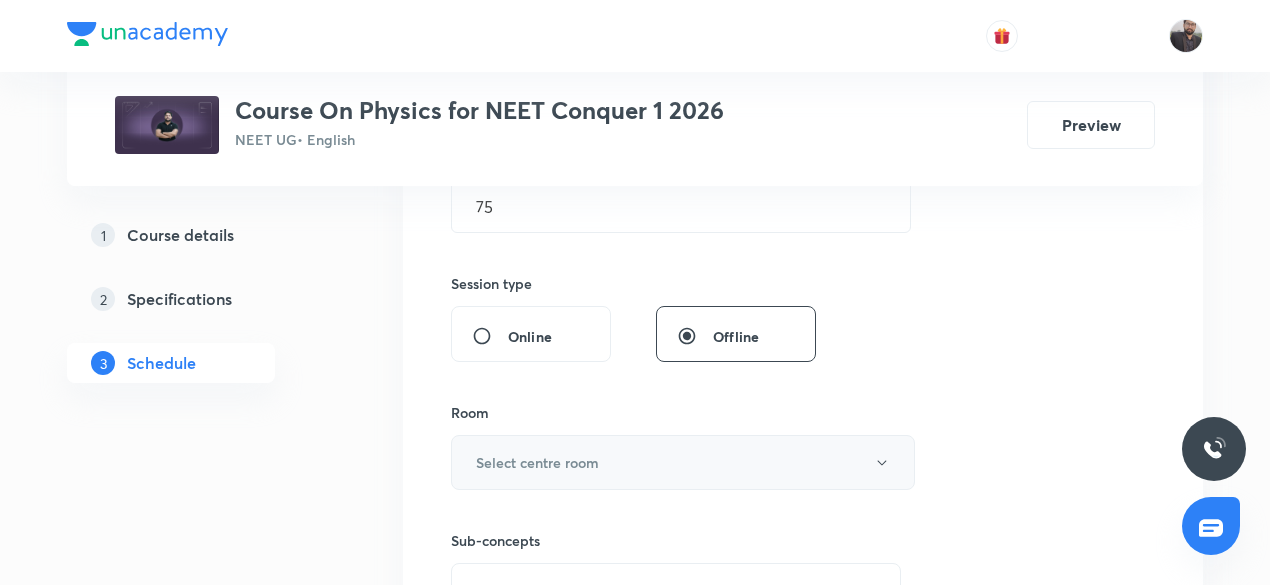 click on "Select centre room" at bounding box center (537, 462) 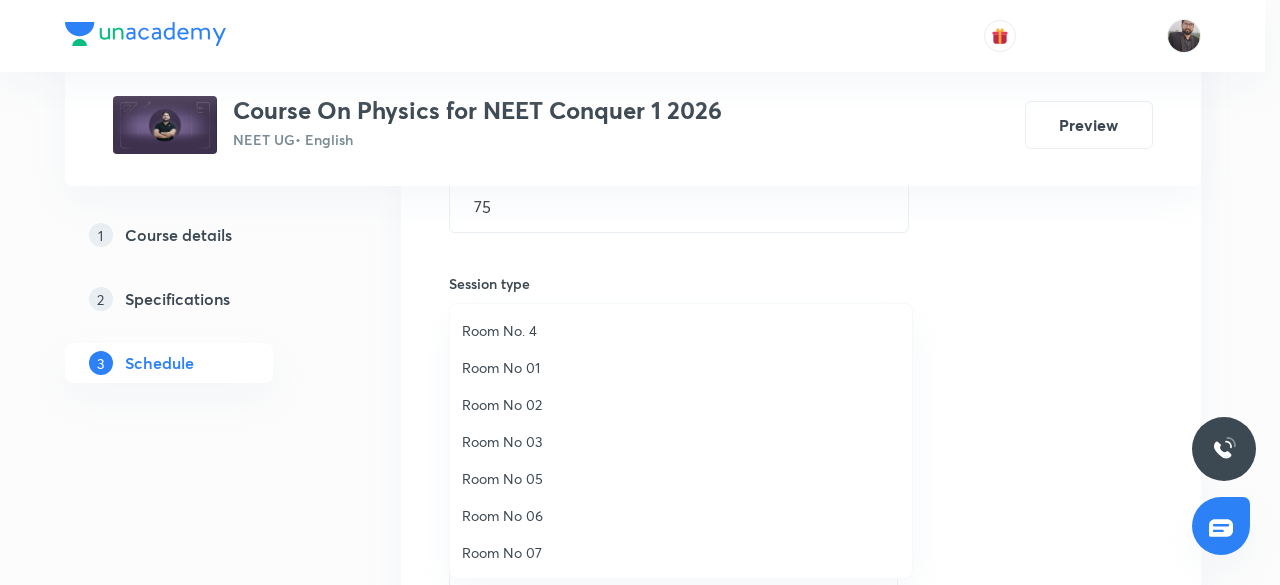 click on "Room No 01" at bounding box center (681, 367) 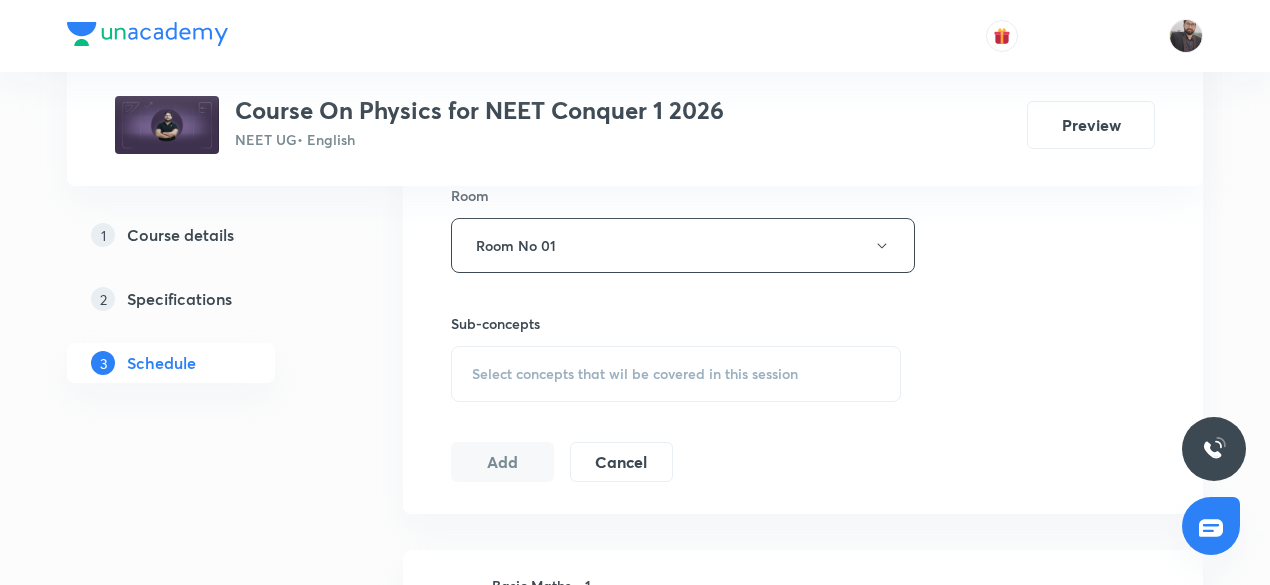 scroll, scrollTop: 899, scrollLeft: 0, axis: vertical 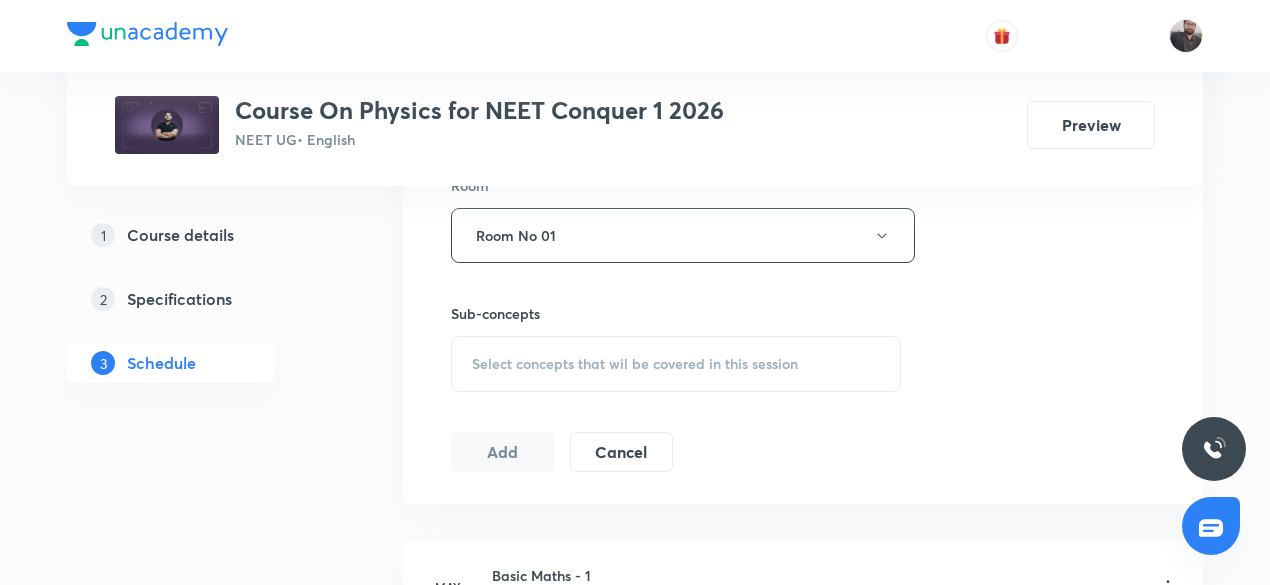click on "Select concepts that wil be covered in this session" at bounding box center [635, 364] 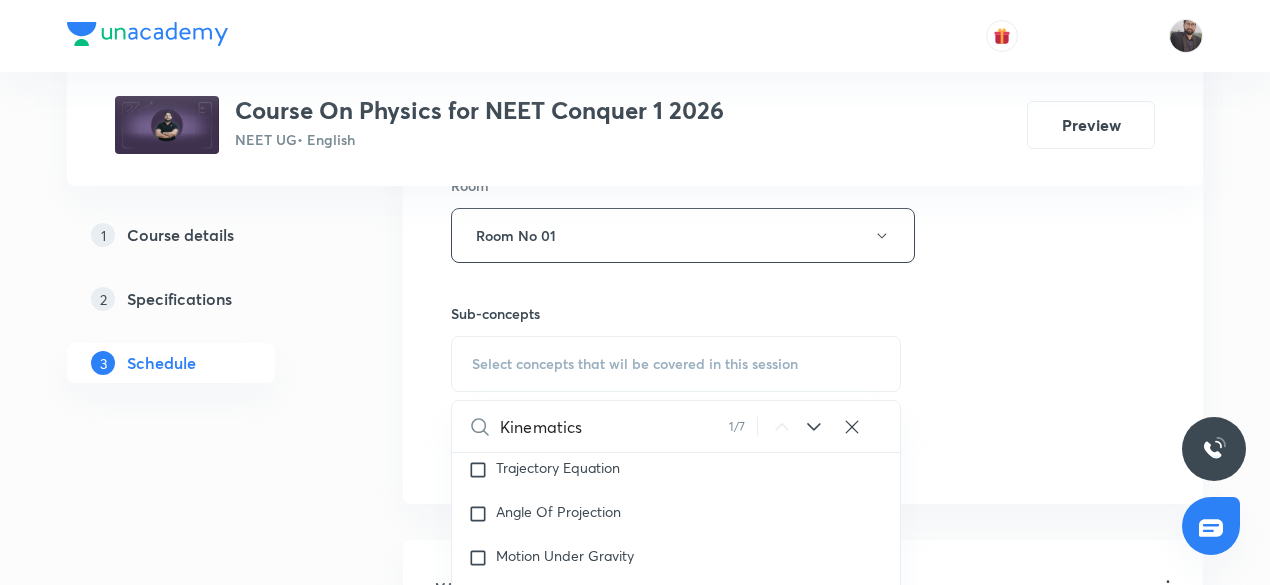 scroll, scrollTop: 3571, scrollLeft: 0, axis: vertical 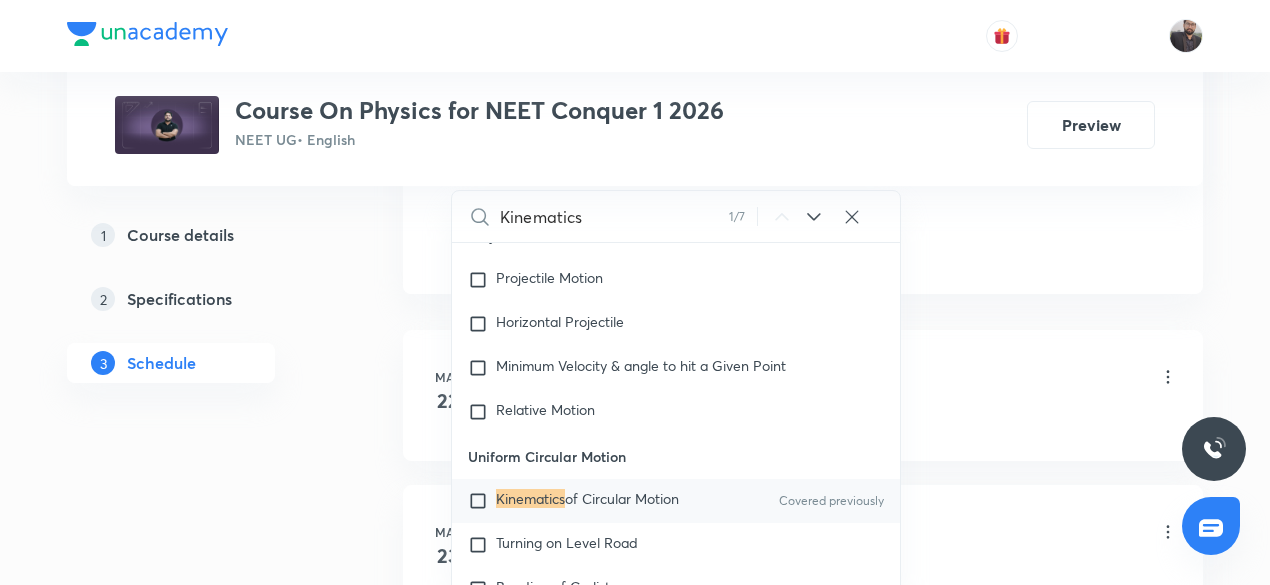 type on "Kinematics" 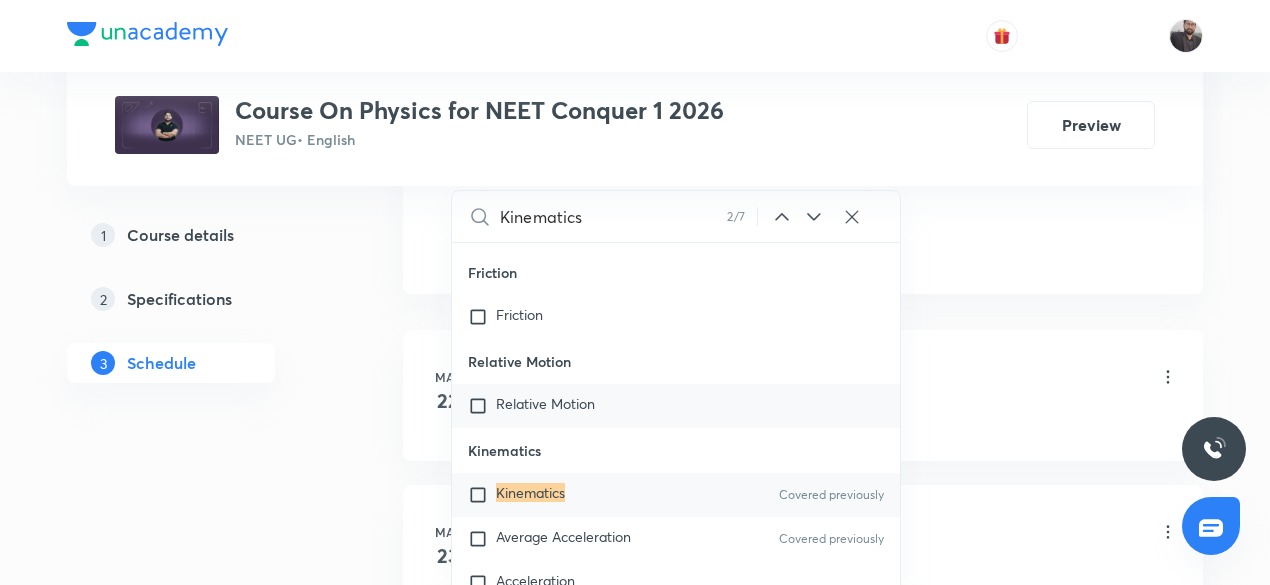 scroll, scrollTop: 8940, scrollLeft: 0, axis: vertical 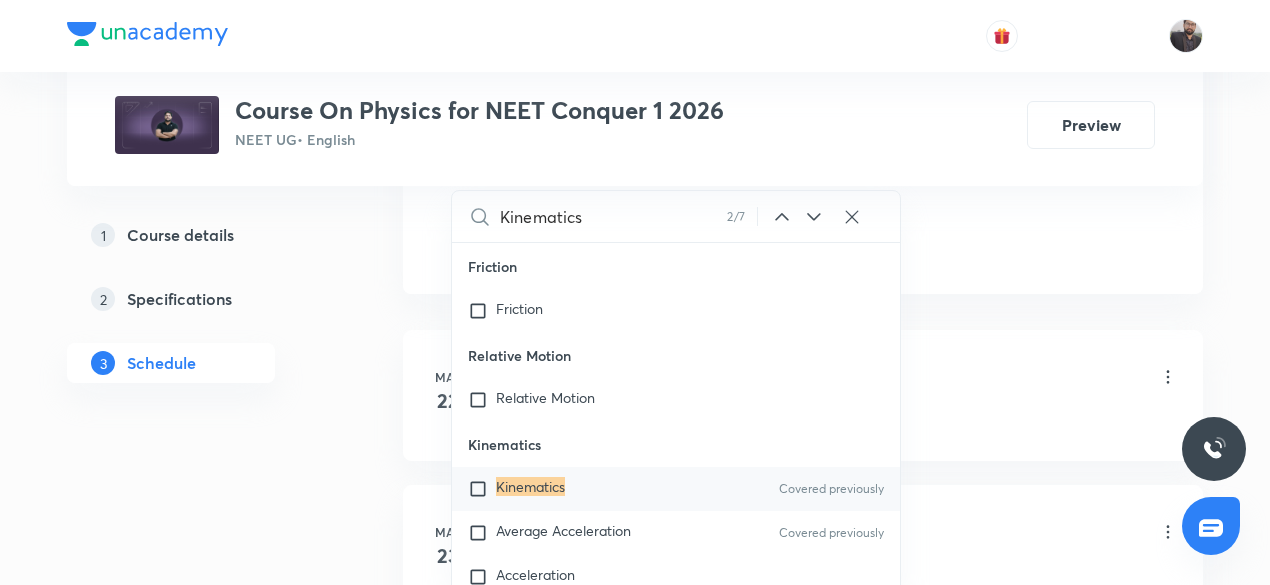 click on "Kinematics" at bounding box center (530, 486) 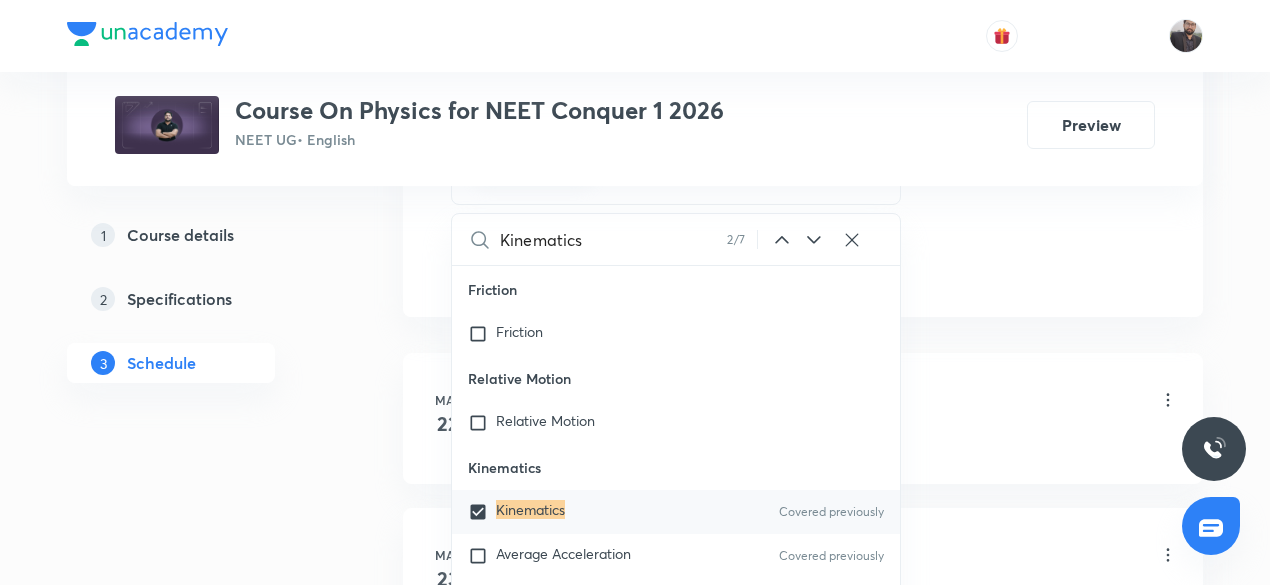 click on "Session  34 Live class Session title 13/99 Kinematics-17 ​ Schedule for Jul 11, 2025, 9:30 AM ​ Duration (in minutes) 75 ​   Session type Online Offline Room Room No 01 Sub-concepts Kinematics CLEAR Kinematics 2 / 7 ​ Units & Dimensions Physical quantity Covered previously Applications of Dimensional Analysis Significant Figures Units of Physical Quantities Covered previously System of Units Dimensions of Some Mathematical Functions Unit and Dimension Covered previously Product of Two Vectors Subtraction of Vectors Cross Product Least Count Analysis Errors of Measurement Vernier Callipers Screw Gauge Zero Error Basic Mathematics Elementary Algebra Covered previously Elementary Trigonometry Covered previously Basic Coordinate Geometry Covered previously Functions Differentiation Integral of a Function Use of Differentiation & Integration in One Dimensional Motion Derivatives of Equations of Motion by Calculus Basic Mathematics Covered previously Laboratory Experiments Laboratory Experiments Dot-Product" at bounding box center [803, -196] 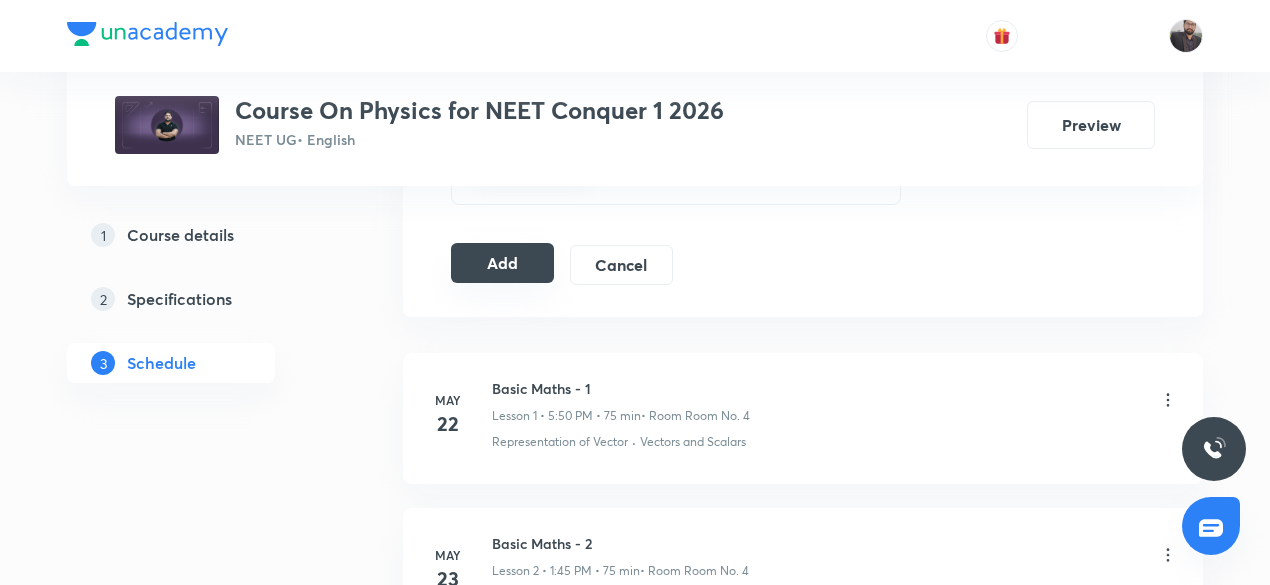 click on "Add" at bounding box center (502, 263) 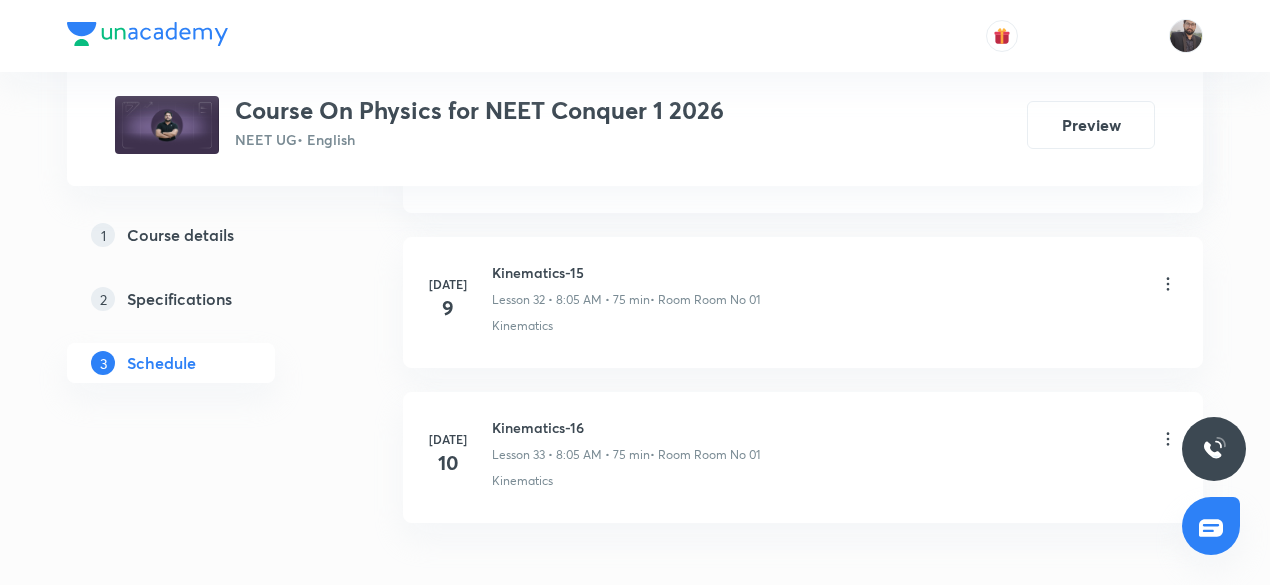 scroll, scrollTop: 6134, scrollLeft: 0, axis: vertical 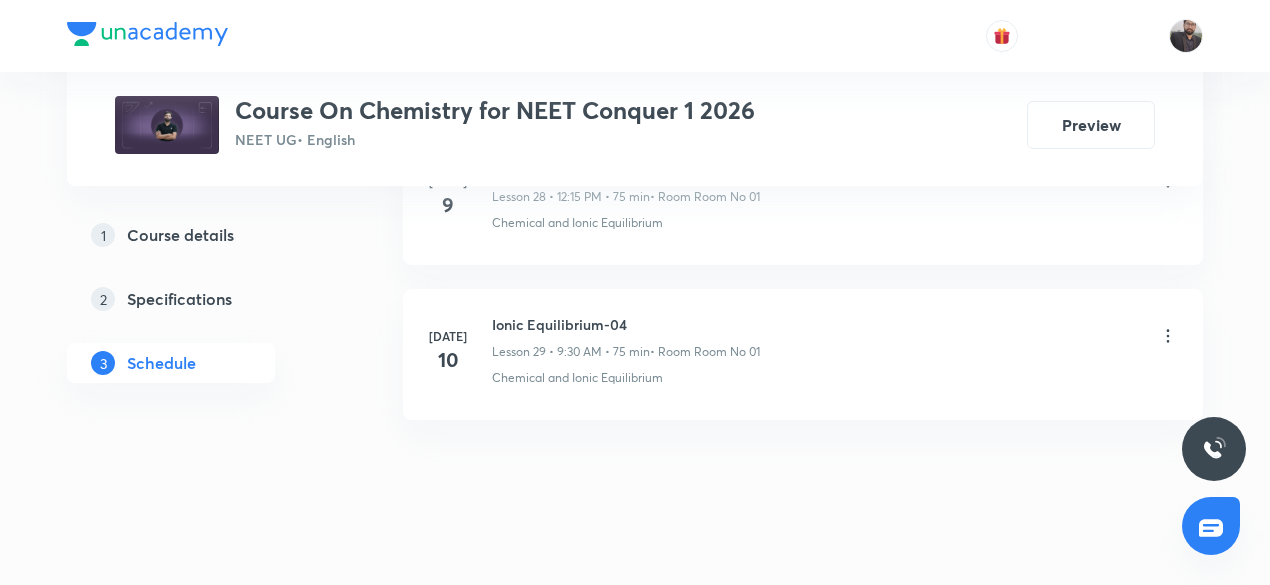 click on "Ionic Equilibrium-04" at bounding box center [626, 324] 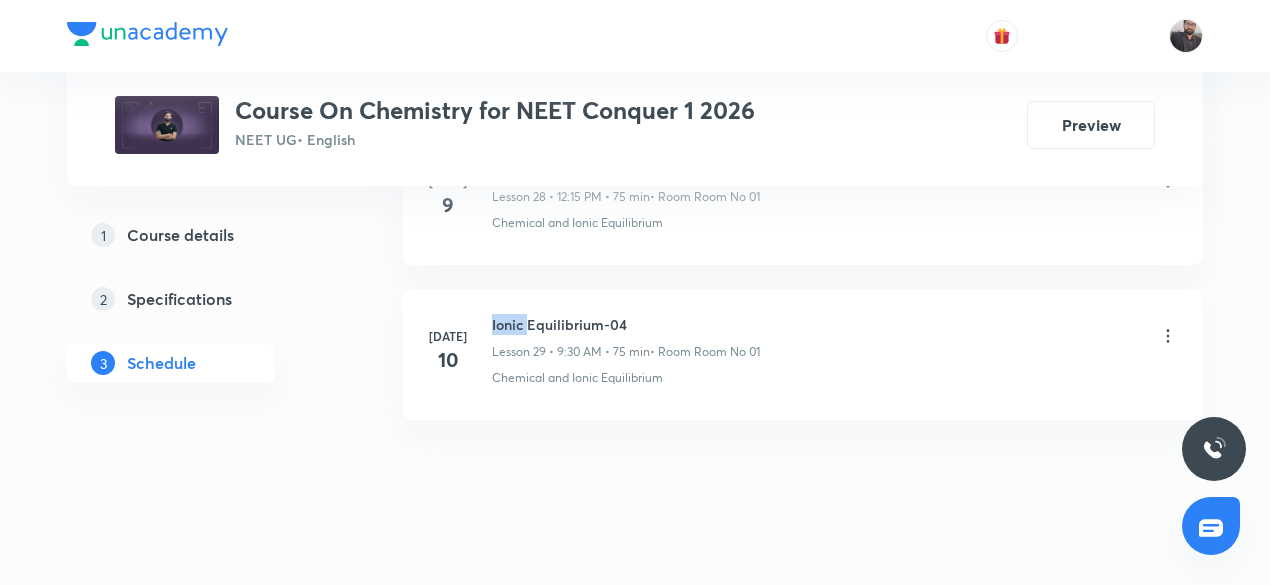 click on "Ionic Equilibrium-04" at bounding box center (626, 324) 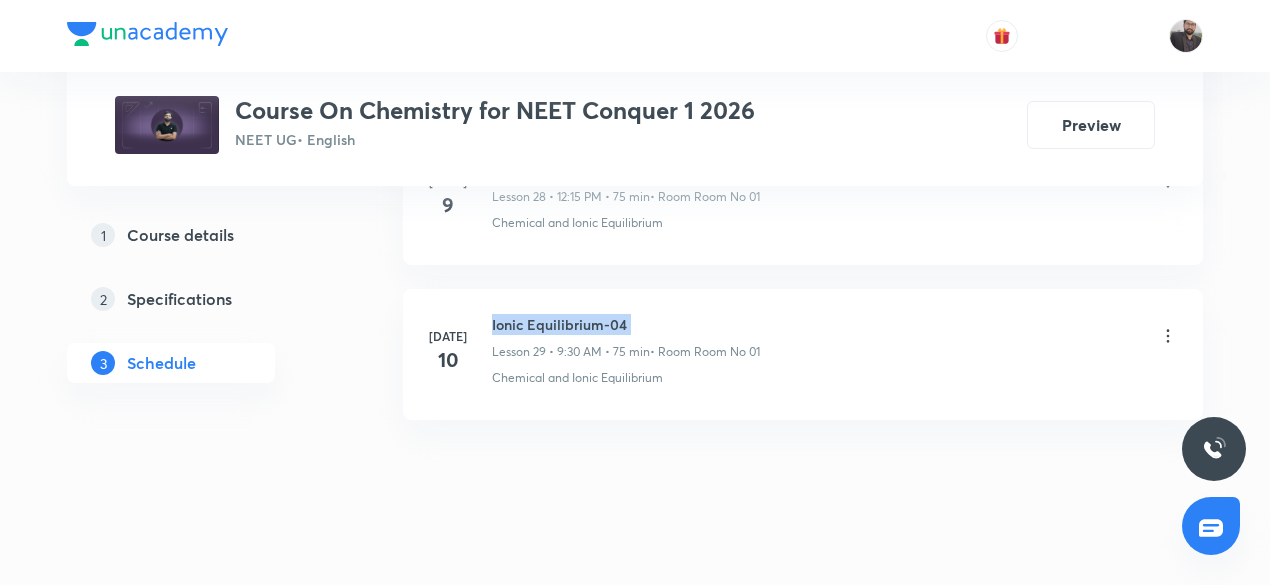 click on "Ionic Equilibrium-04" at bounding box center (626, 324) 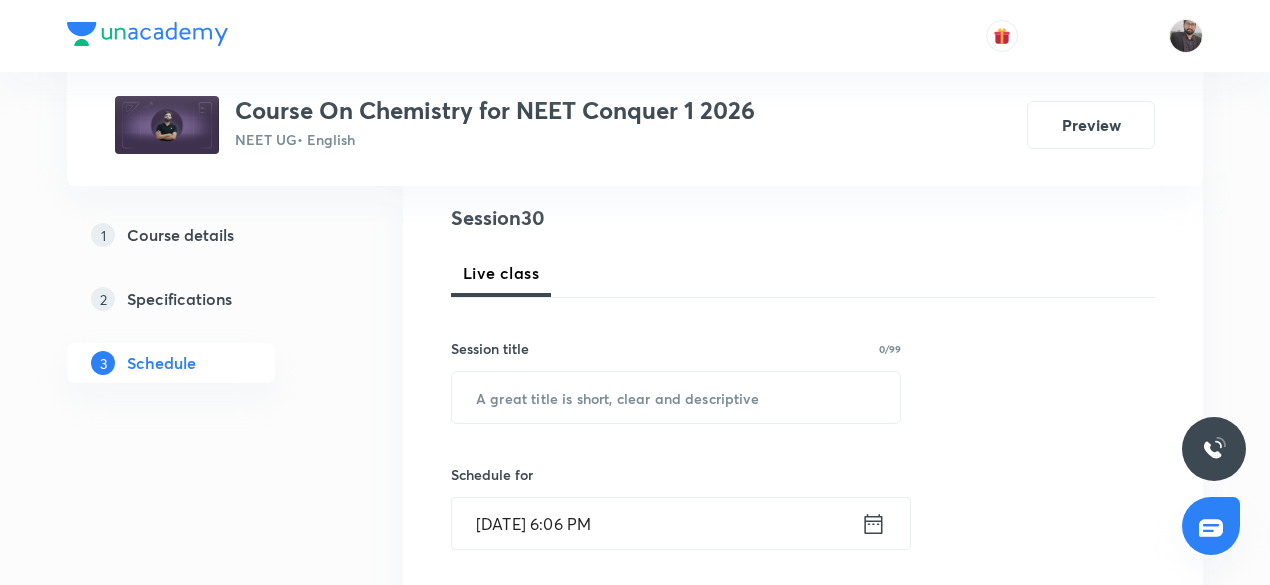 scroll, scrollTop: 271, scrollLeft: 0, axis: vertical 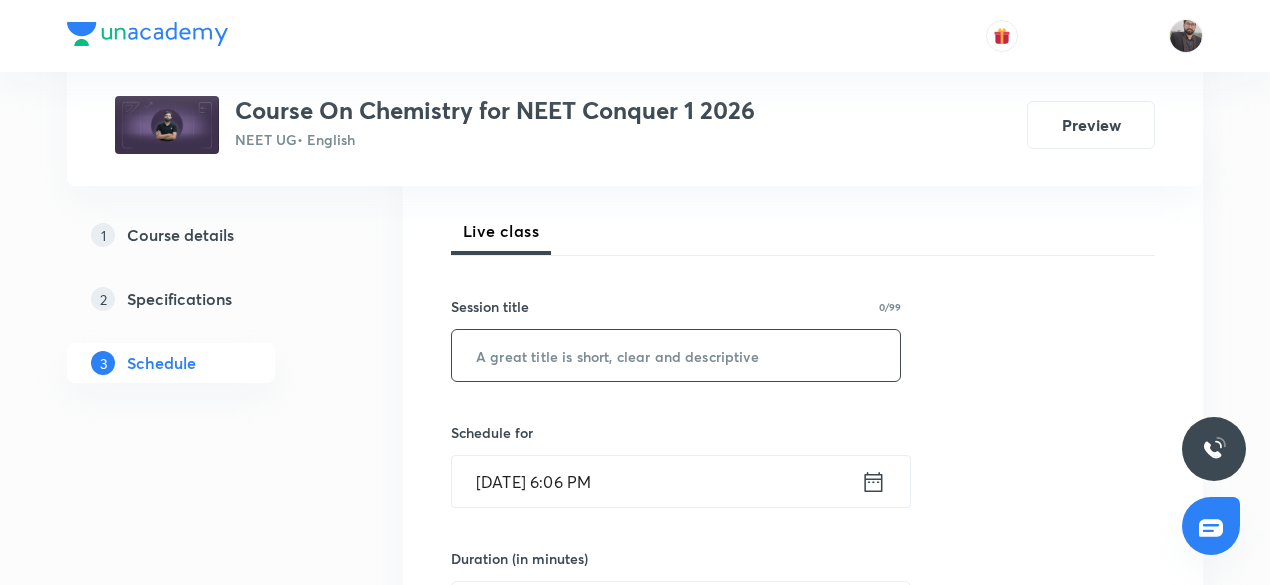 click at bounding box center (676, 355) 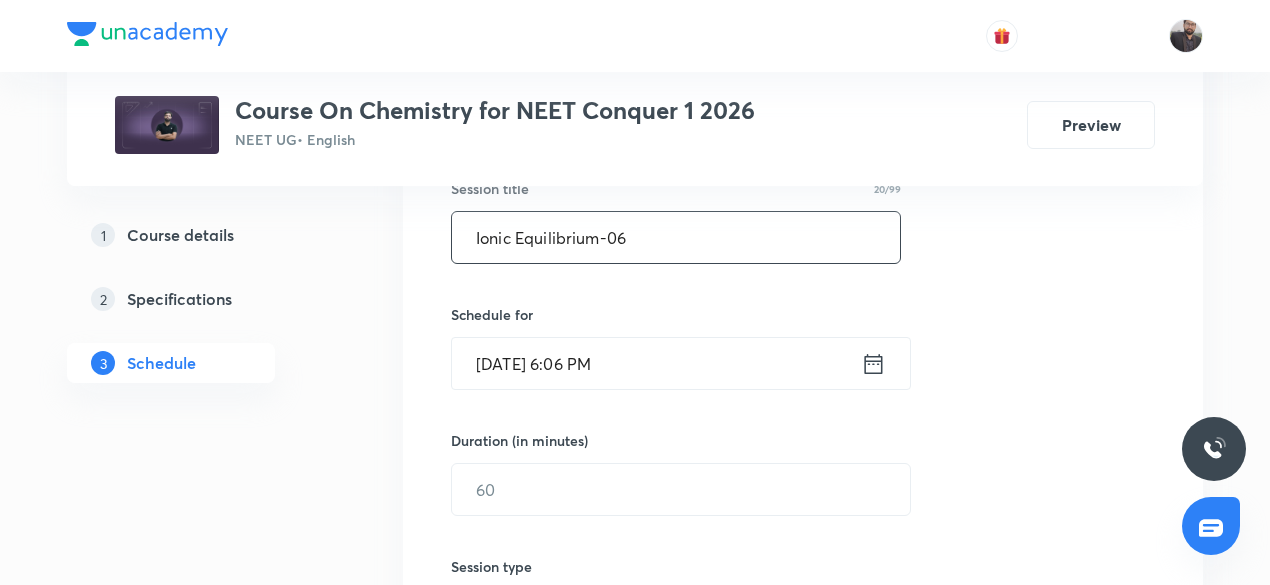 scroll, scrollTop: 391, scrollLeft: 0, axis: vertical 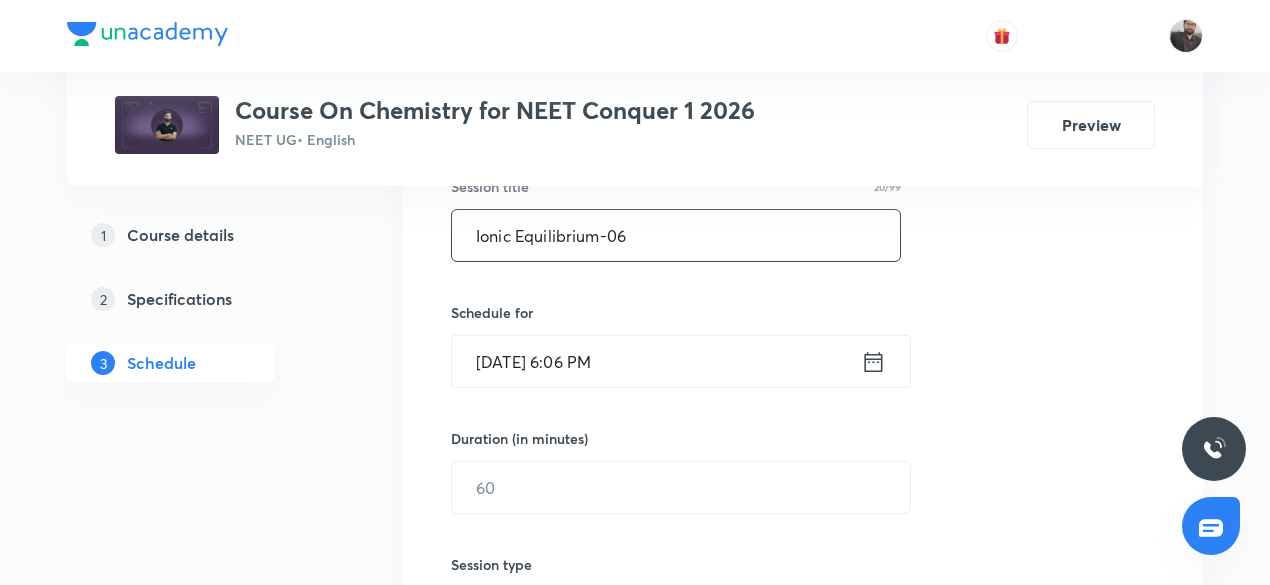 type on "Ionic Equilibrium-06" 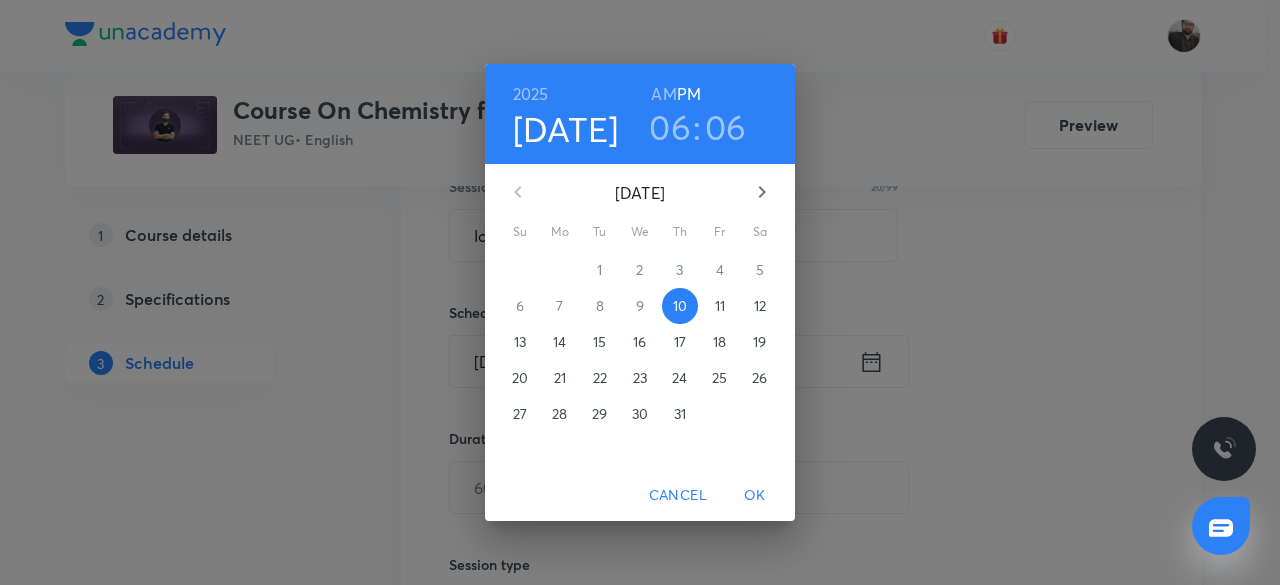 click on "11" at bounding box center (720, 306) 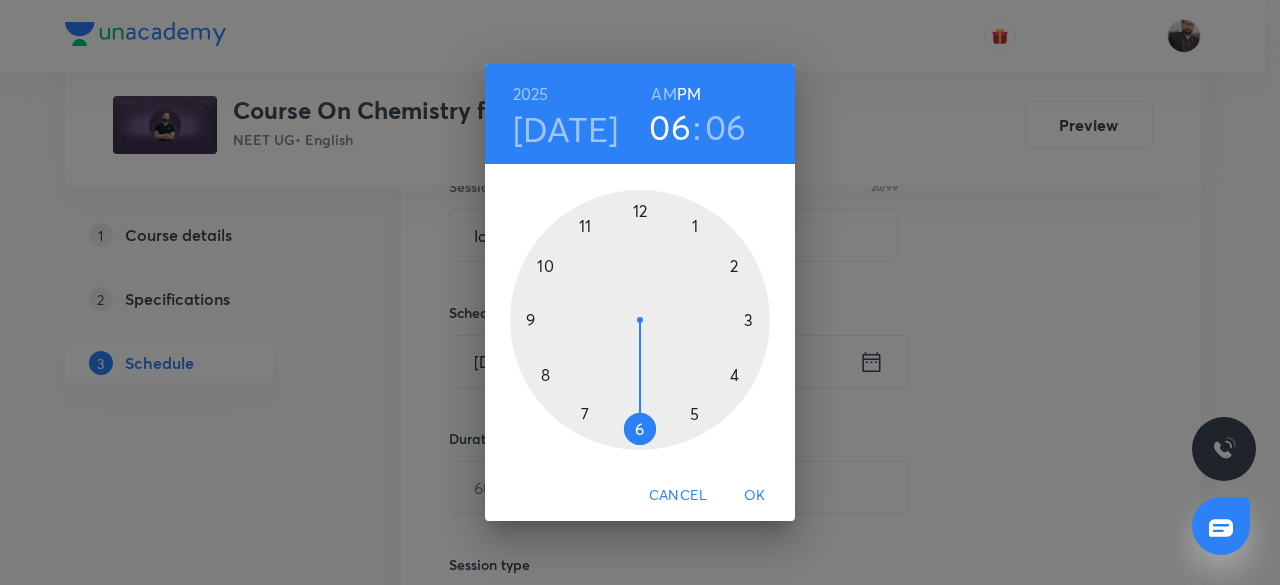 click on "AM" at bounding box center (663, 94) 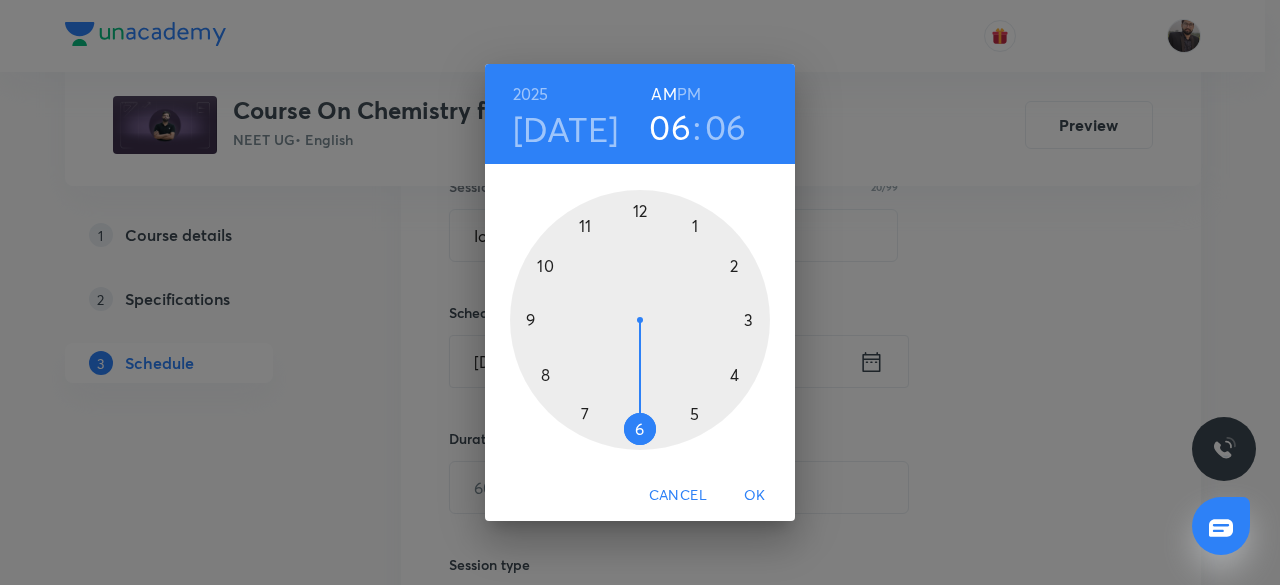 click at bounding box center [640, 320] 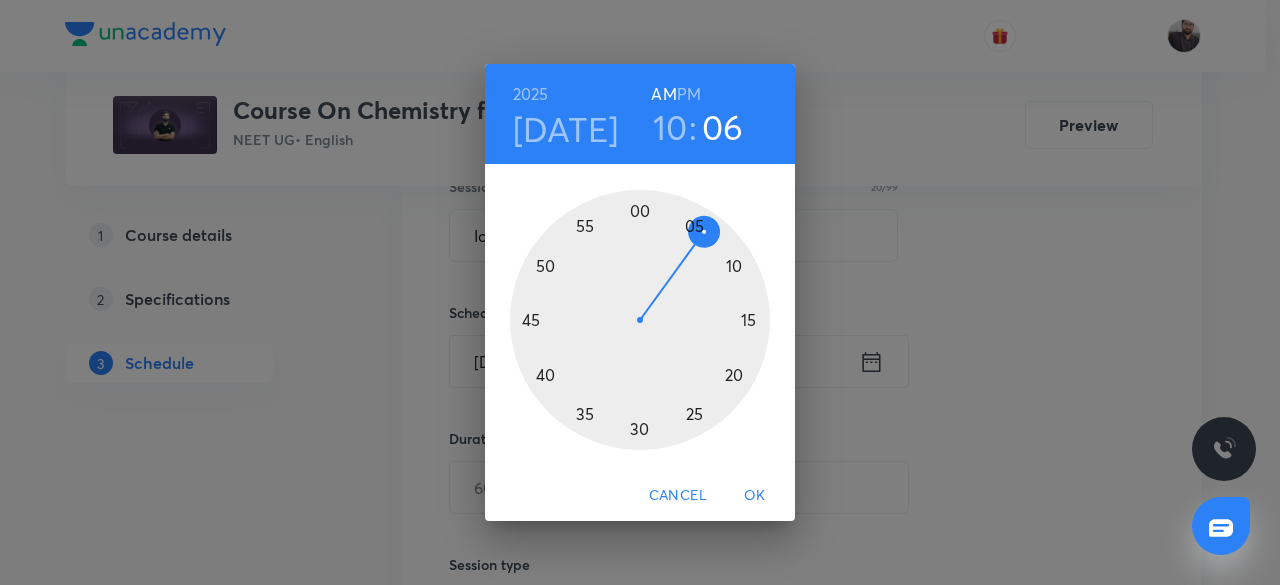 click at bounding box center [640, 320] 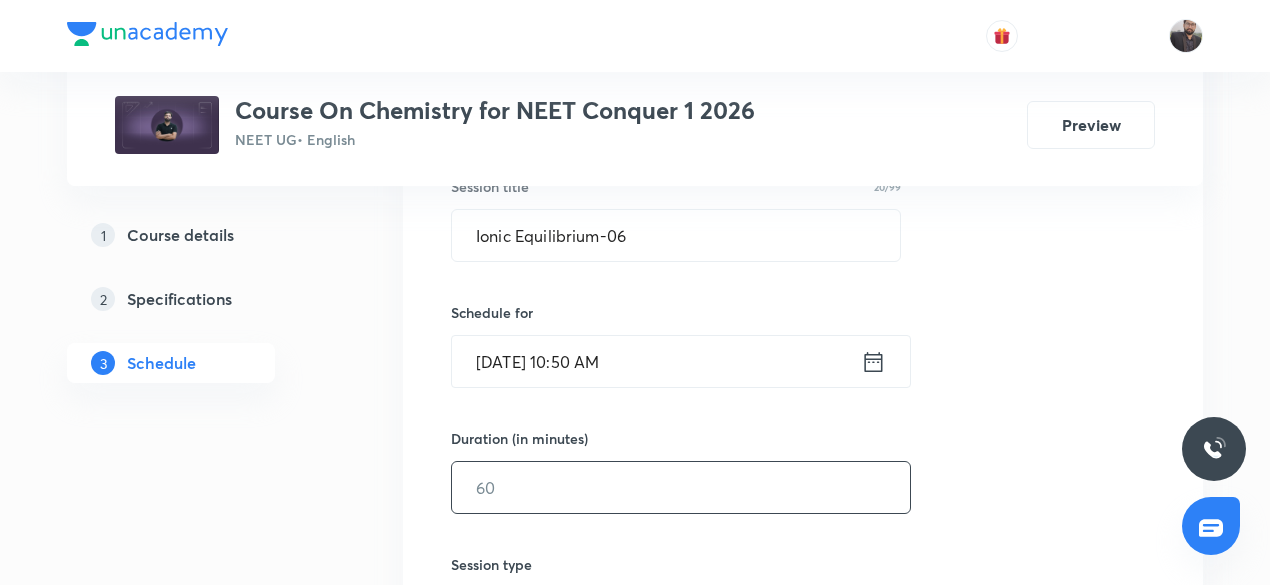 click at bounding box center (681, 487) 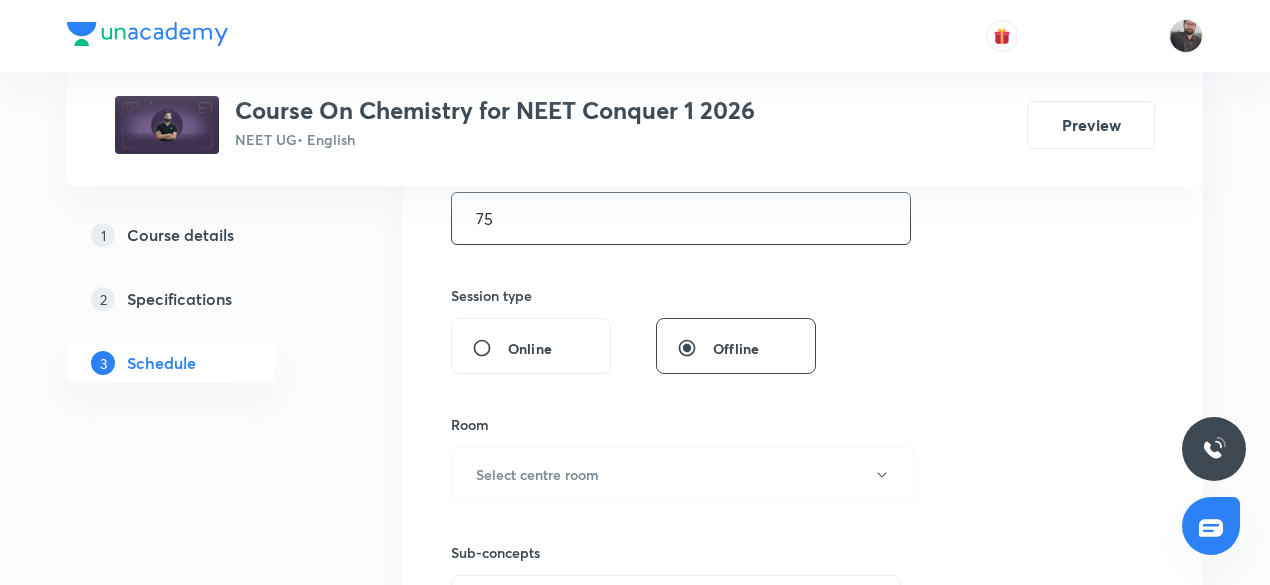 scroll, scrollTop: 664, scrollLeft: 0, axis: vertical 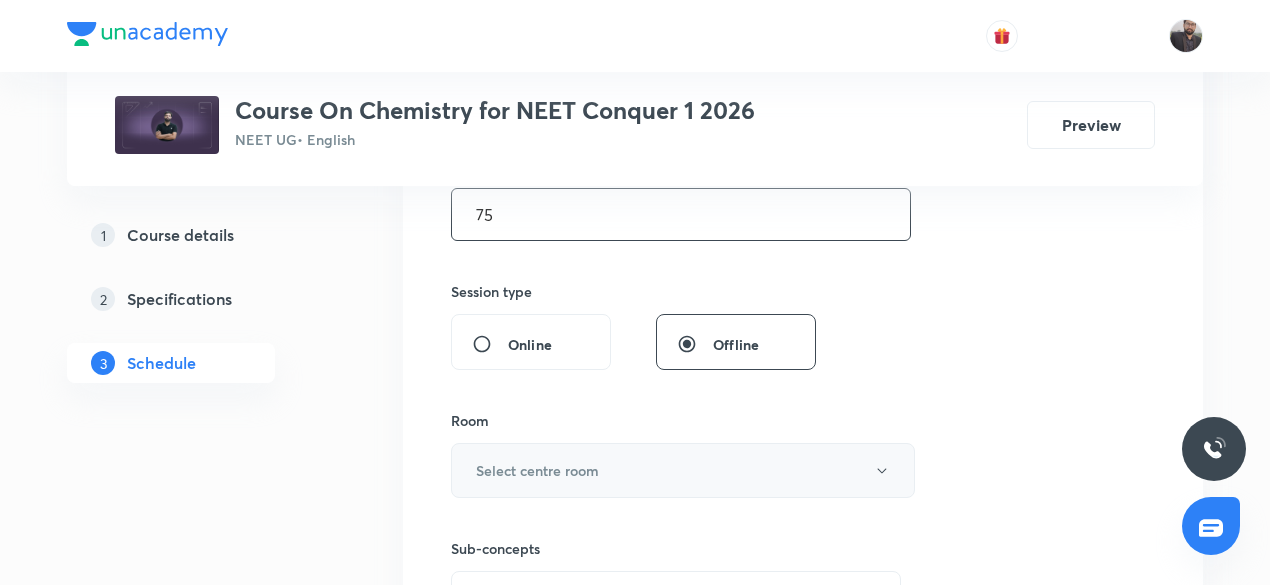 type on "75" 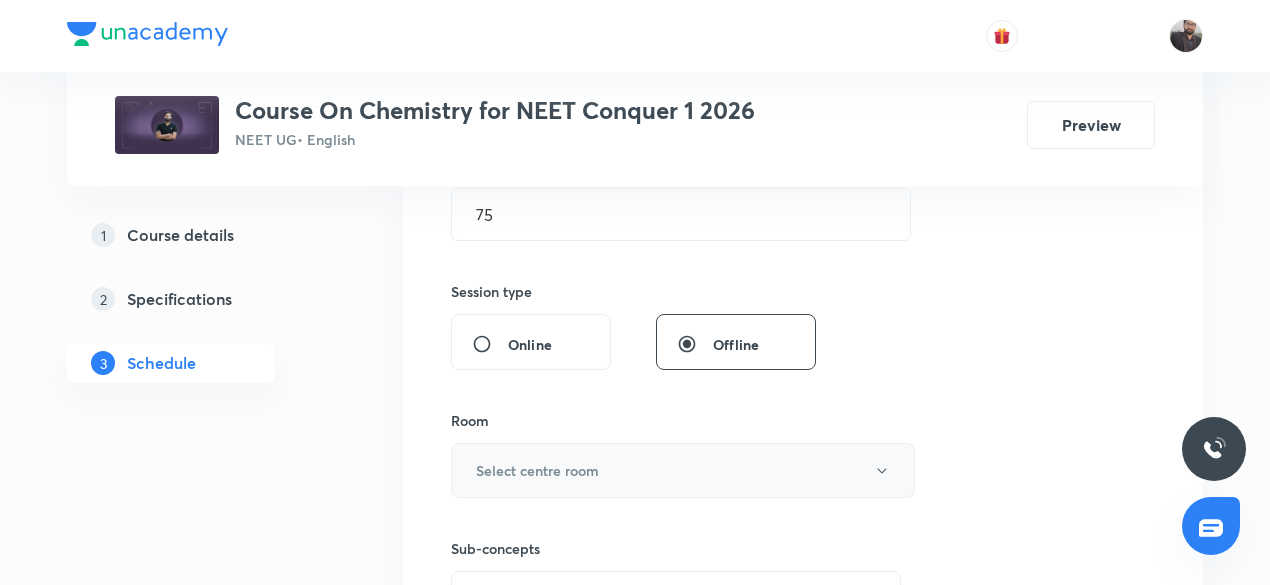 click on "Select centre room" at bounding box center (537, 470) 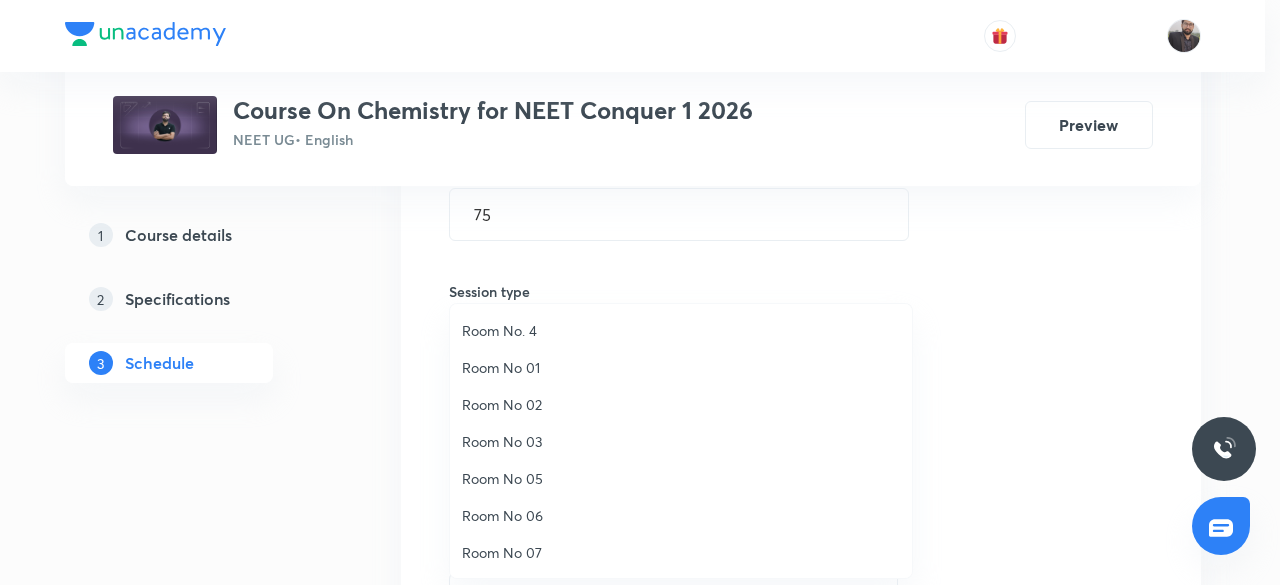 click on "Room No 01" at bounding box center [681, 367] 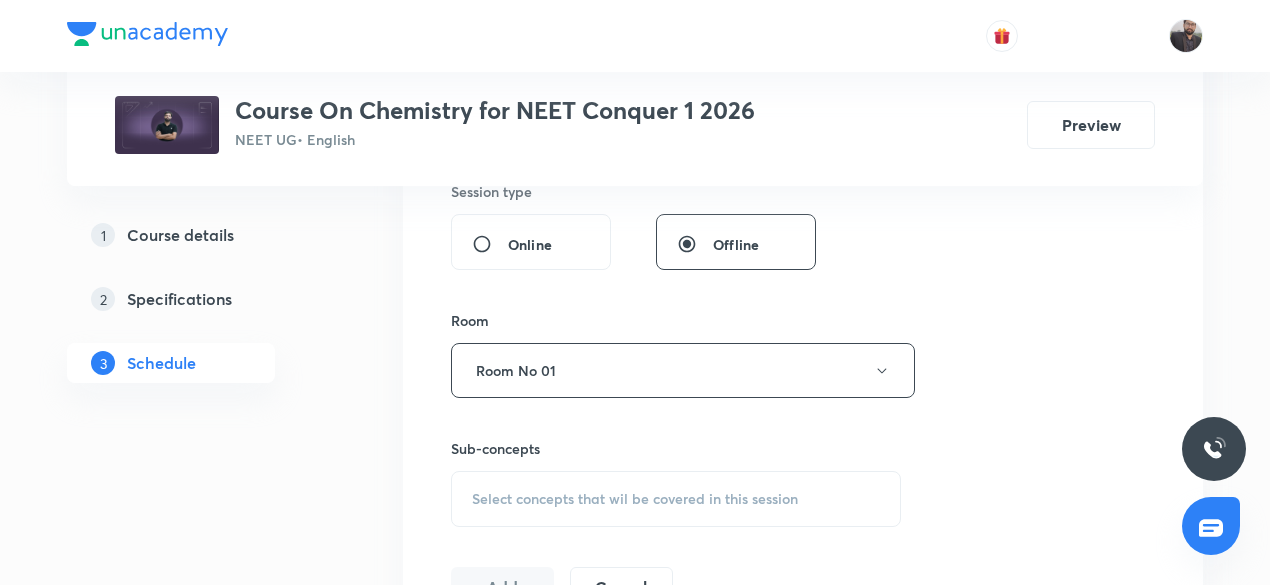 scroll, scrollTop: 766, scrollLeft: 0, axis: vertical 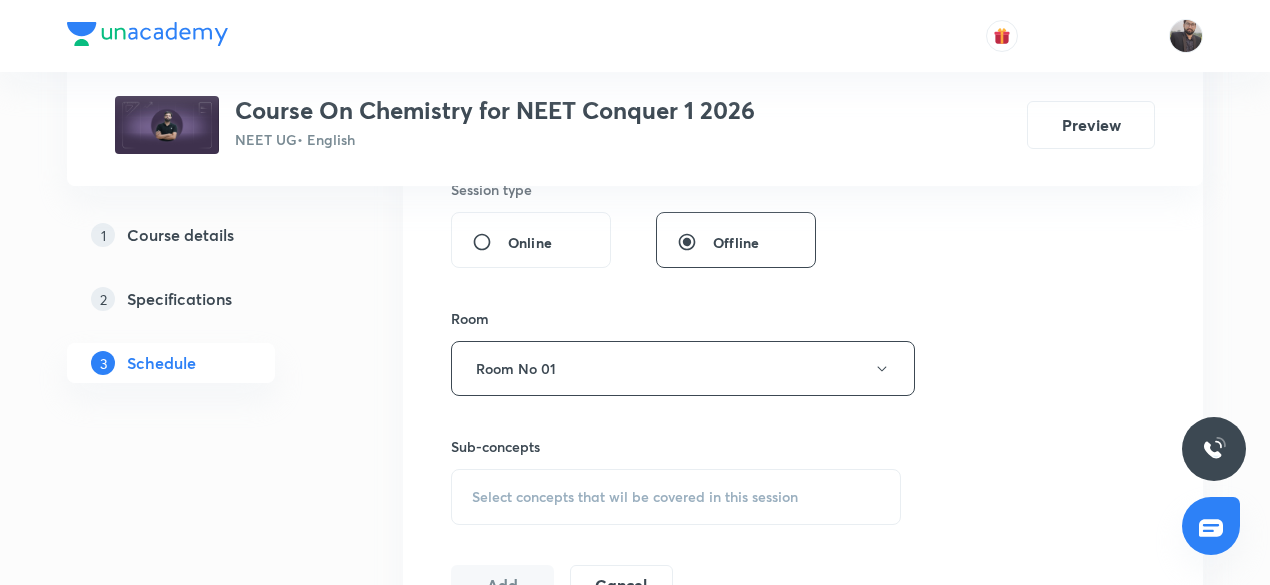 click on "Select concepts that wil be covered in this session" at bounding box center [635, 497] 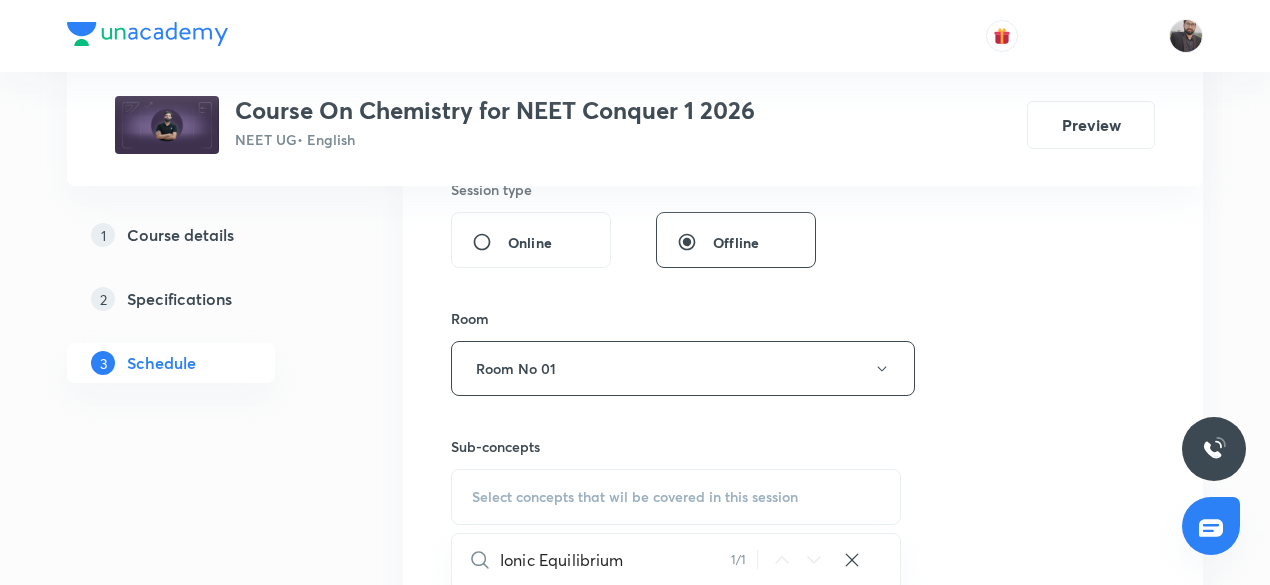 scroll, scrollTop: 21920, scrollLeft: 0, axis: vertical 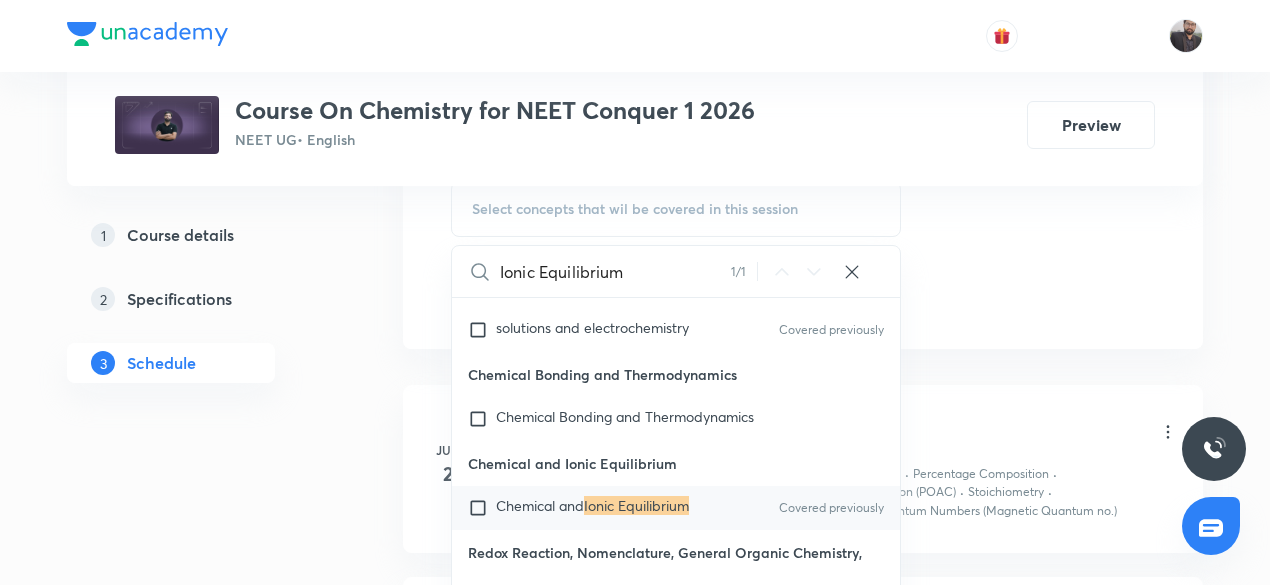 type on "Ionic Equilibrium" 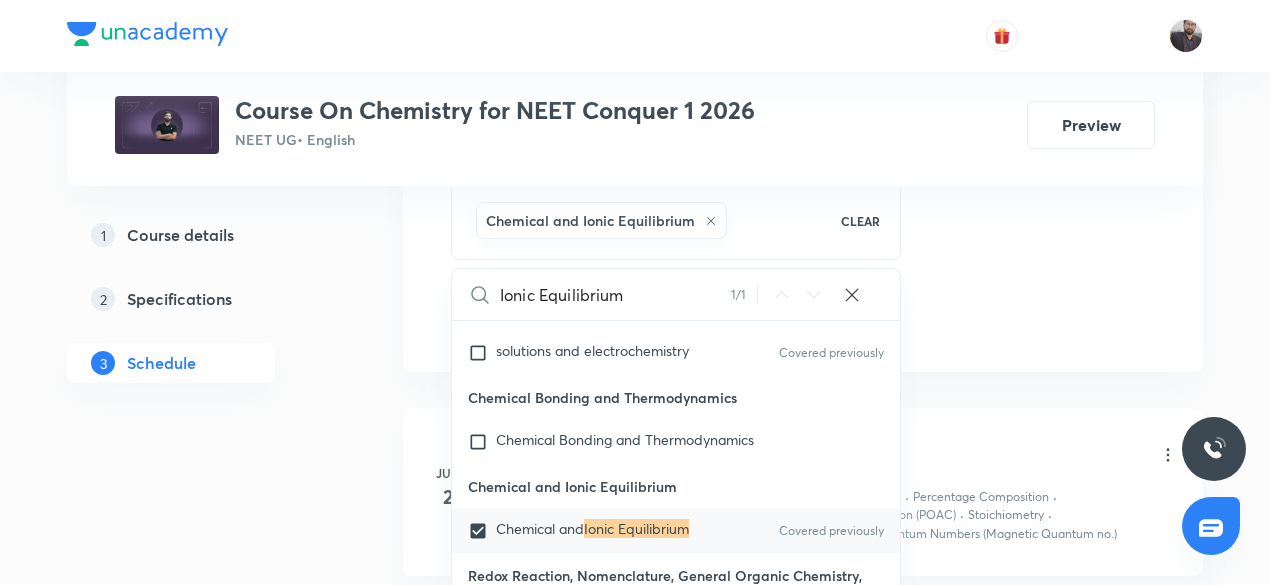 click on "Session  30 Live class Session title 20/99 Ionic Equilibrium-06 ​ Schedule for [DATE] 10:50 AM ​ Duration (in minutes) 75 ​   Session type Online Offline Room Room No 01 Sub-concepts Chemical and Ionic Equilibrium CLEAR Ionic Equilibrium 1 / 1 ​ General Topics & Mole Concept Basic Concepts Covered previously Mole – Basic Introduction Covered previously Percentage Composition Covered previously Stoichiometry Covered previously Principle of Atom Conservation (POAC) Covered previously Relation between Stoichiometric Quantities Covered previously Application of Mole Concept: Gravimetric Analysis Covered previously Electronic Configuration Of Atoms (Hund's rule) Covered previously  Quantum Numbers (Magnetic Quantum no.) Covered previously Quantum Numbers([PERSON_NAME] Exclusion law) Mean [MEDICAL_DATA] Mass or Molecular Mass Variation of Conductivity with Concentration Mechanism of Corrosion Atomic Structure Discovery Of Electron Some Prerequisites of Physics Discovery Of Protons And Neutrons Atomic Models Wave" at bounding box center (803, -141) 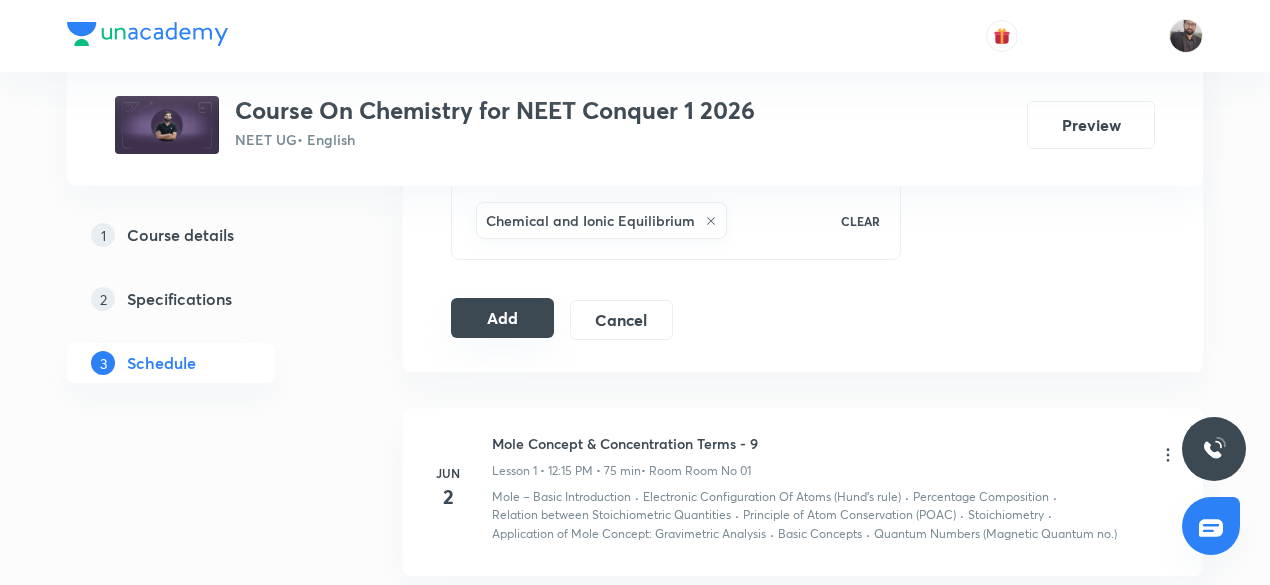 click on "Add" at bounding box center [502, 318] 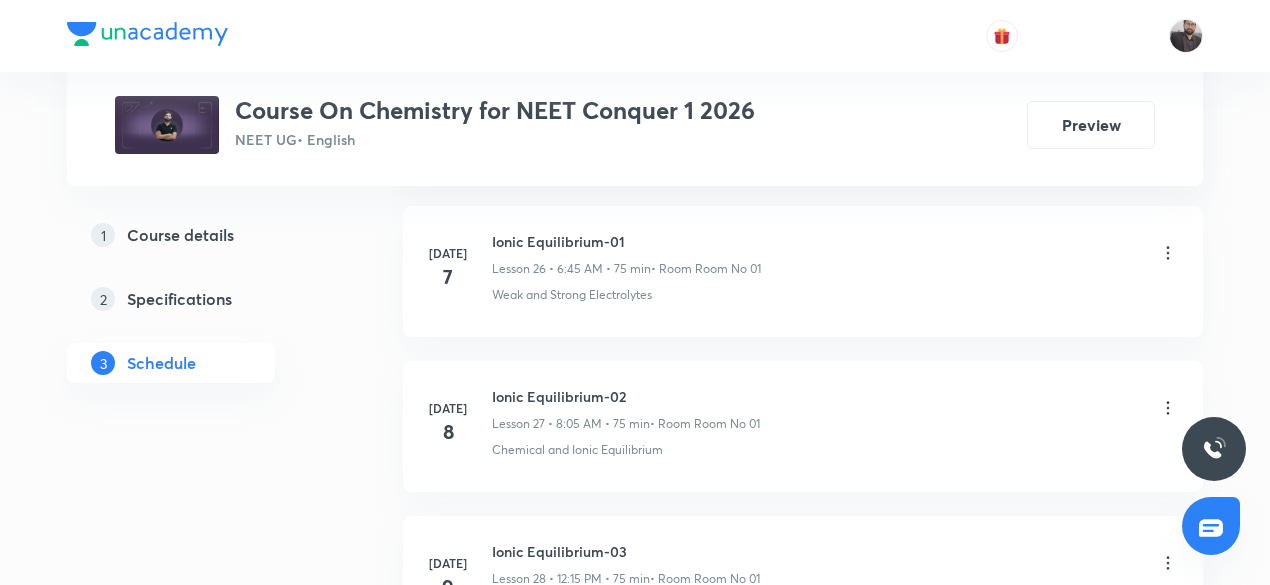 scroll, scrollTop: 5554, scrollLeft: 0, axis: vertical 